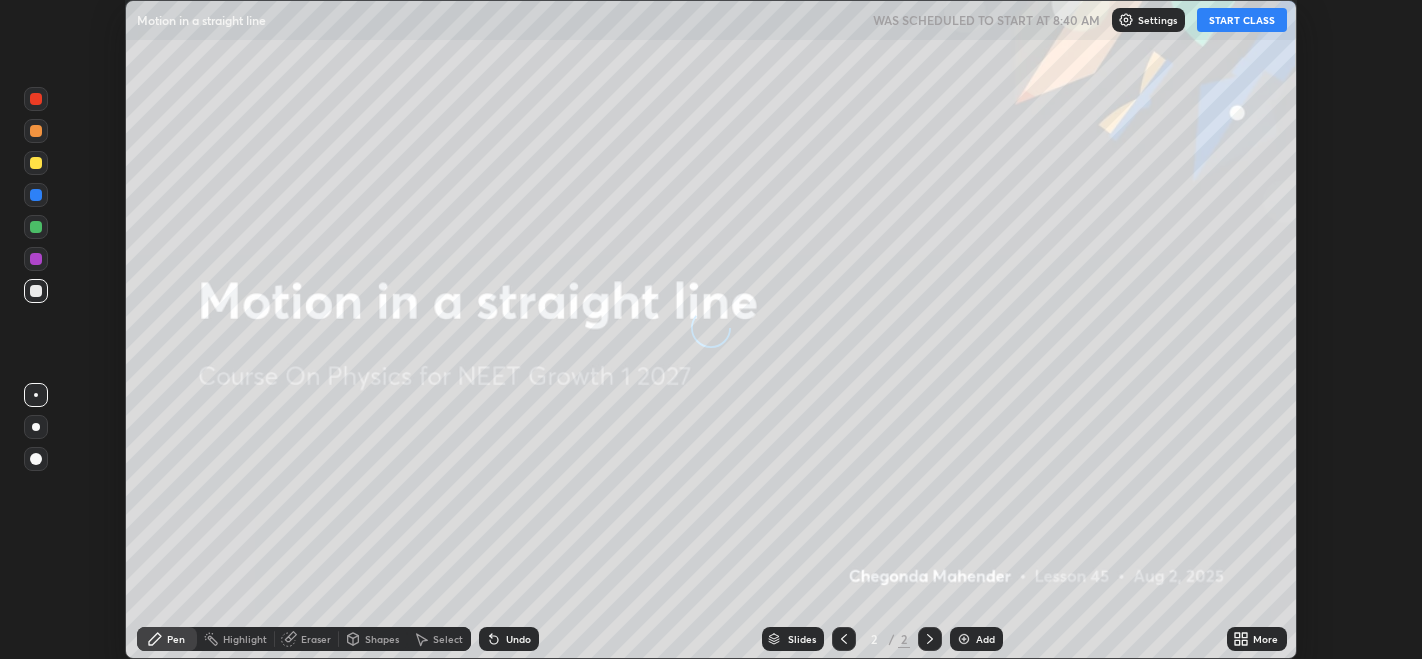 scroll, scrollTop: 0, scrollLeft: 0, axis: both 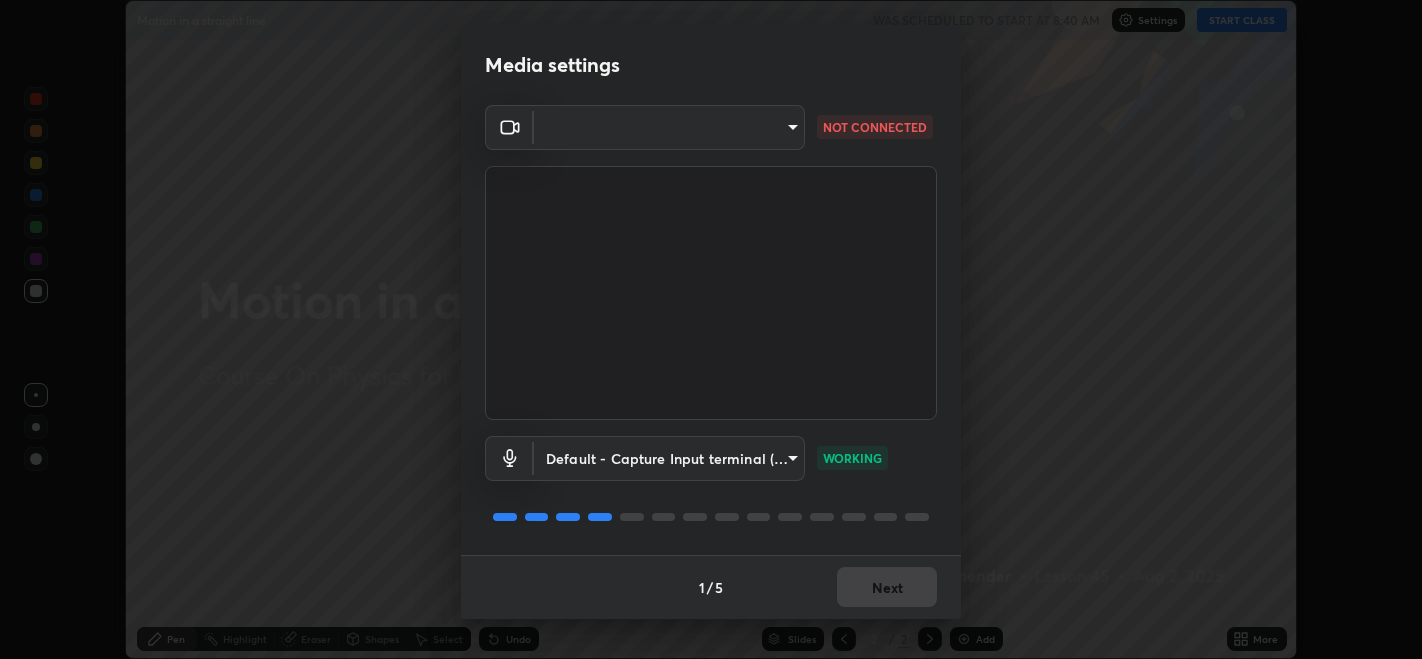 click on "Erase all Motion in a straight line WAS SCHEDULED TO START AT  8:40 AM Settings START CLASS Setting up your live class Motion in a straight line • L45 of Course On Physics for NEET Growth 1 2027 [PERSON] Pen Highlight Eraser Shapes Select Undo Slides 2 / 2 Add More Enable hand raising Enable raise hand to speak to learners. Once enabled, chat will be turned off temporarily. Enable x   No doubts shared Encourage your learners to ask a doubt for better clarity Report an issue Reason for reporting Buffering Chat not working Audio - Video sync issue Educator video quality low ​ Attach an image Report Media settings ​ NOT CONNECTED Default - Capture Input terminal (Digital Array MIC) default WORKING 1 / 5 Next" at bounding box center [711, 329] 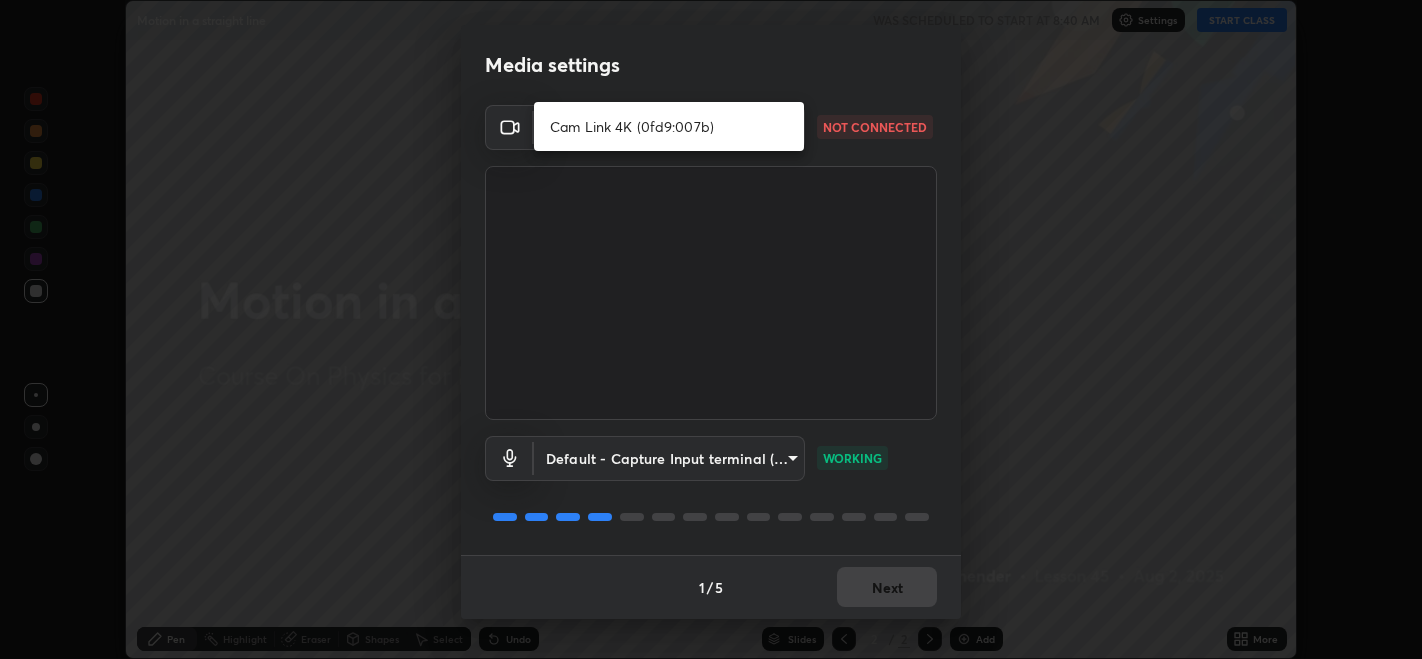 click on "Cam Link 4K (0fd9:007b)" at bounding box center (669, 126) 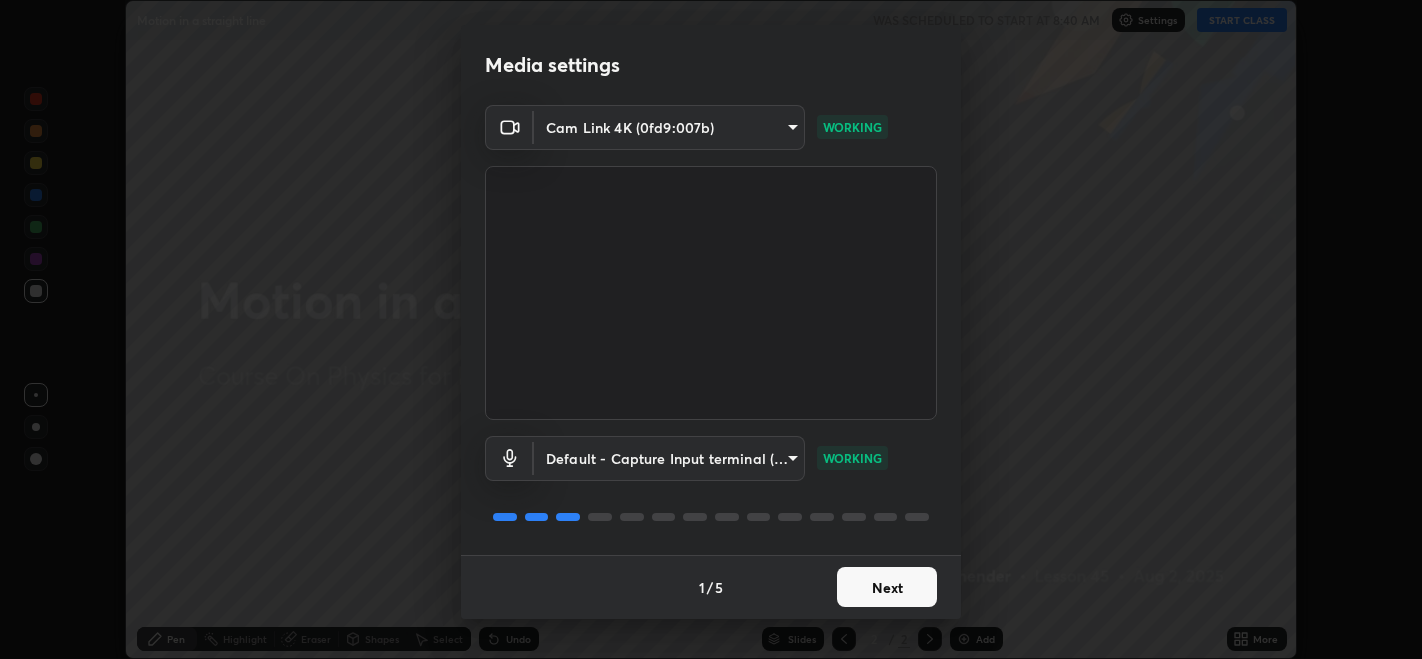 click on "Next" at bounding box center (887, 587) 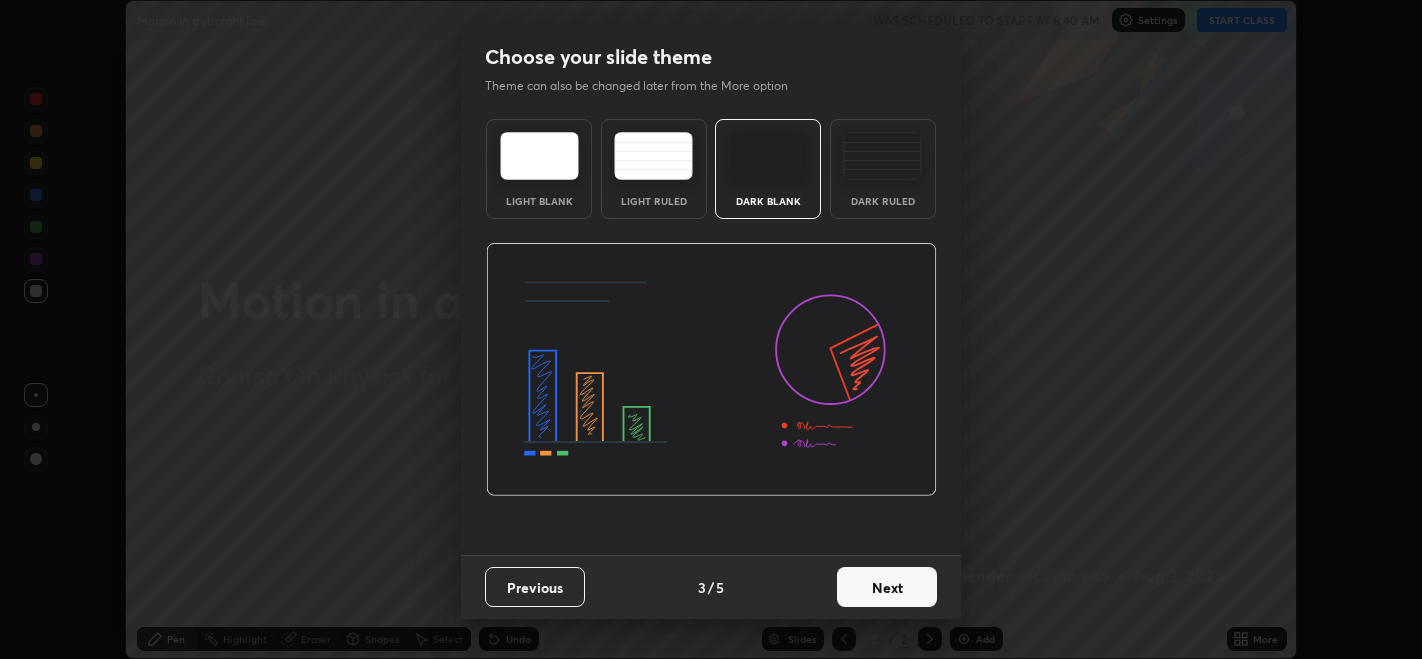 click on "Next" at bounding box center [887, 587] 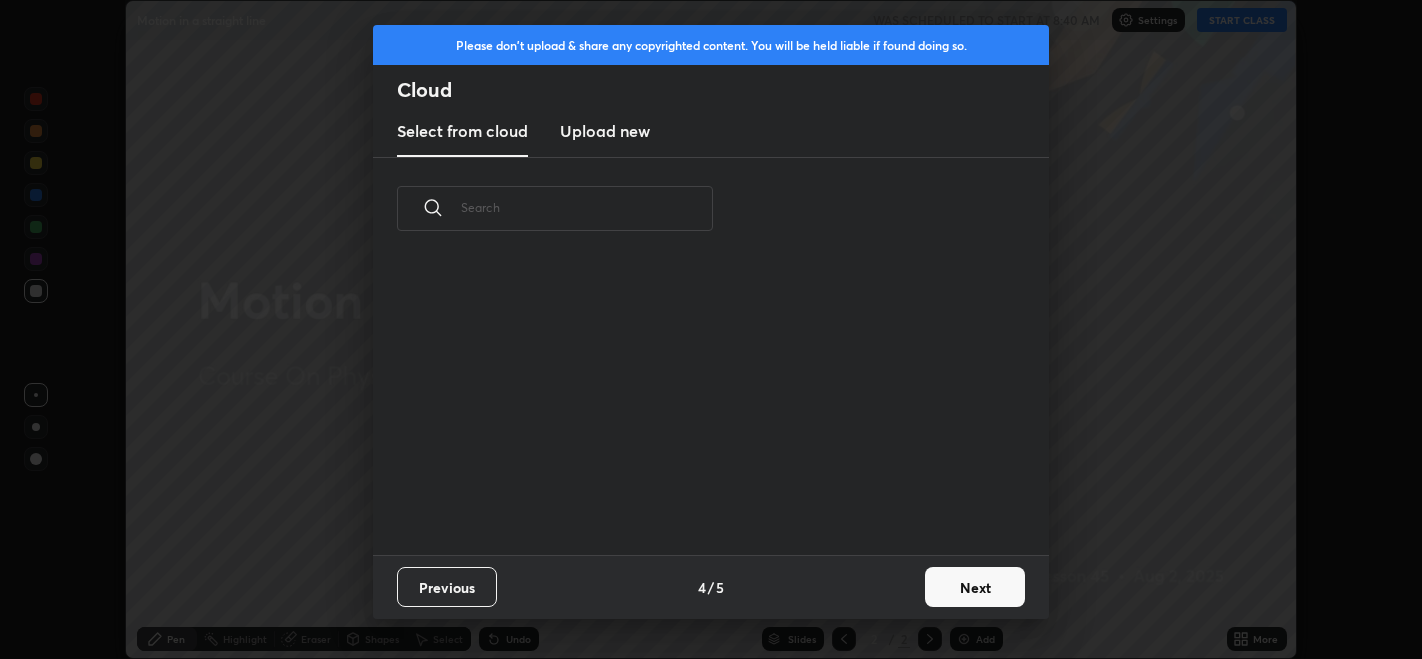 click on "Next" at bounding box center (975, 587) 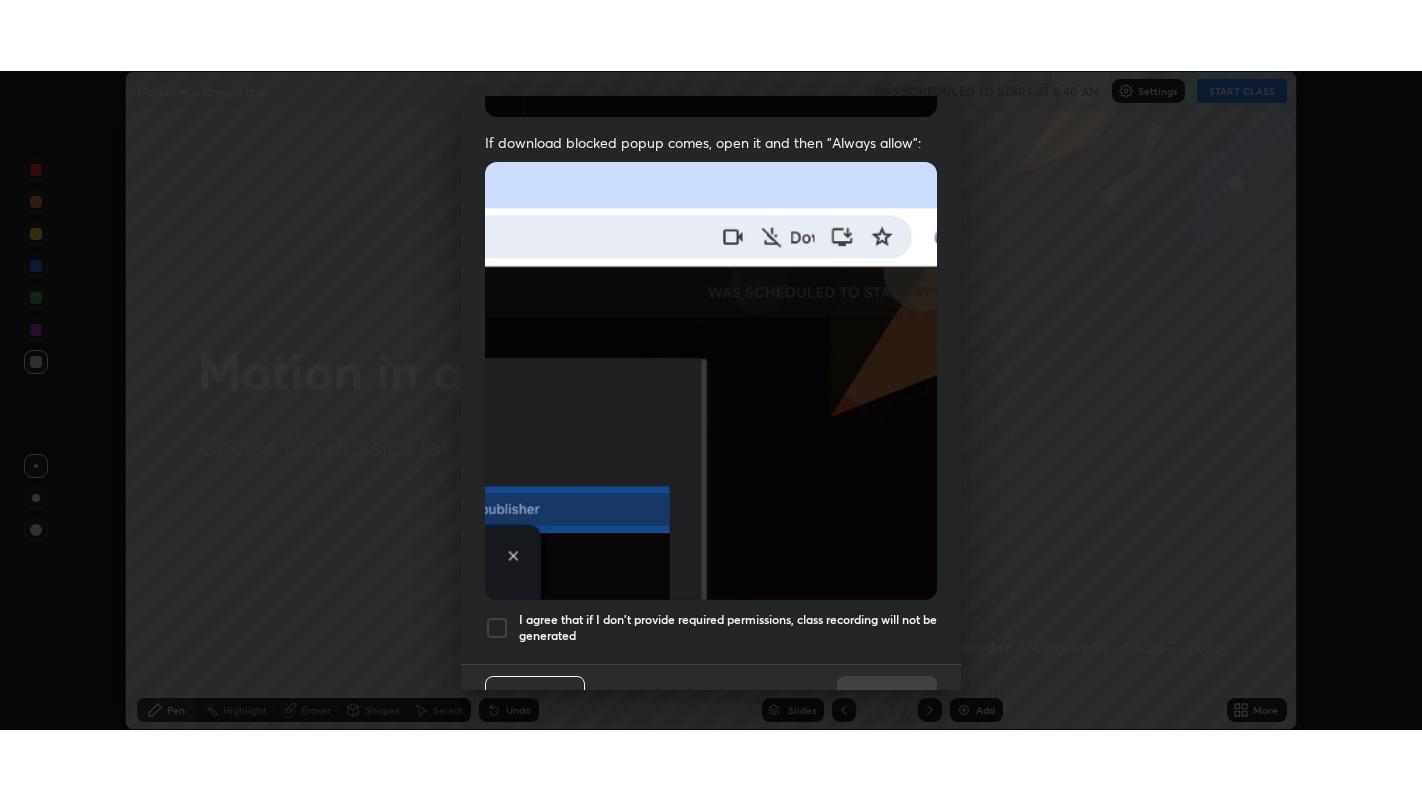 scroll, scrollTop: 405, scrollLeft: 0, axis: vertical 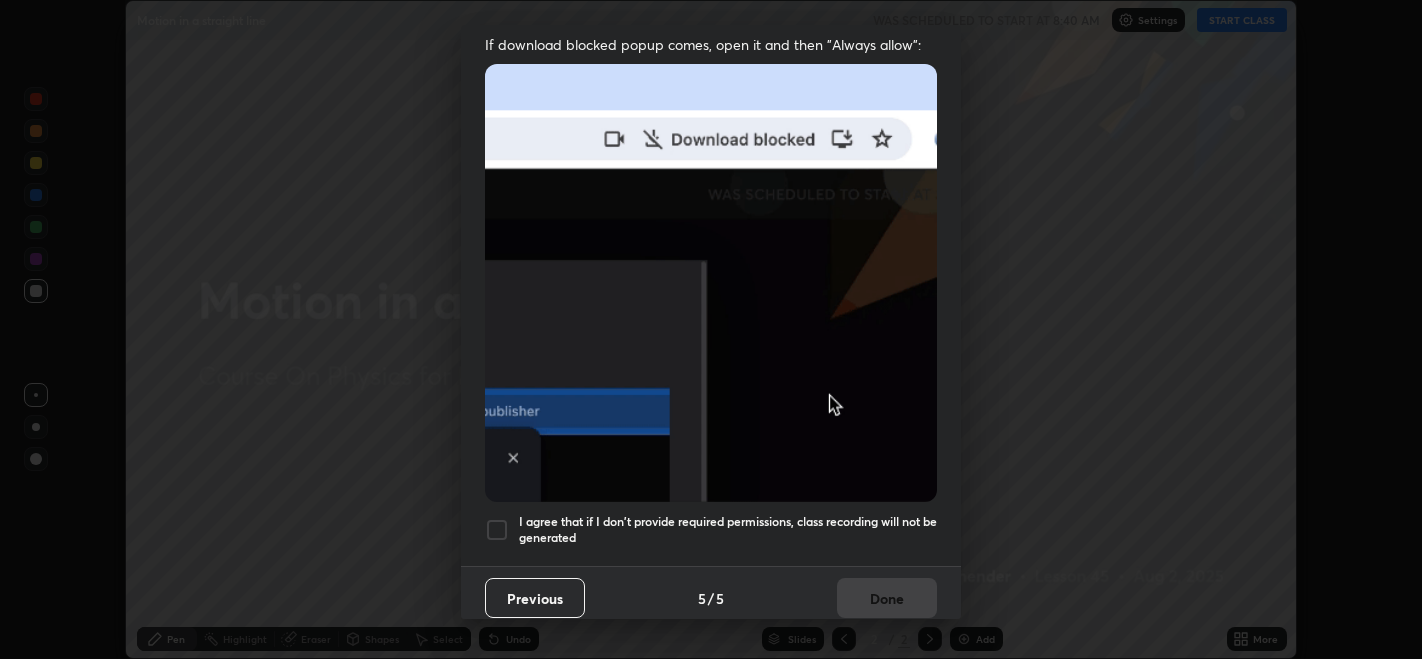 click at bounding box center (497, 530) 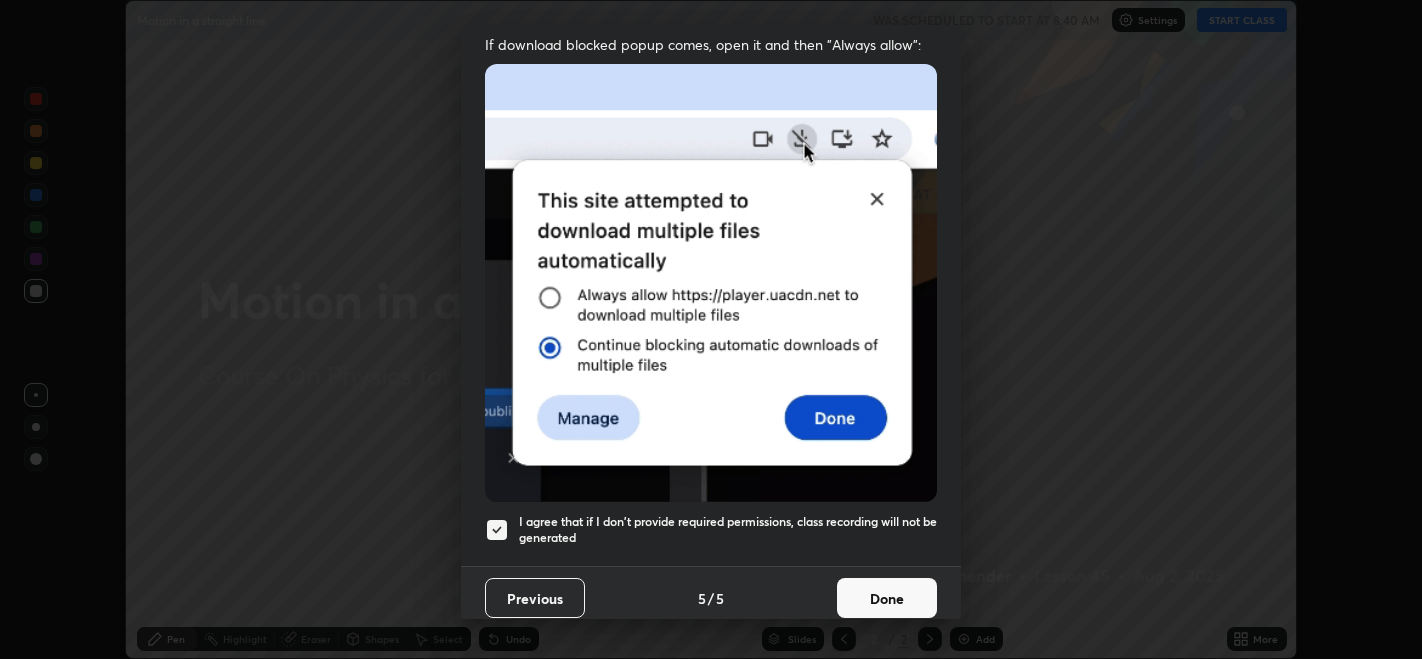 click on "Done" at bounding box center [887, 598] 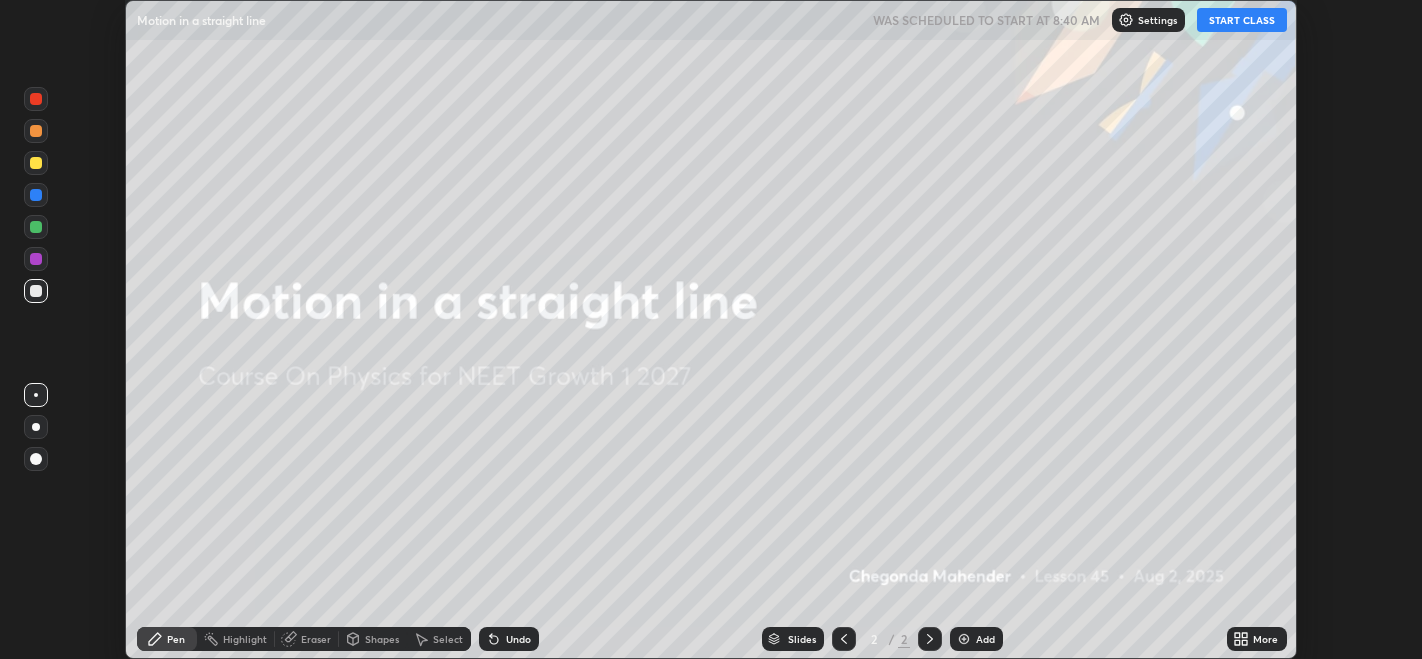 click on "START CLASS" at bounding box center [1242, 20] 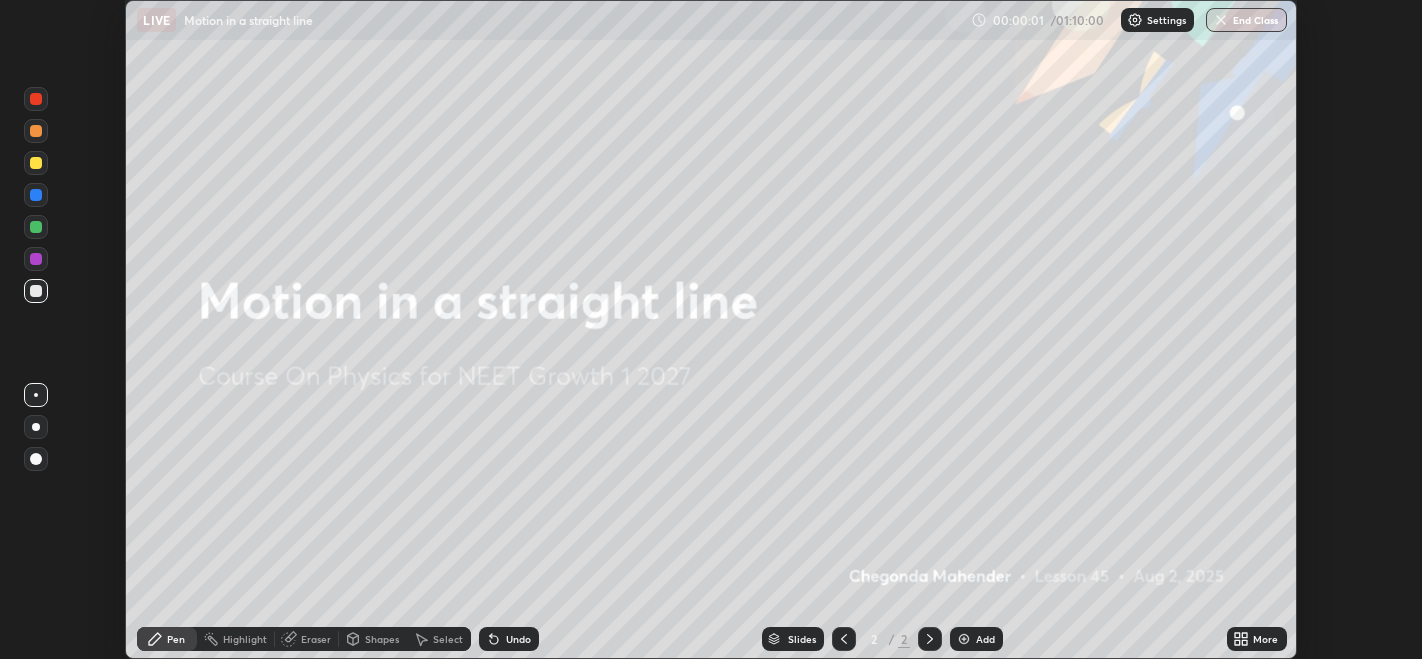 click on "Add" at bounding box center (985, 639) 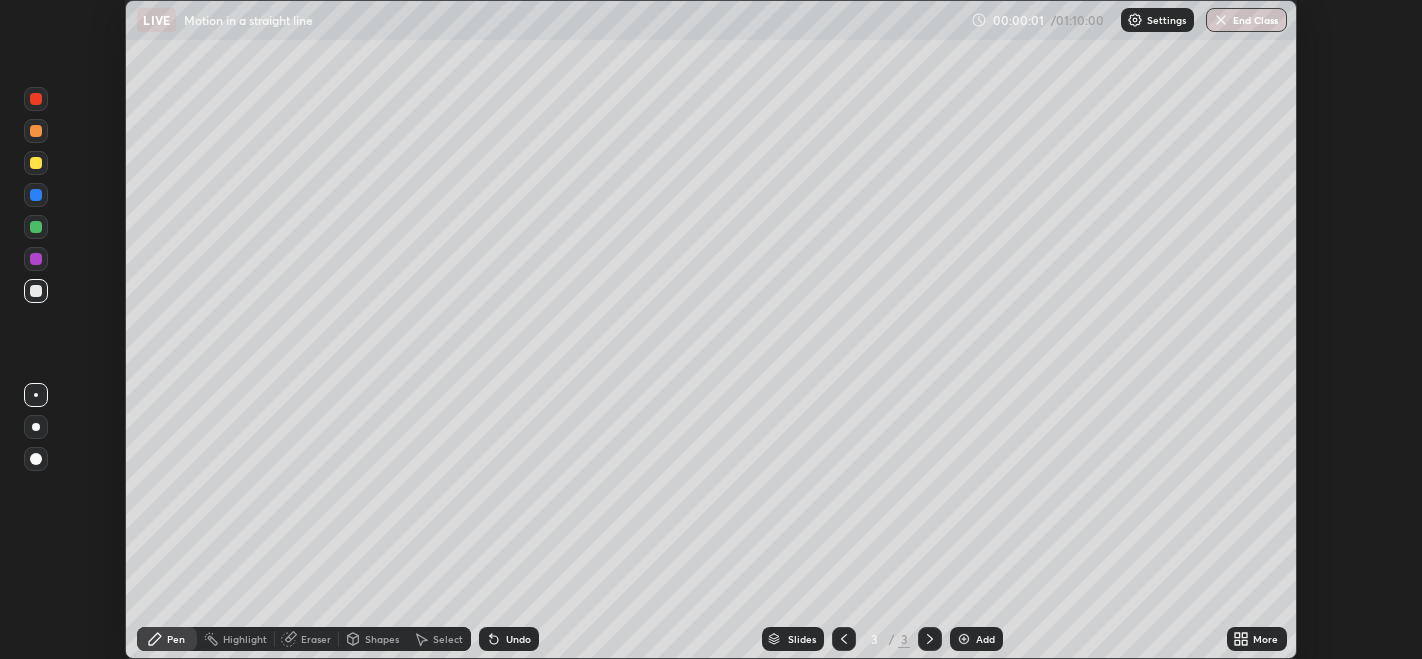 click 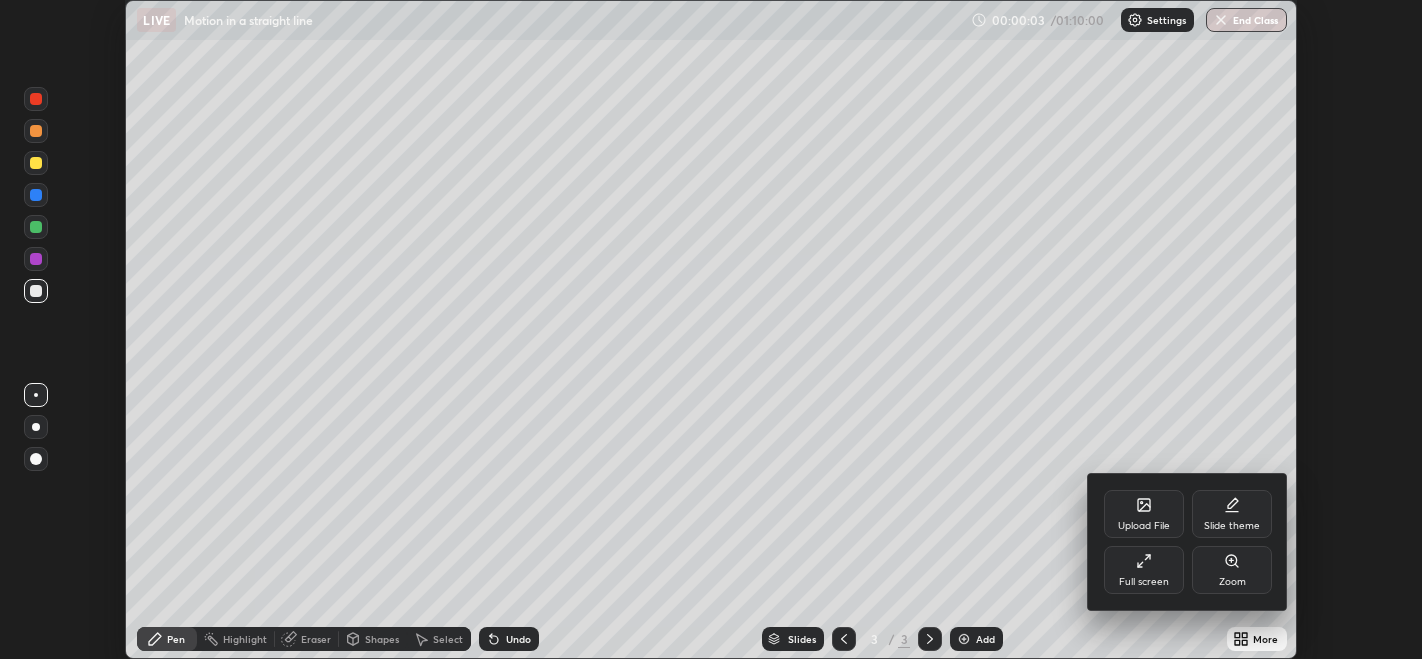 click on "Full screen" at bounding box center [1144, 570] 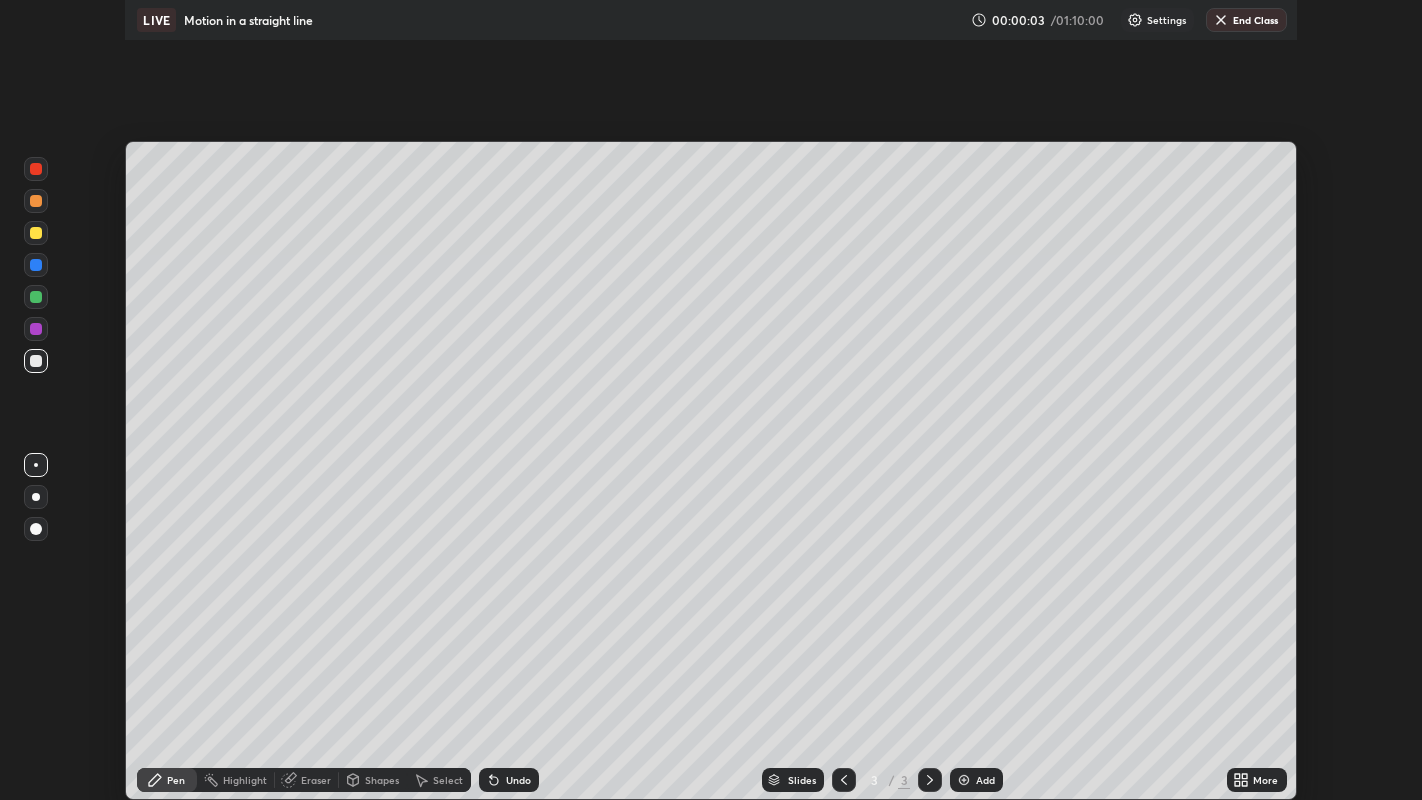 scroll, scrollTop: 99200, scrollLeft: 98577, axis: both 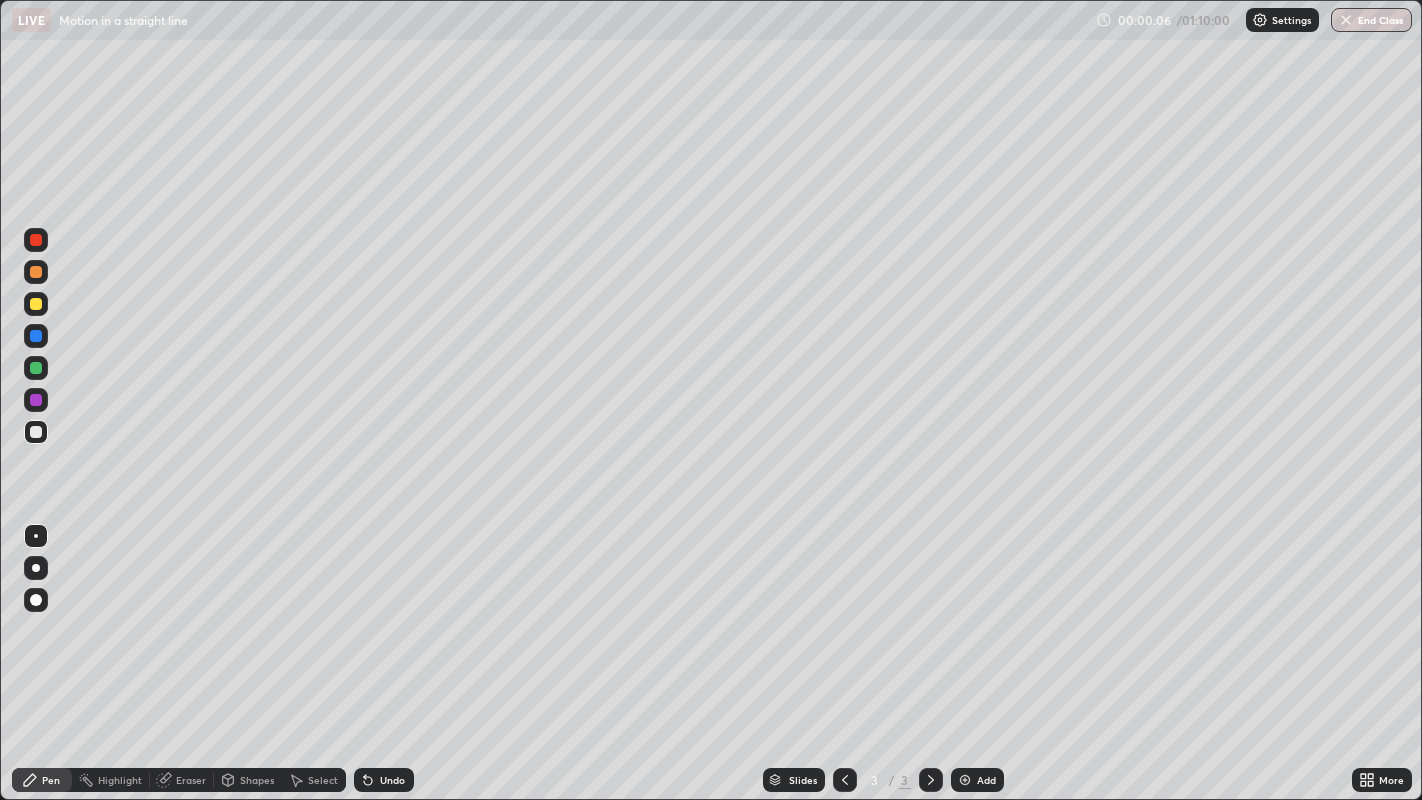 click at bounding box center (36, 368) 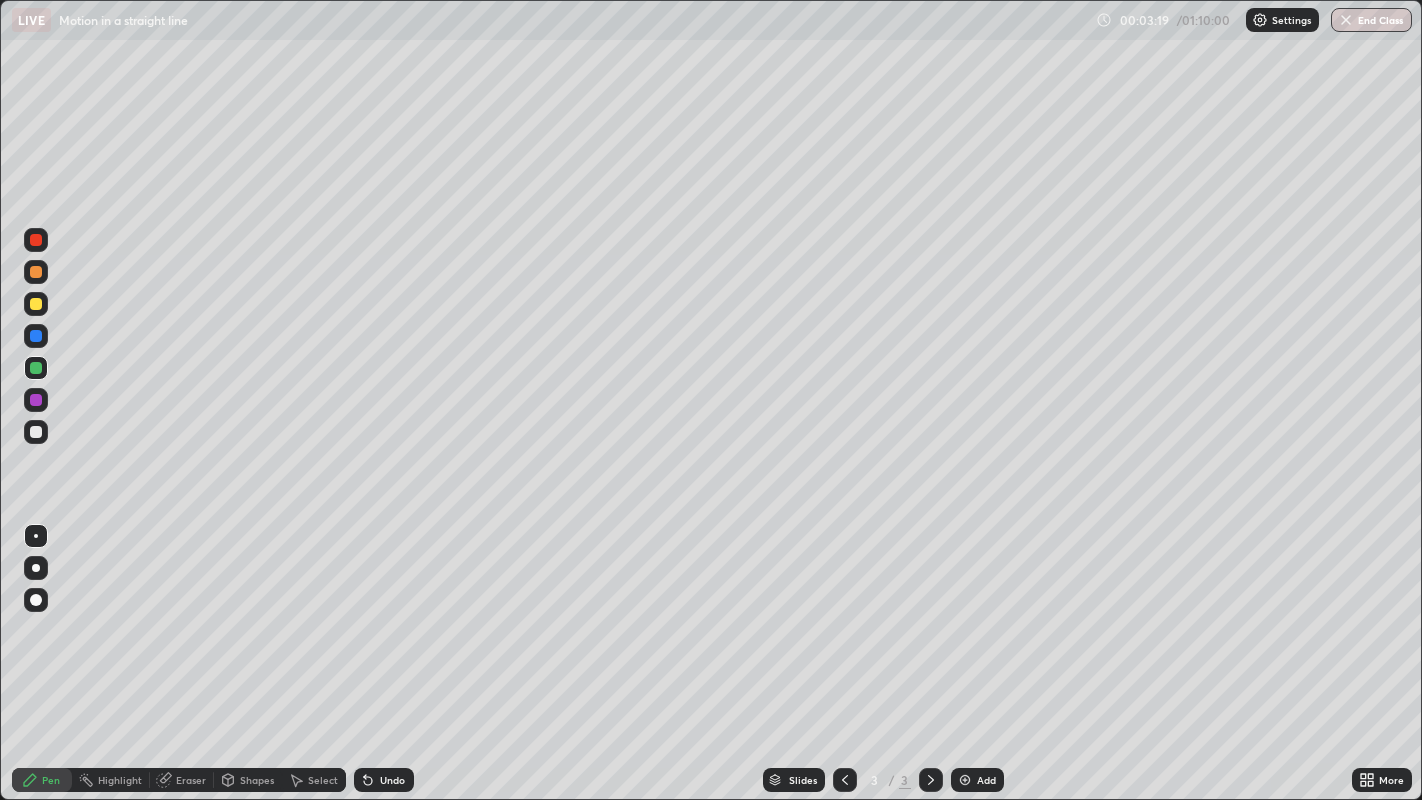 click on "Add" at bounding box center [986, 780] 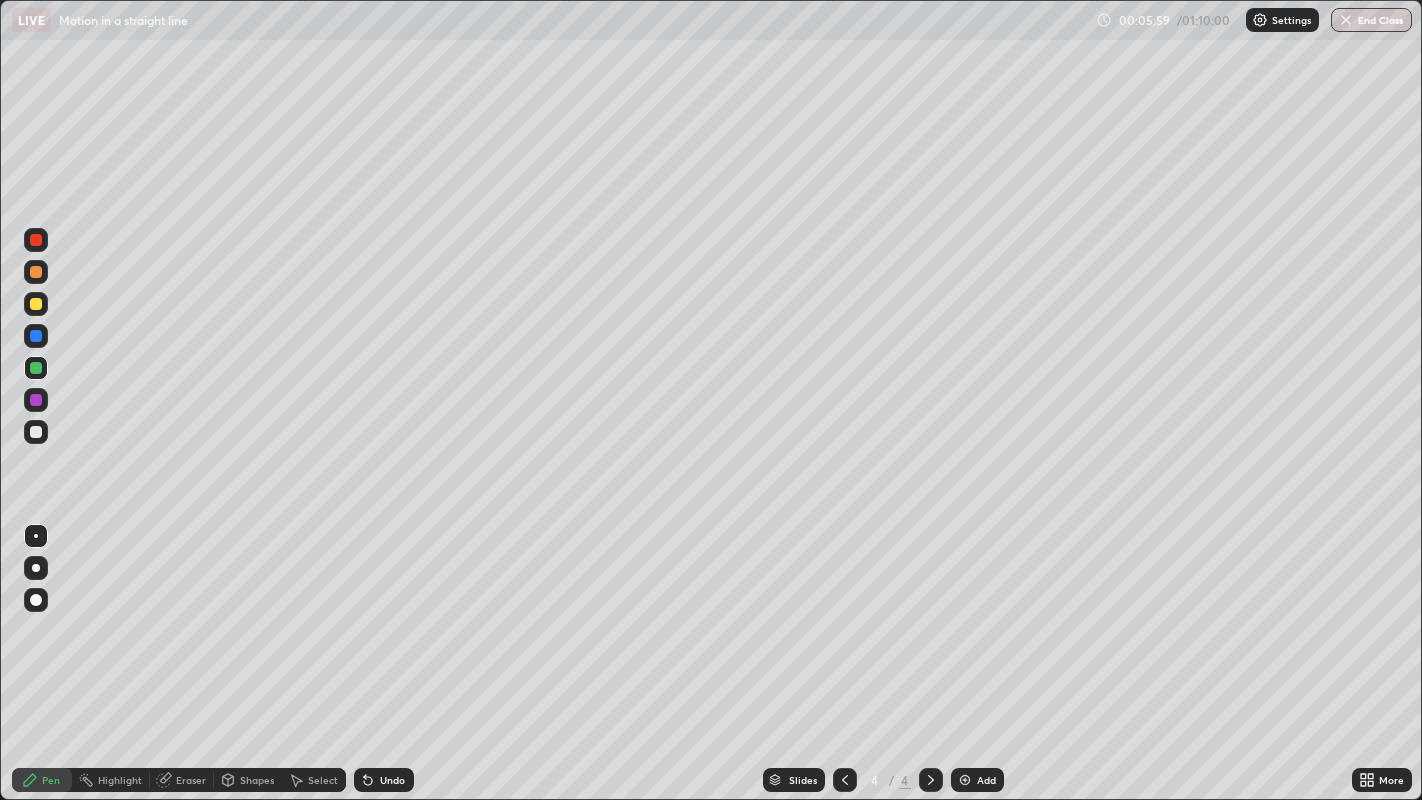 click on "Add" at bounding box center (986, 780) 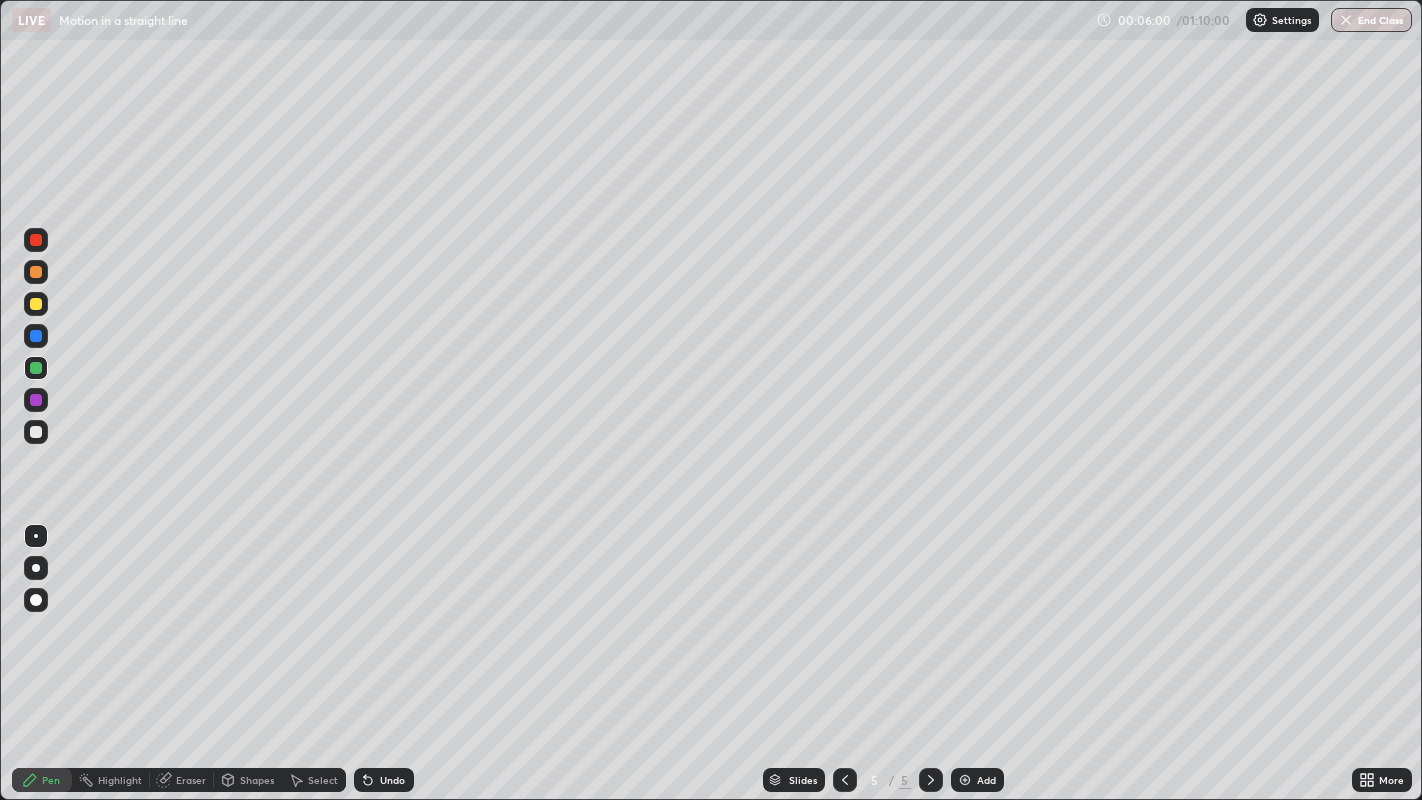 click at bounding box center [36, 304] 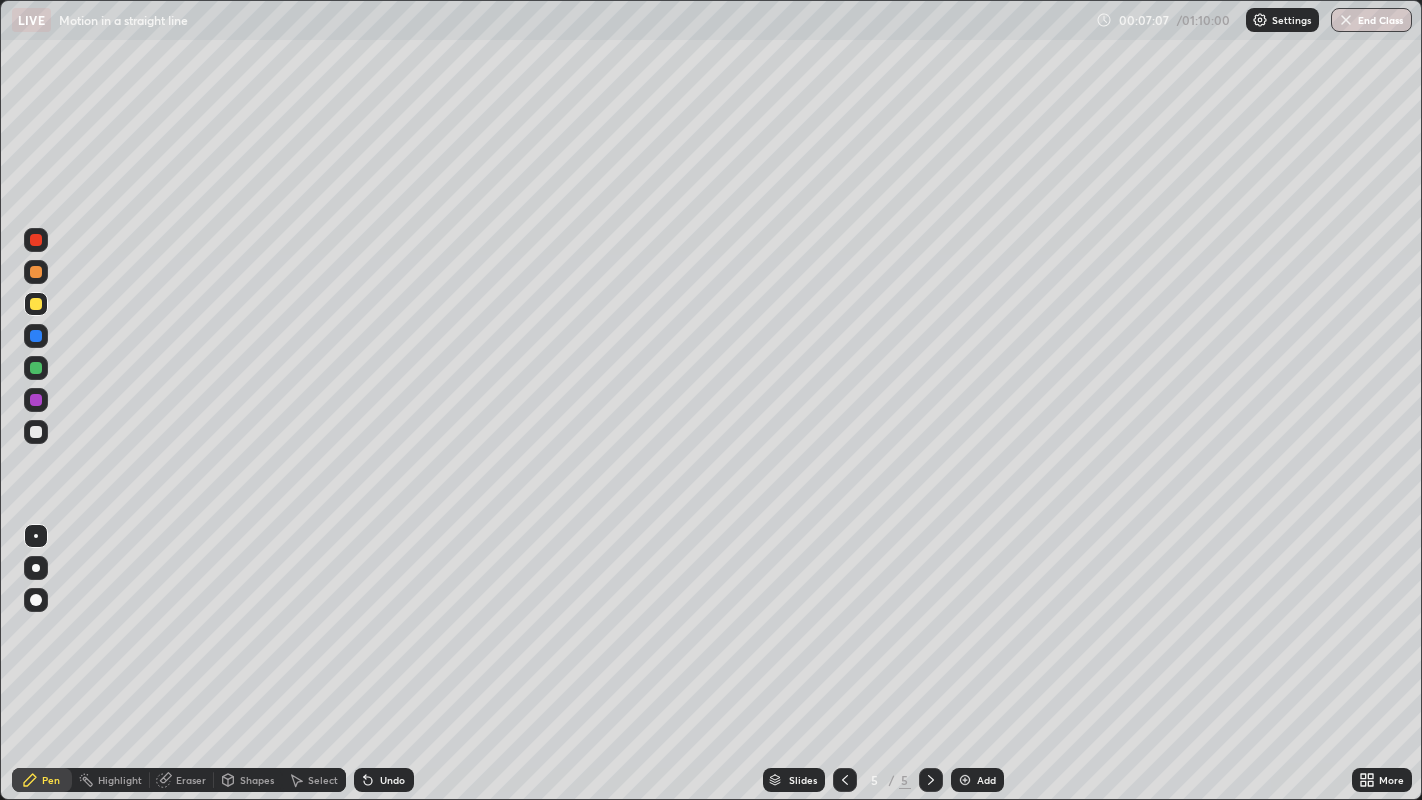 click on "Undo" at bounding box center [392, 780] 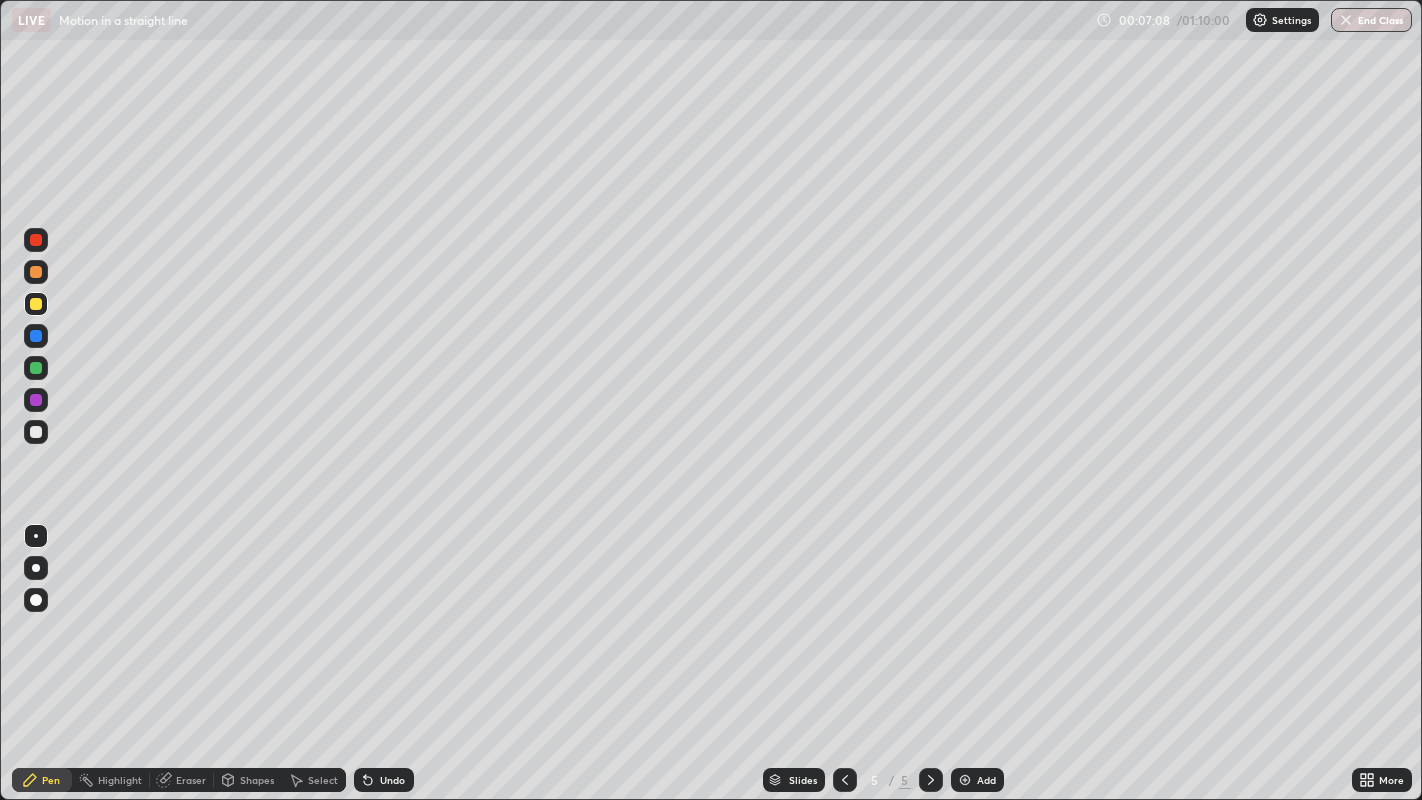 click on "Undo" at bounding box center [392, 780] 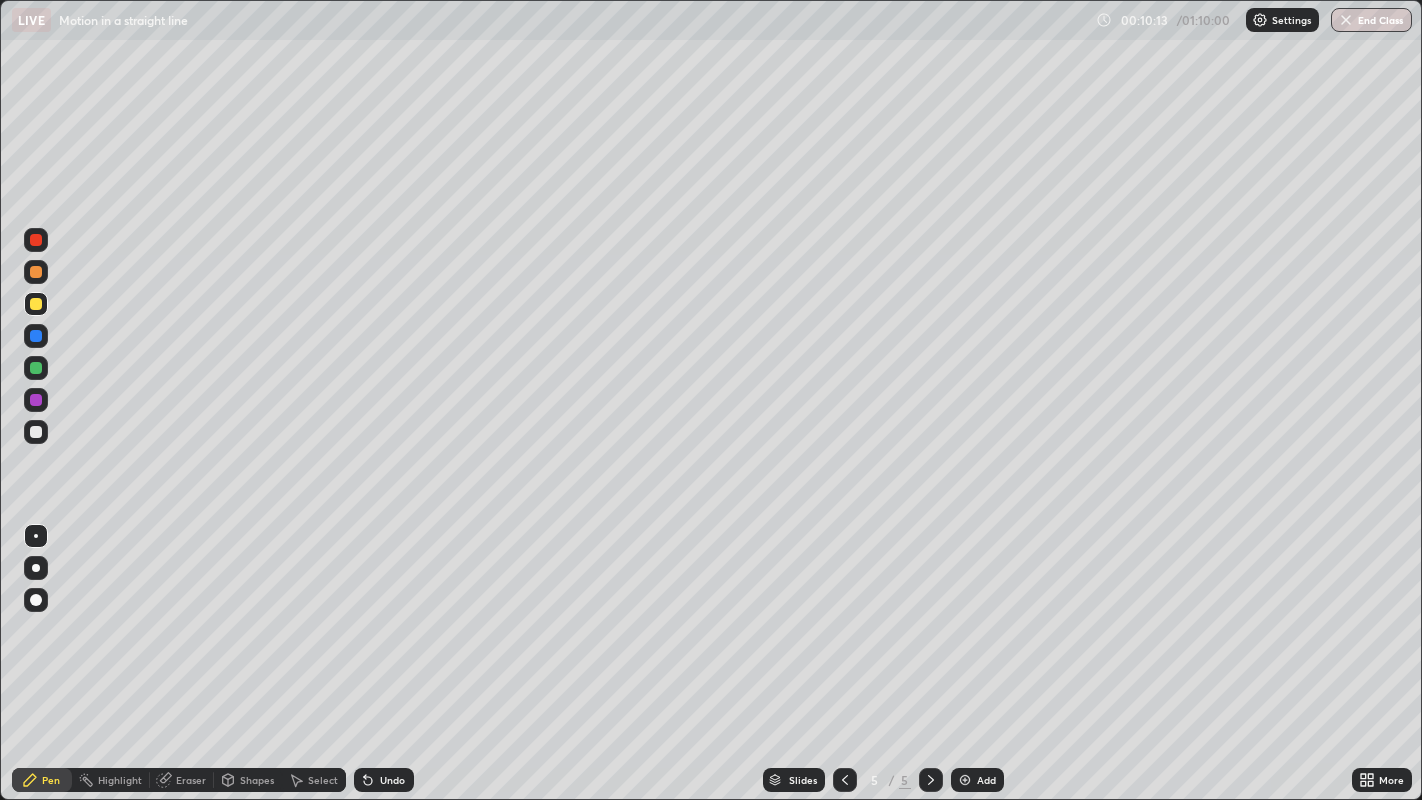 click on "Add" at bounding box center (986, 780) 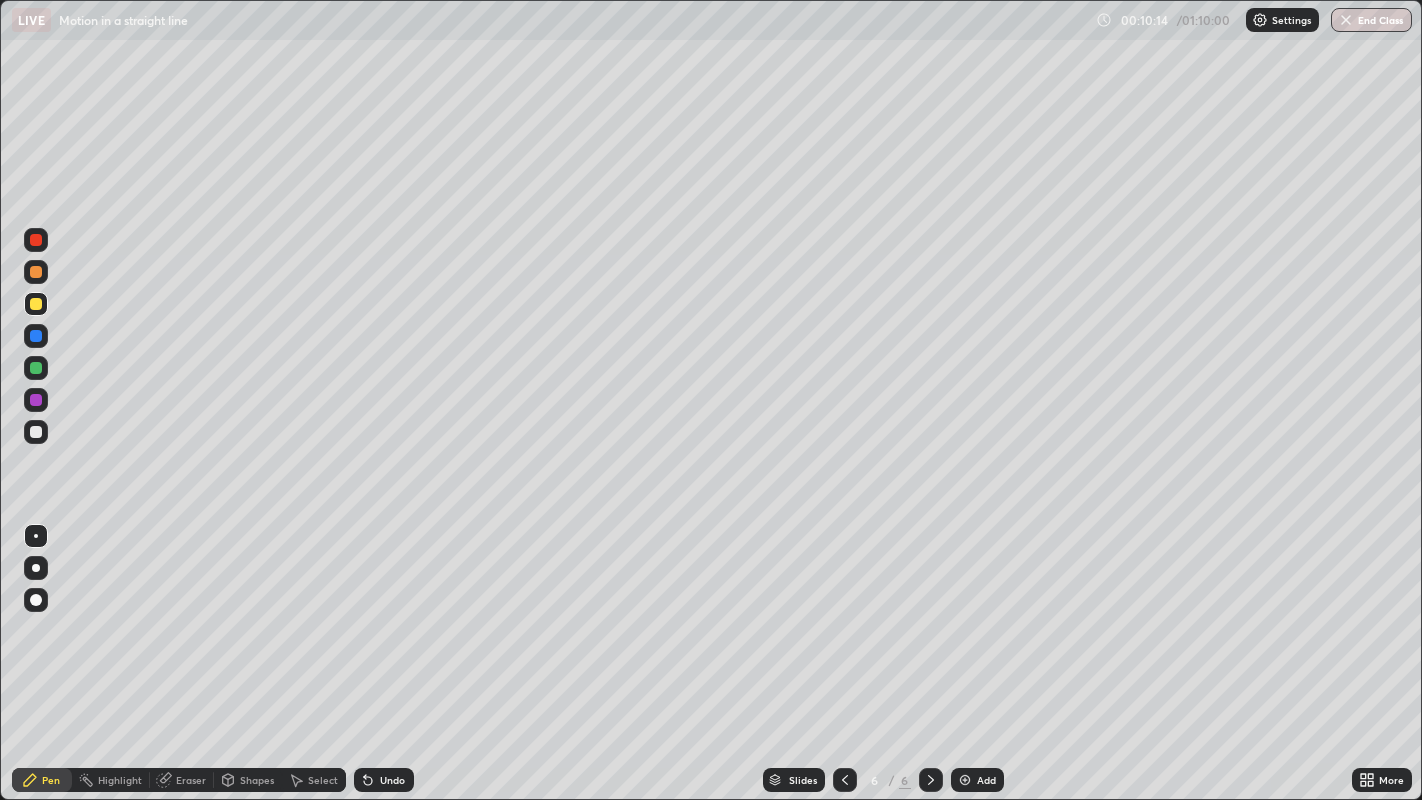 click at bounding box center (36, 368) 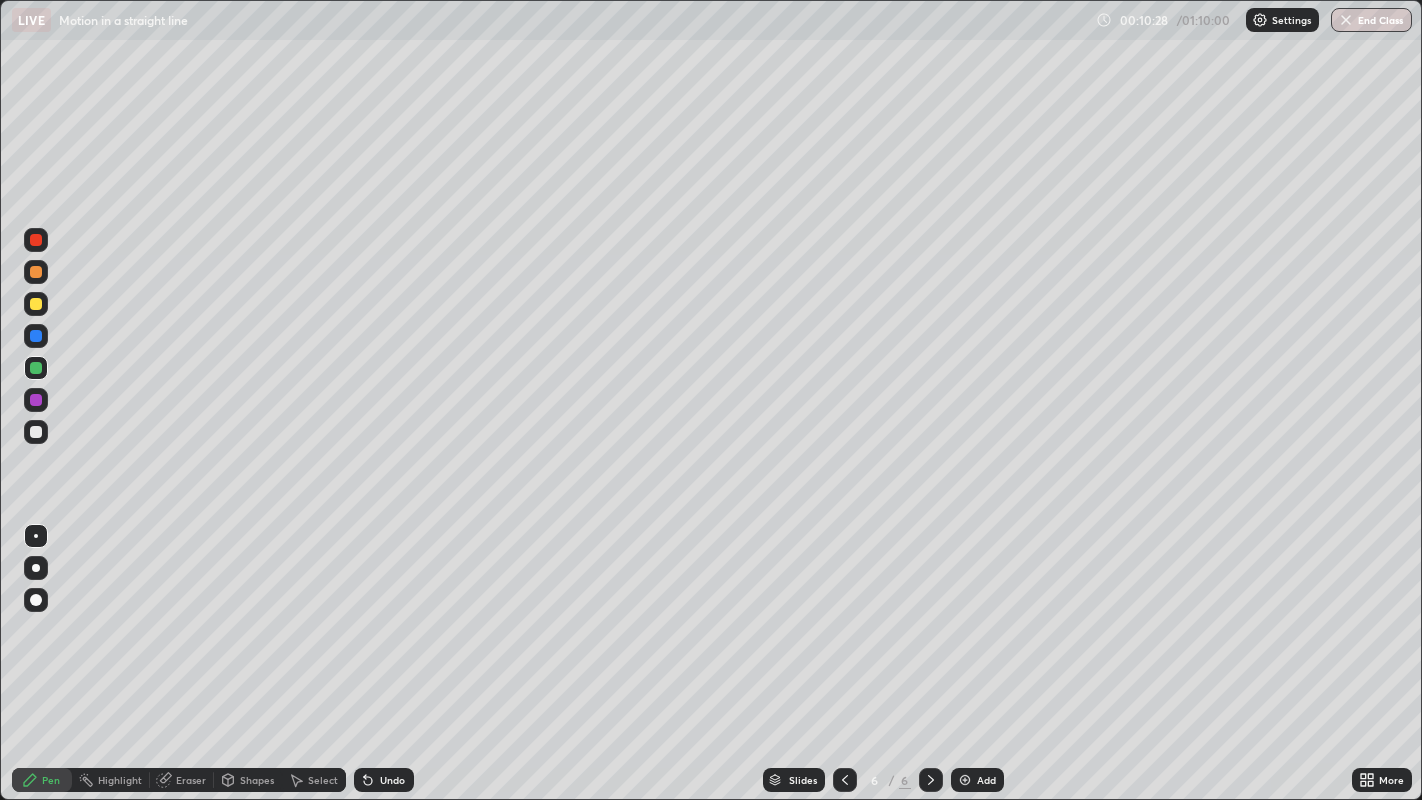 click at bounding box center [36, 272] 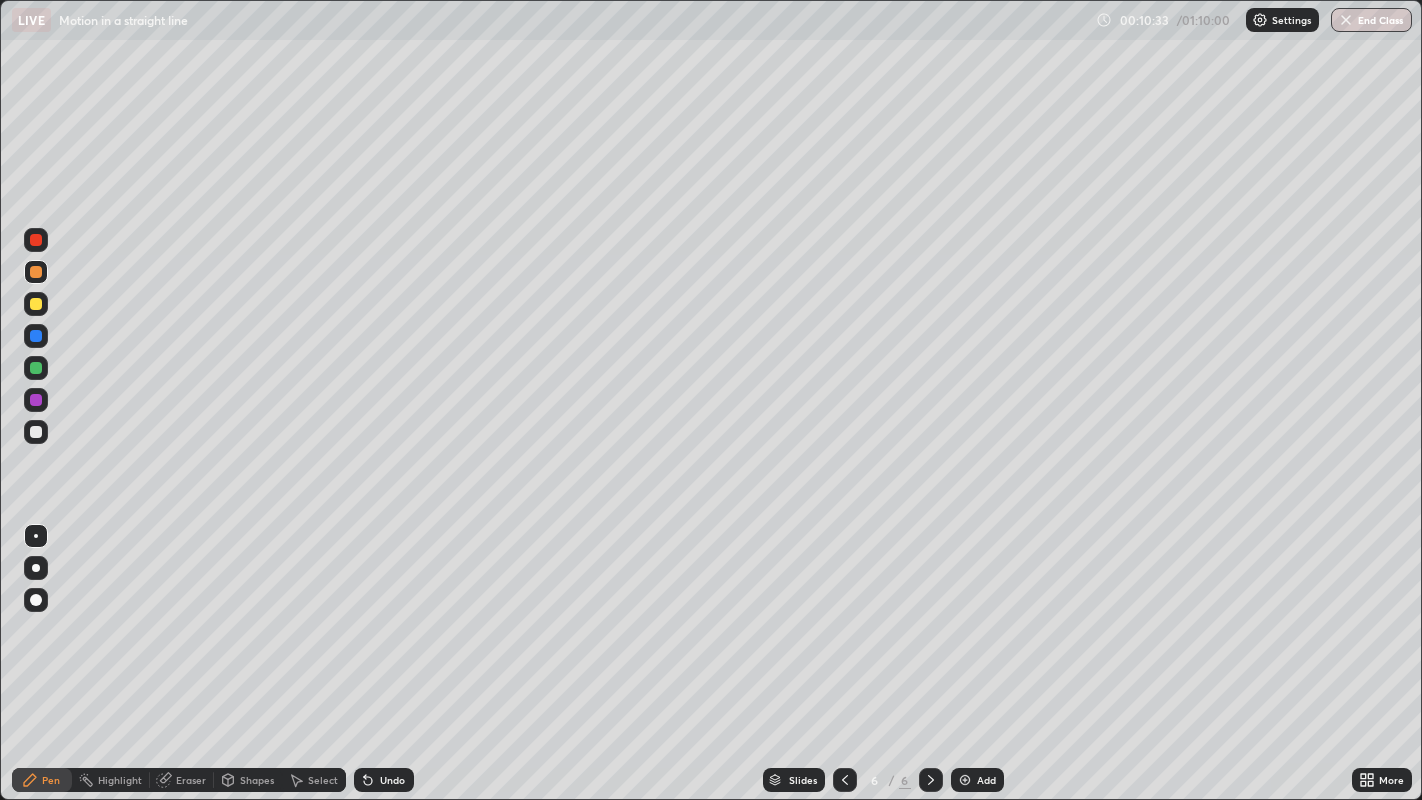 click at bounding box center (36, 568) 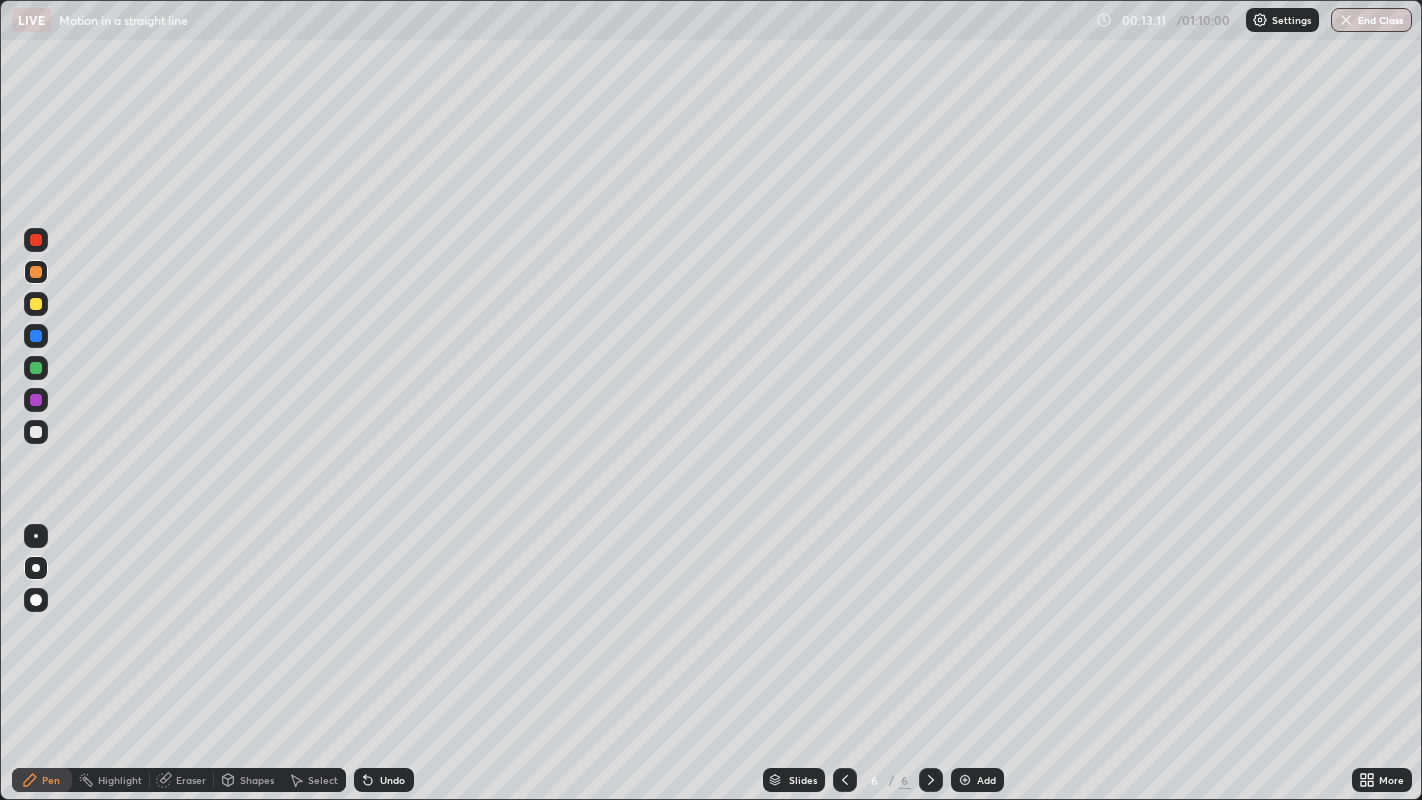 click on "Undo" at bounding box center [392, 780] 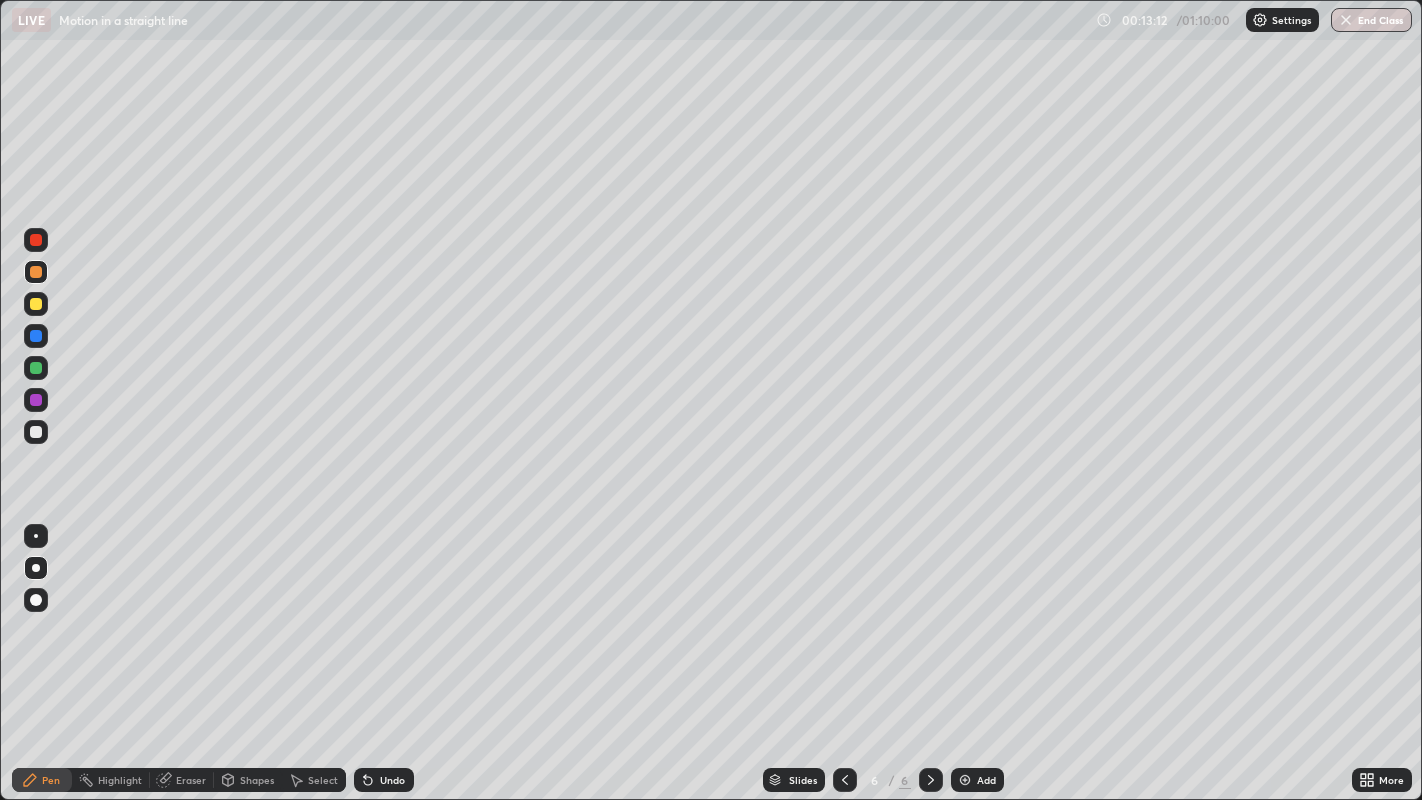 click on "Undo" at bounding box center (392, 780) 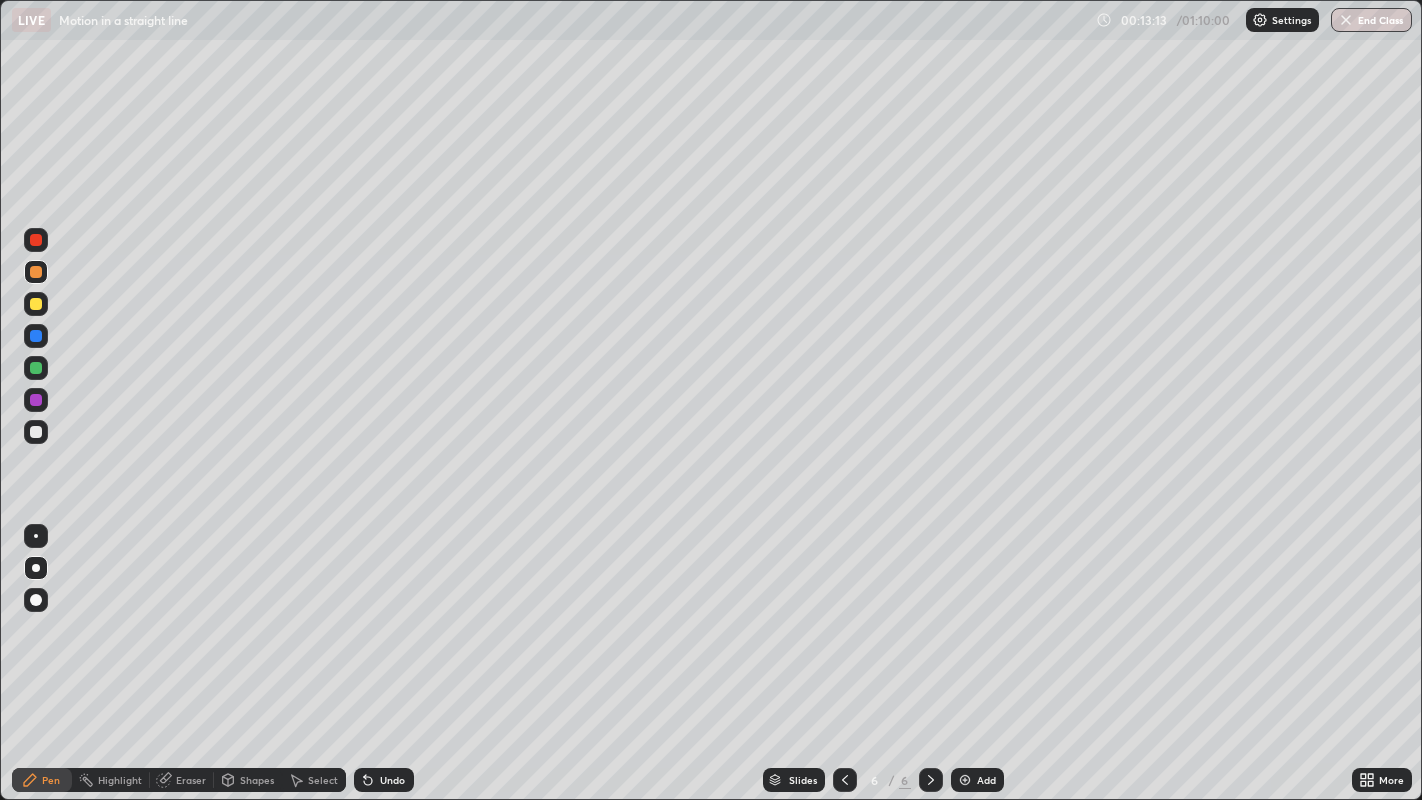 click on "Undo" at bounding box center [384, 780] 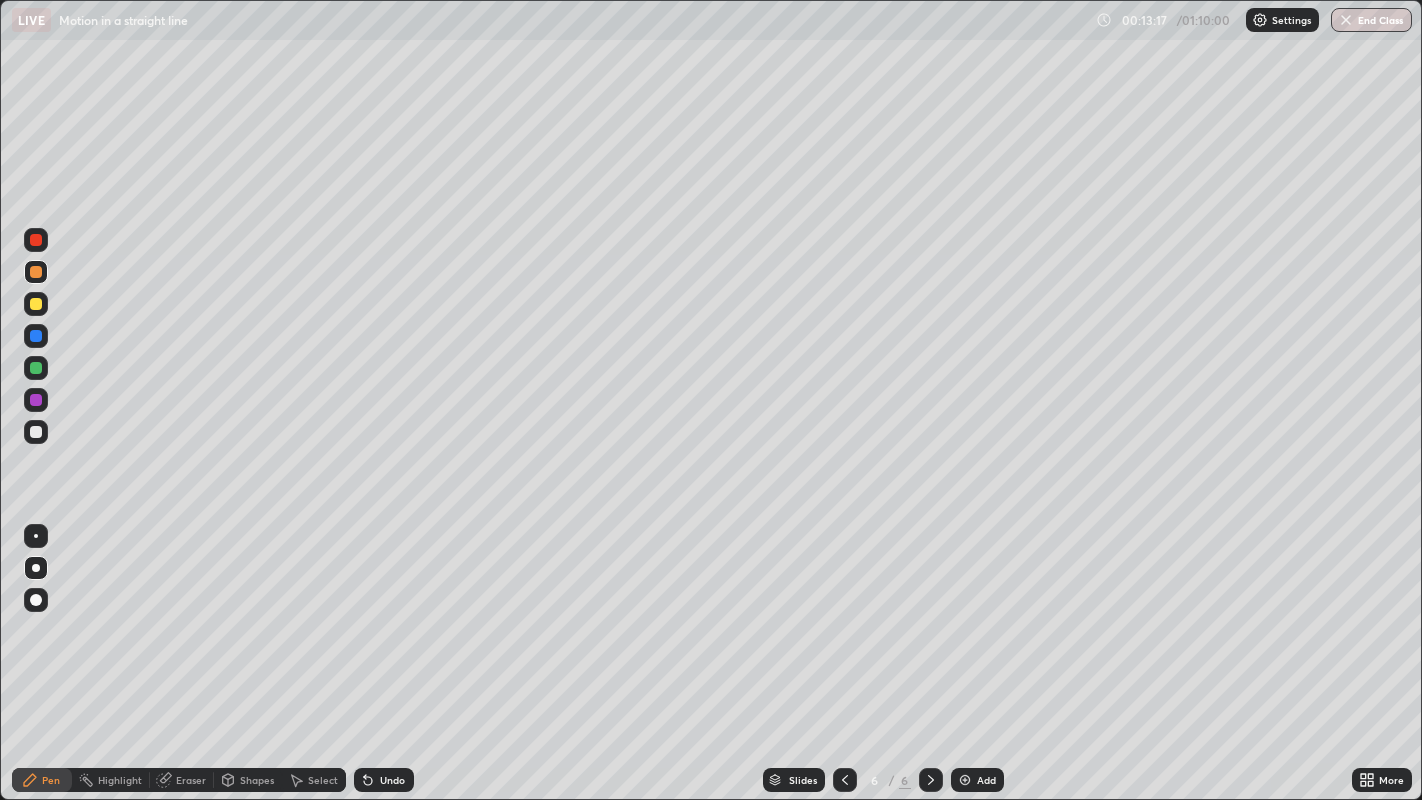 click at bounding box center [36, 368] 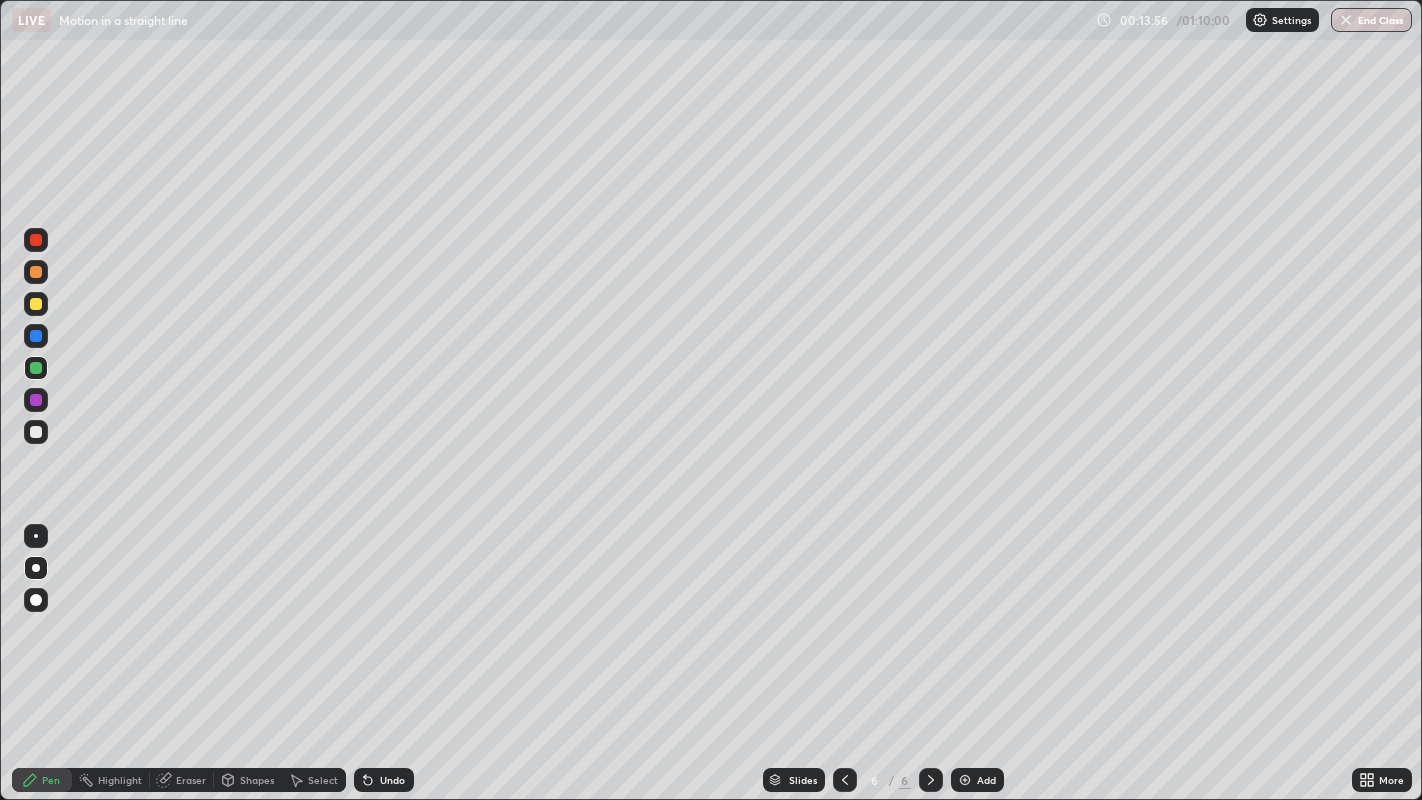 click on "Add" at bounding box center [986, 780] 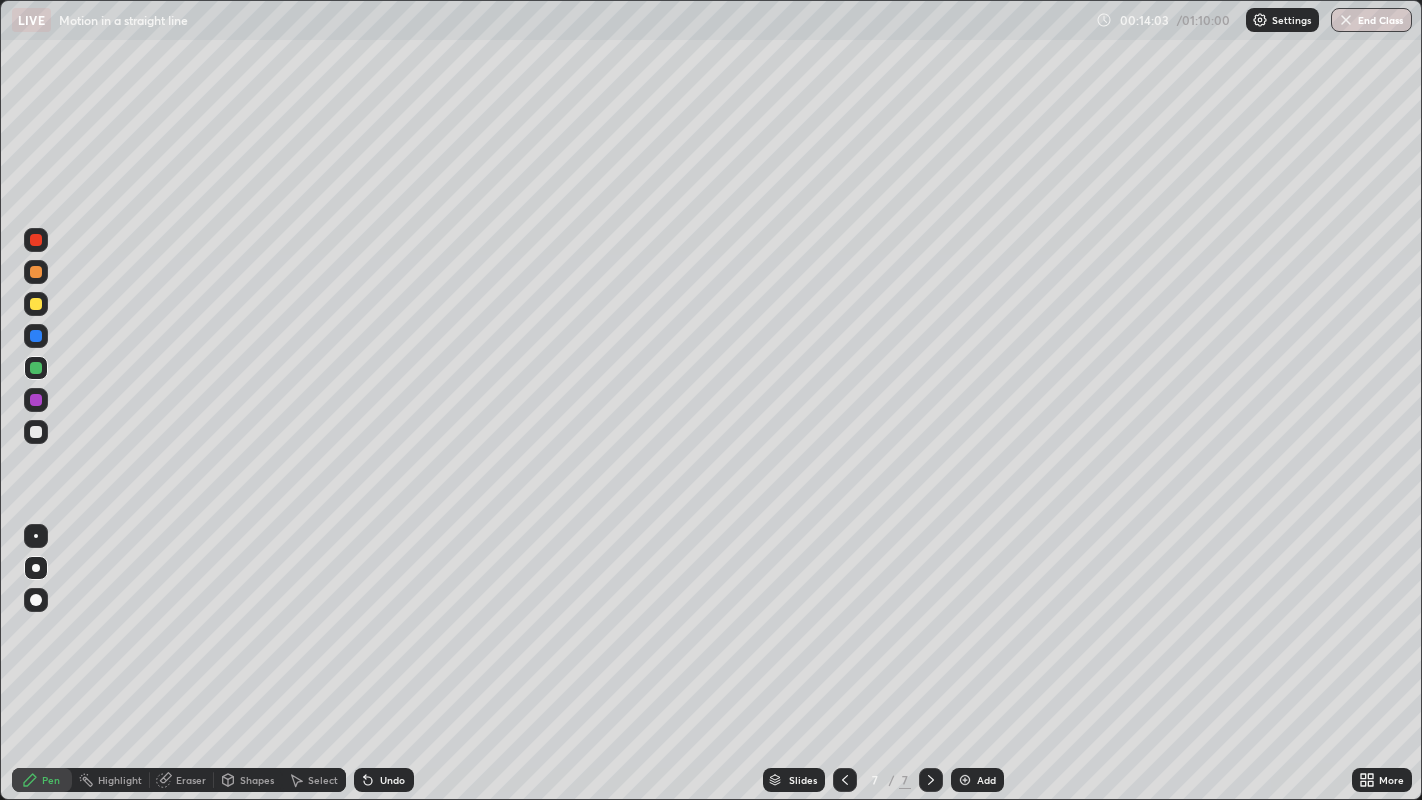click on "Undo" at bounding box center [392, 780] 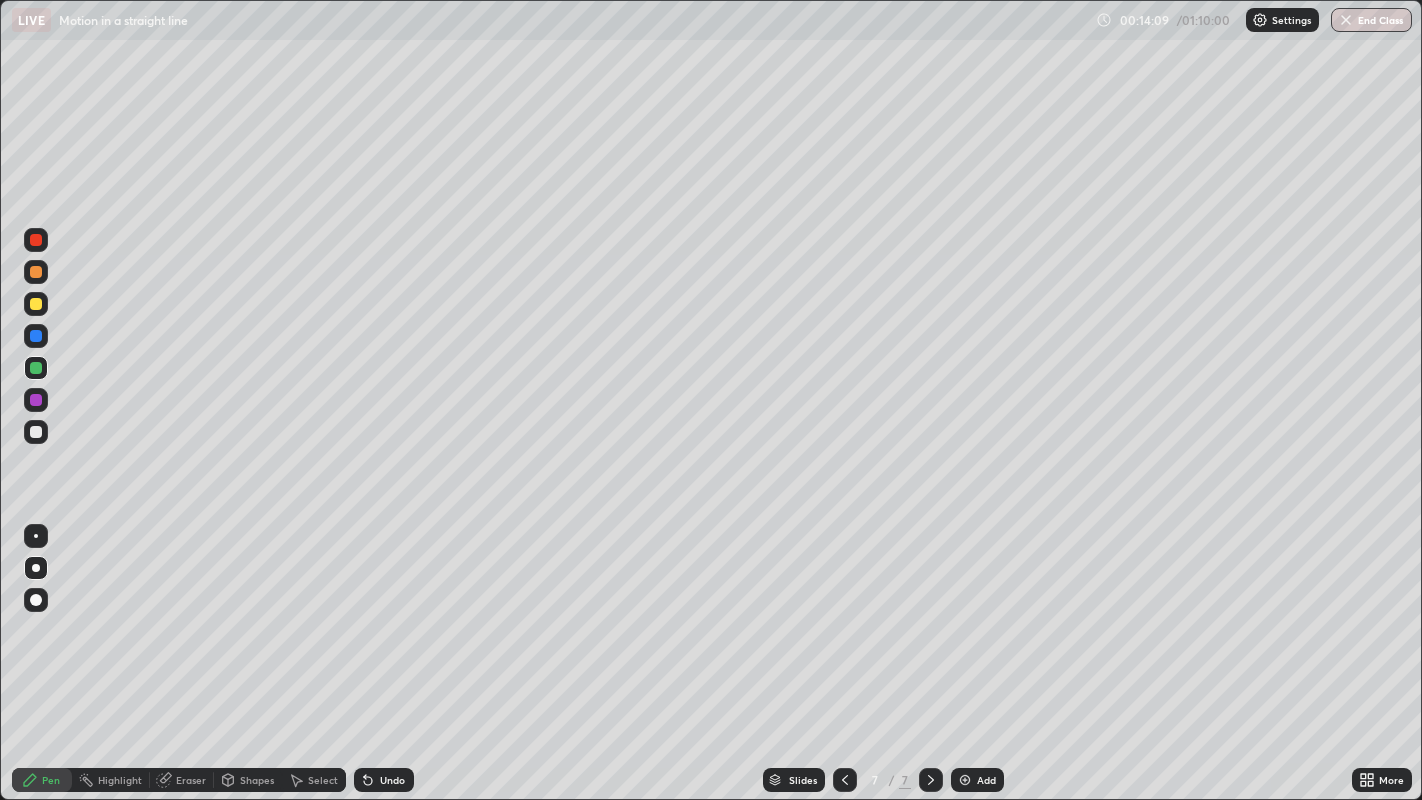 click at bounding box center [36, 304] 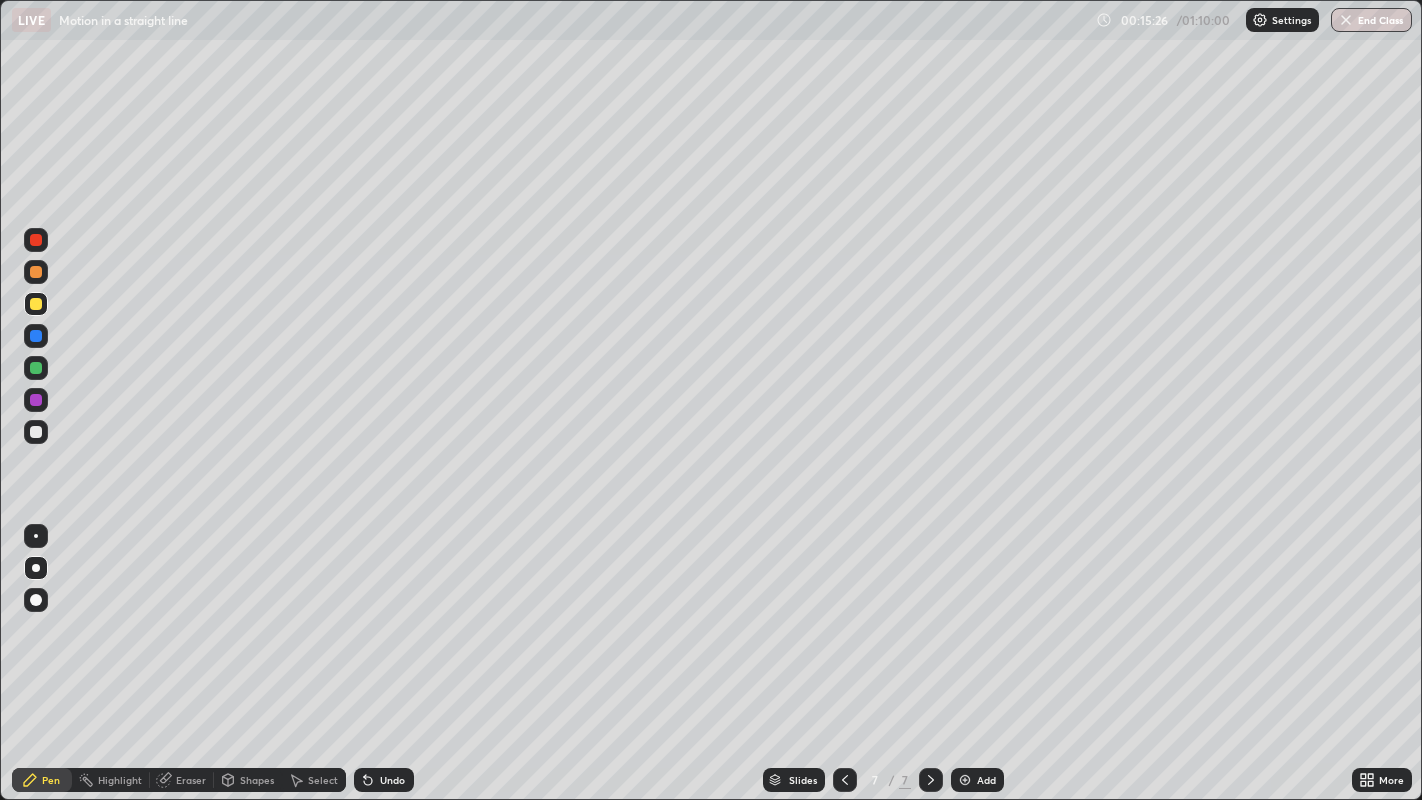 click on "Undo" at bounding box center [384, 780] 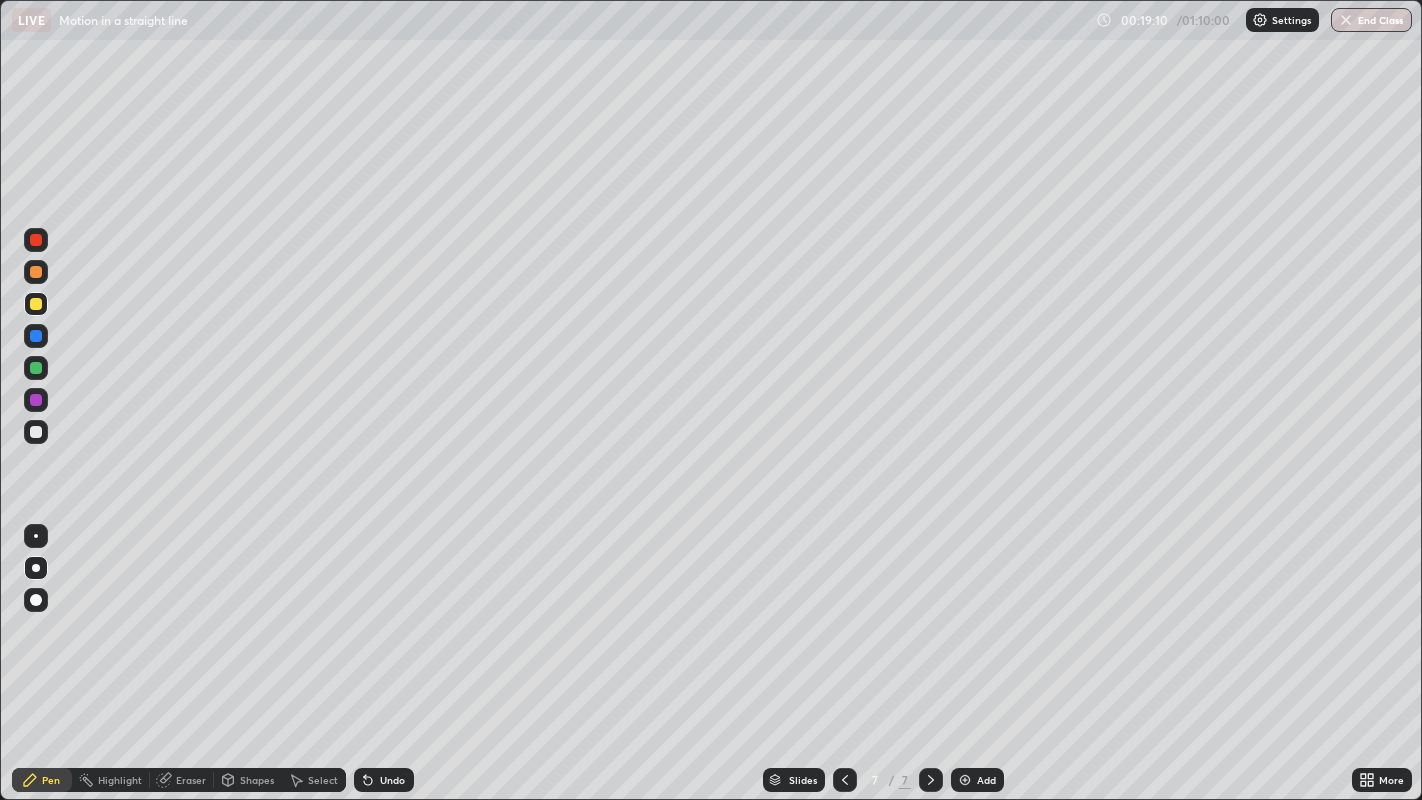 click on "Add" at bounding box center [986, 780] 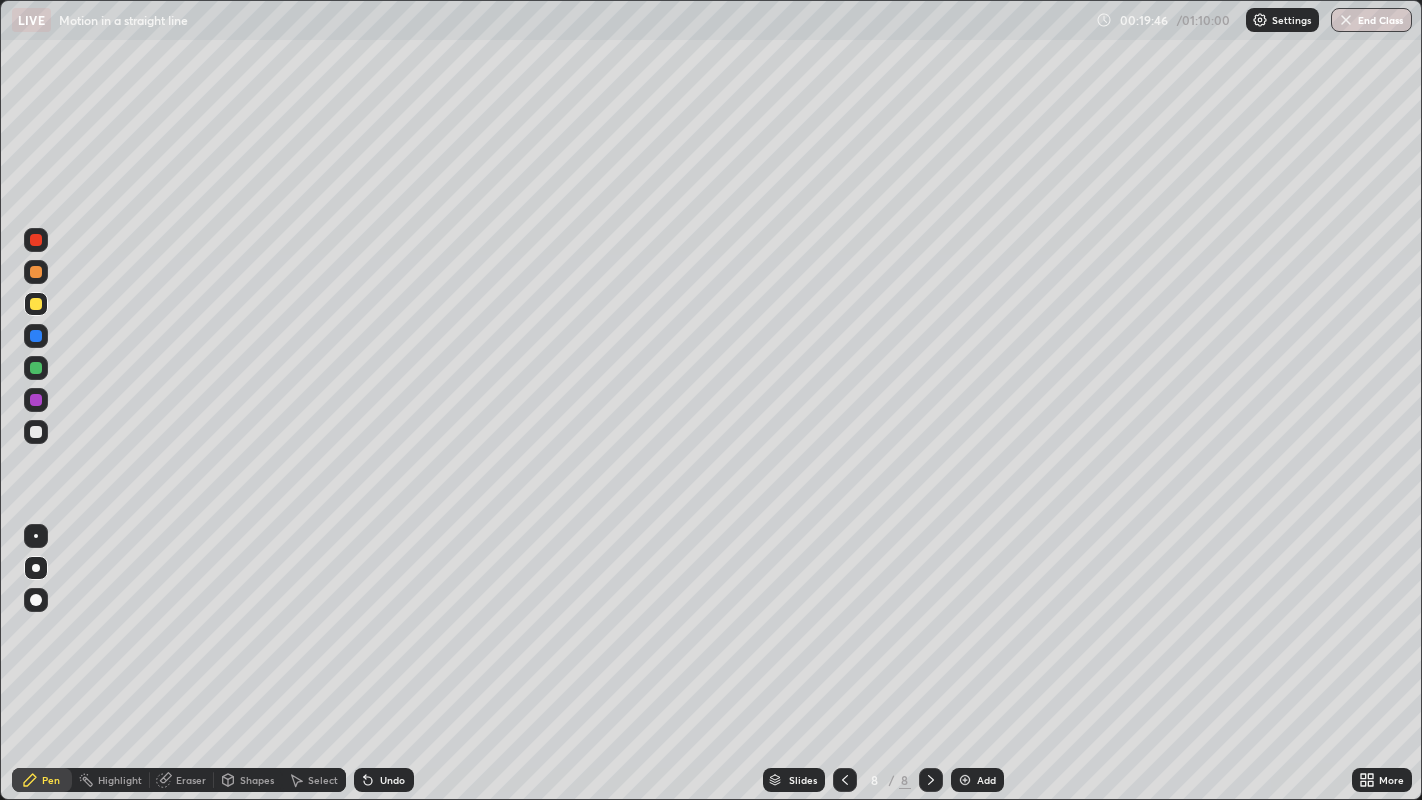 click on "Undo" at bounding box center [392, 780] 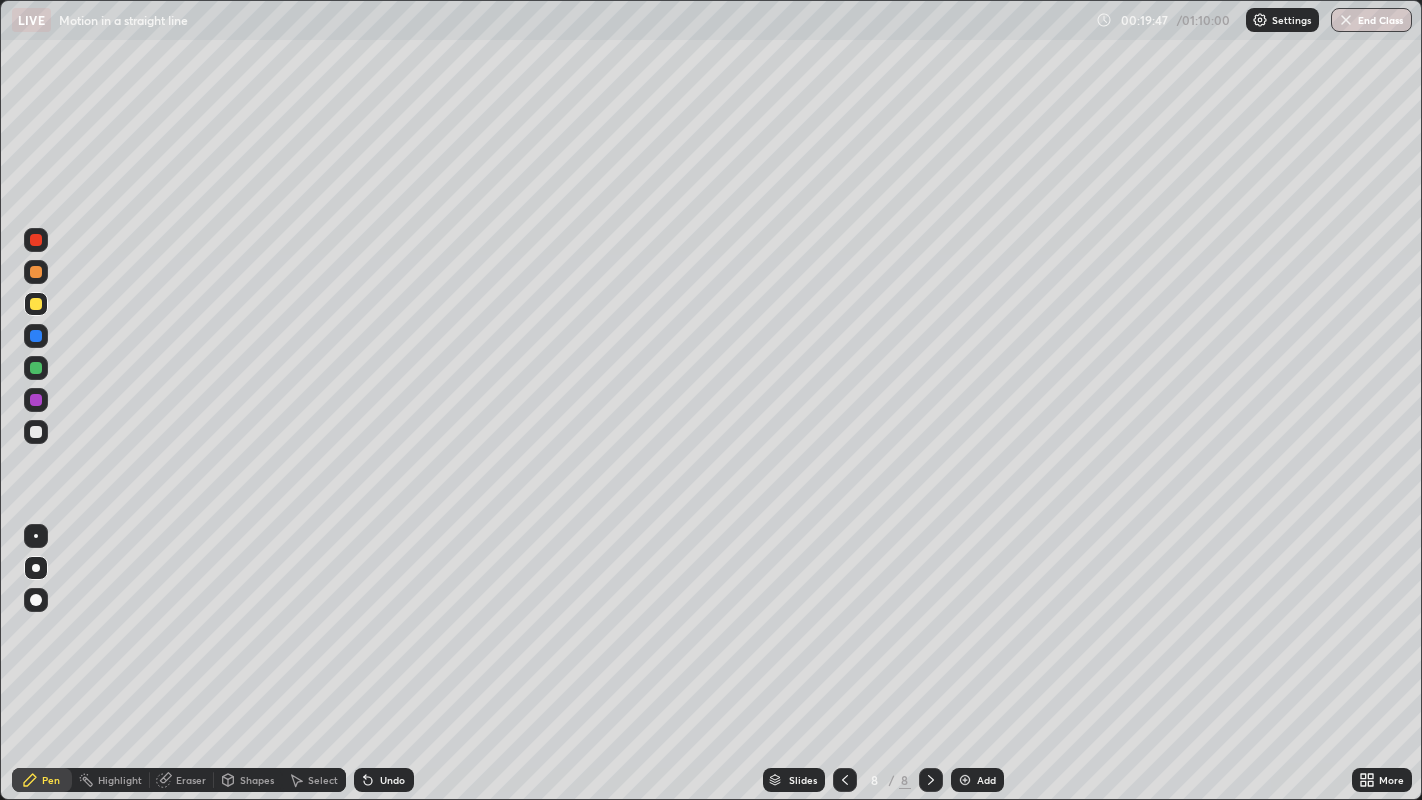 click at bounding box center [36, 368] 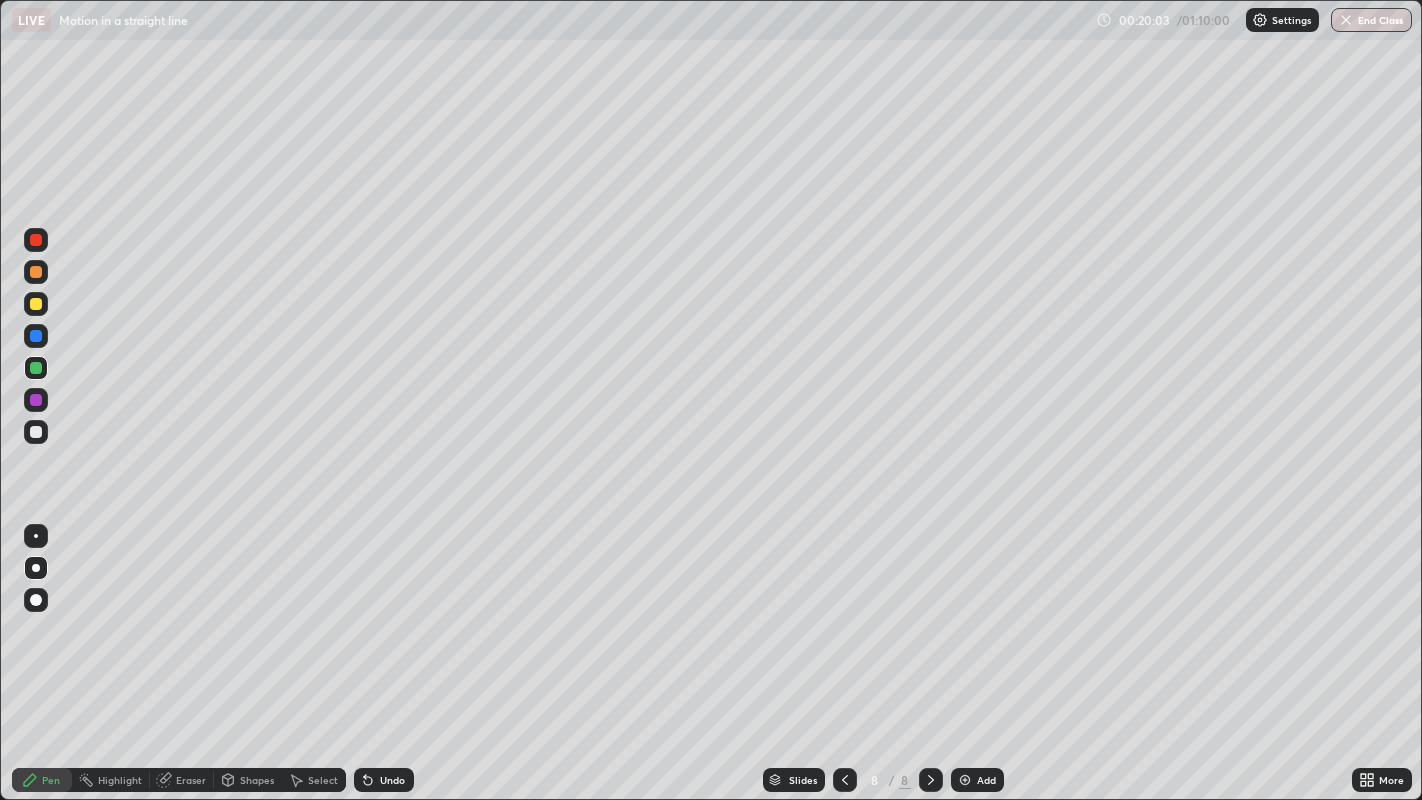 click on "Eraser" at bounding box center [182, 780] 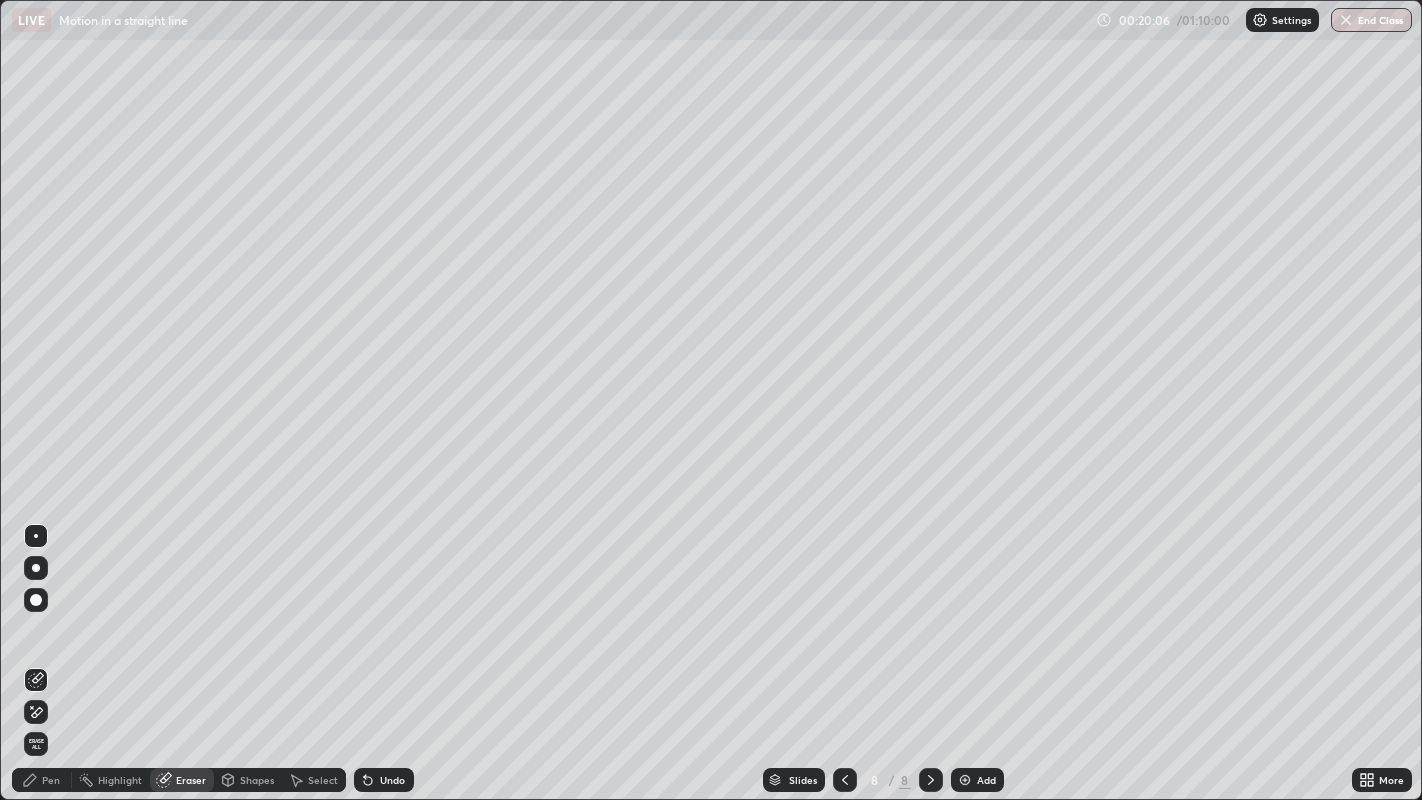 click on "Pen" at bounding box center (42, 780) 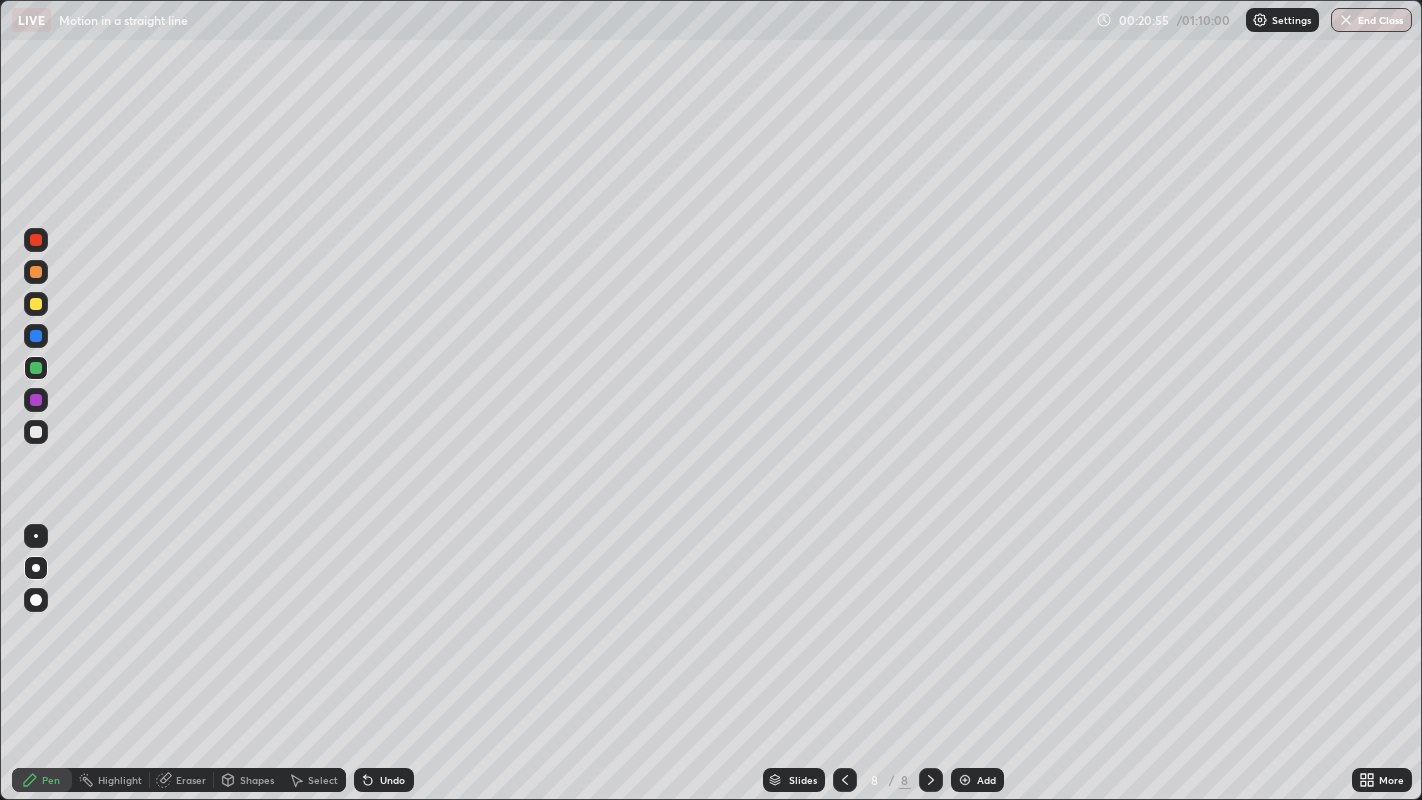 click on "Add" at bounding box center (977, 780) 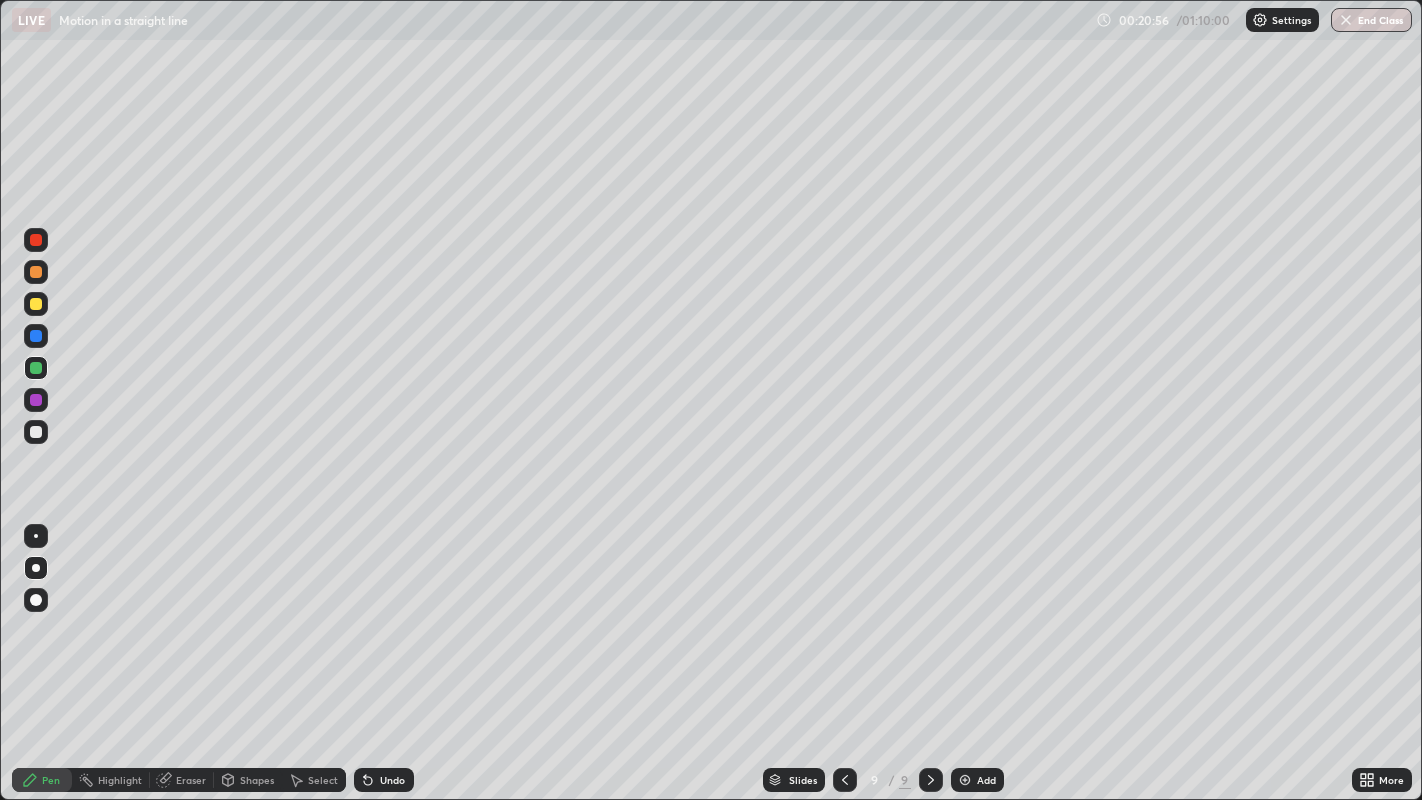 click 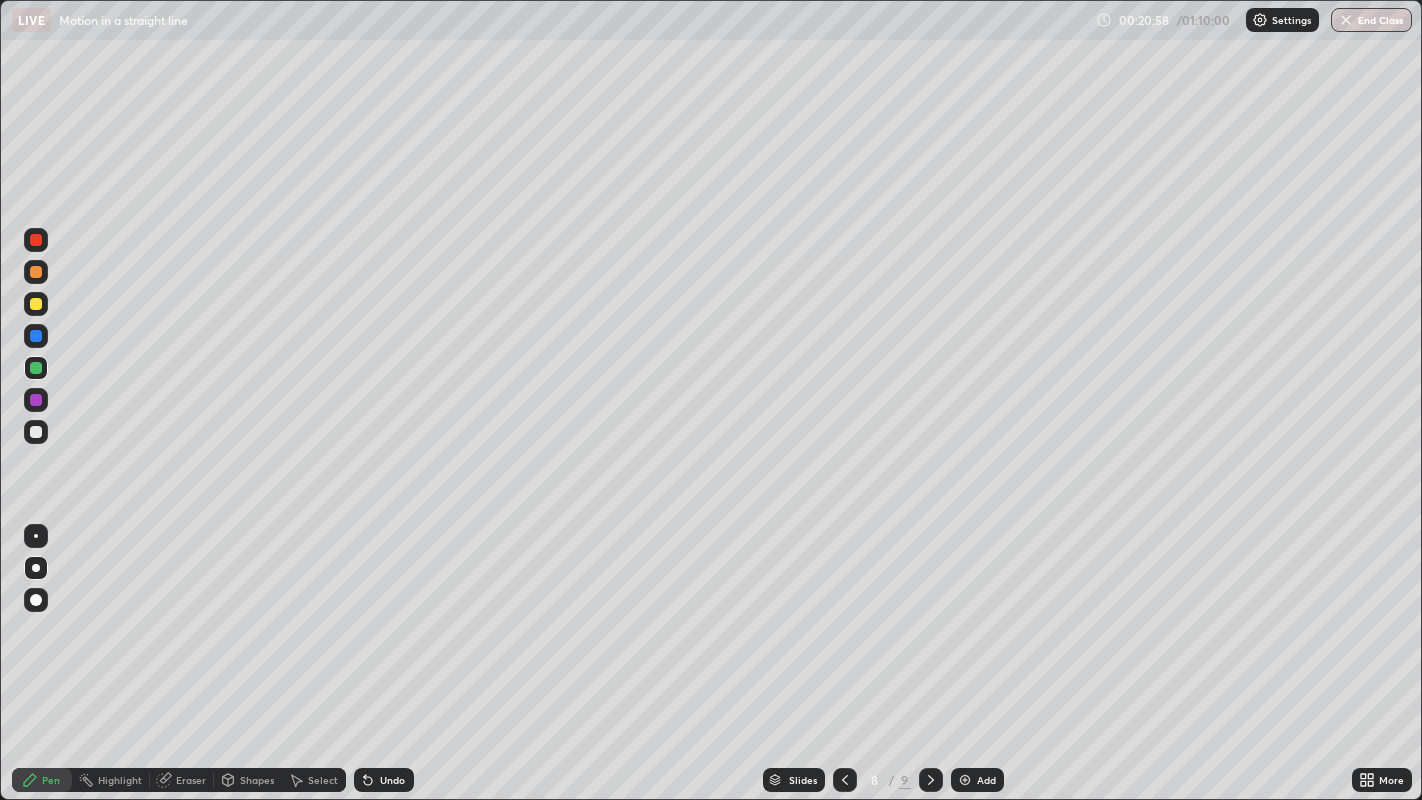 click on "Undo" at bounding box center [384, 780] 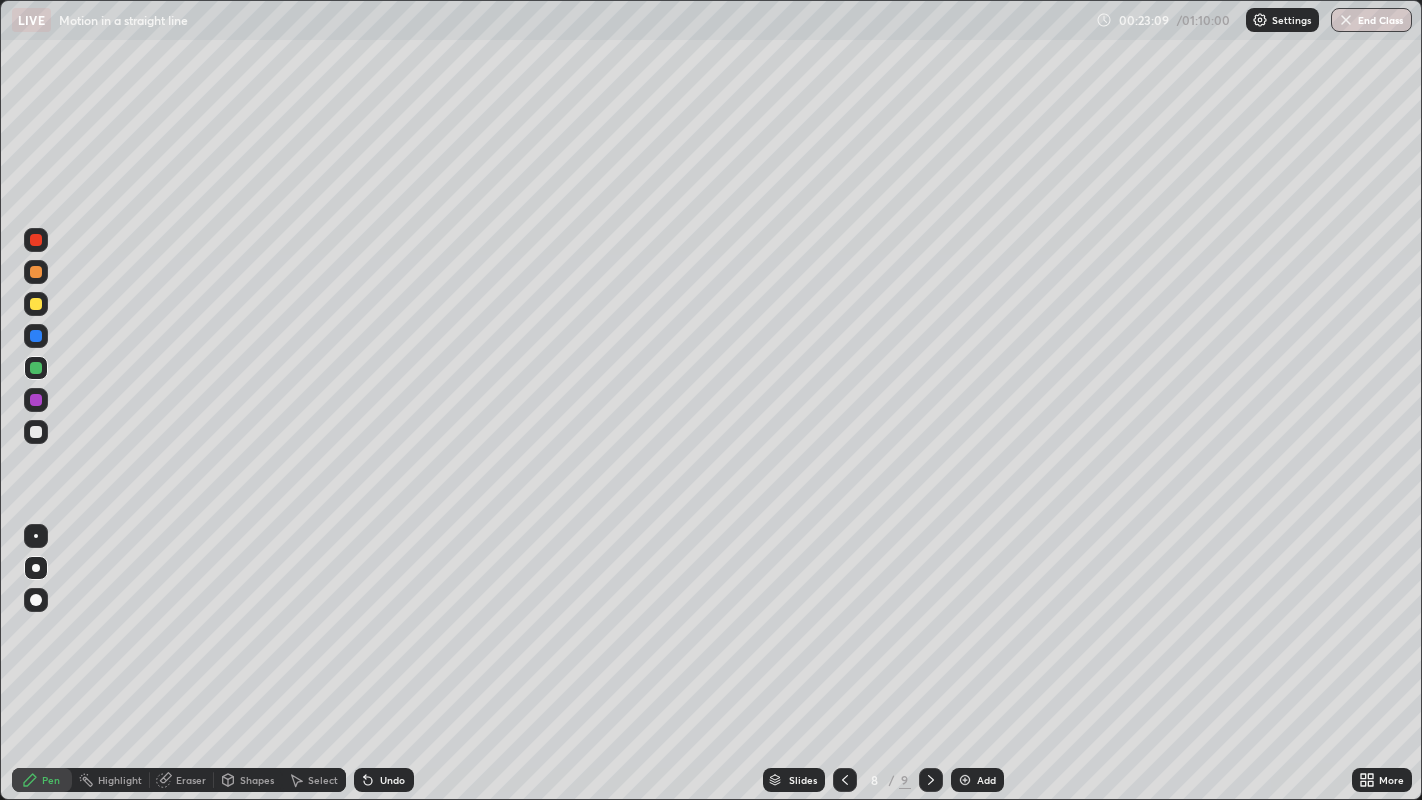click at bounding box center [36, 240] 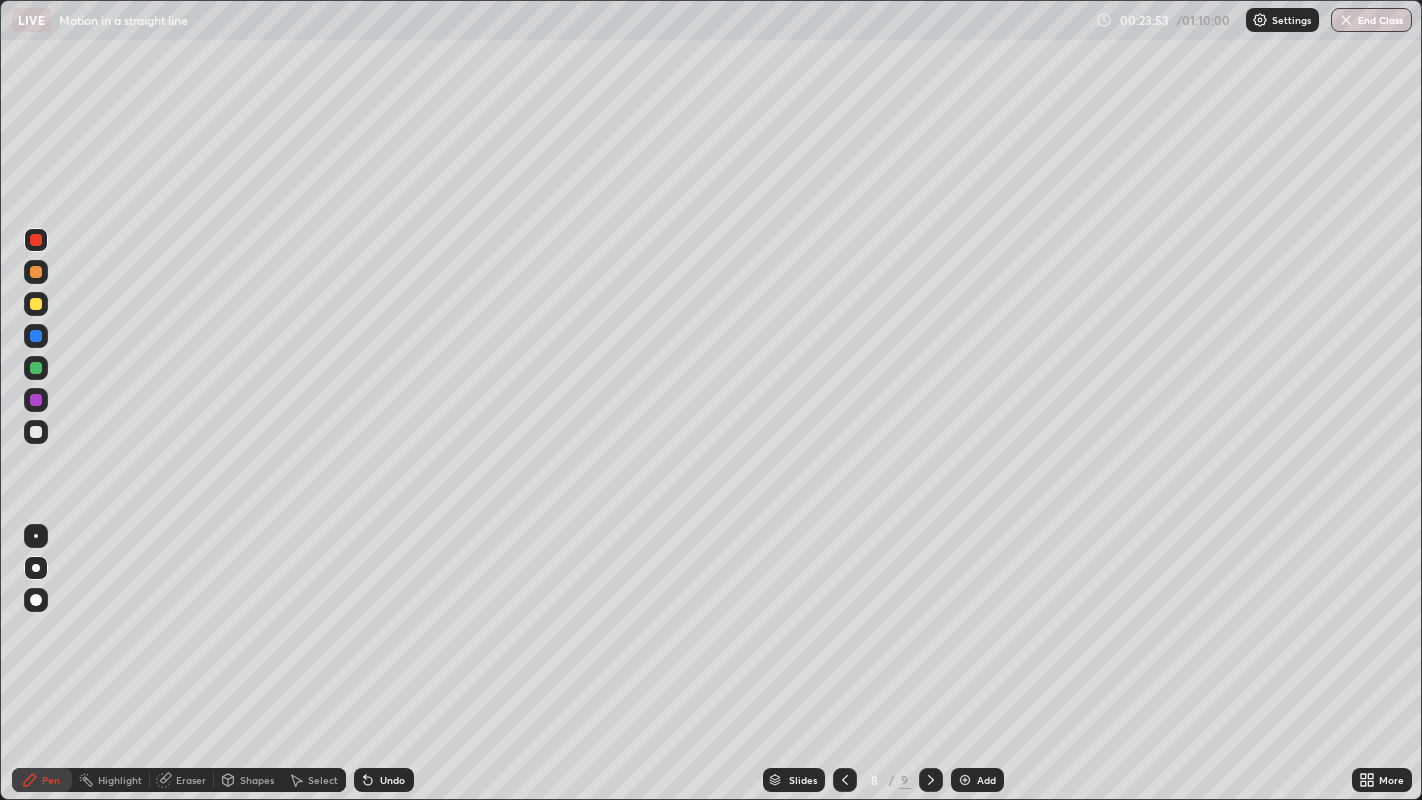 click on "Add" at bounding box center [986, 780] 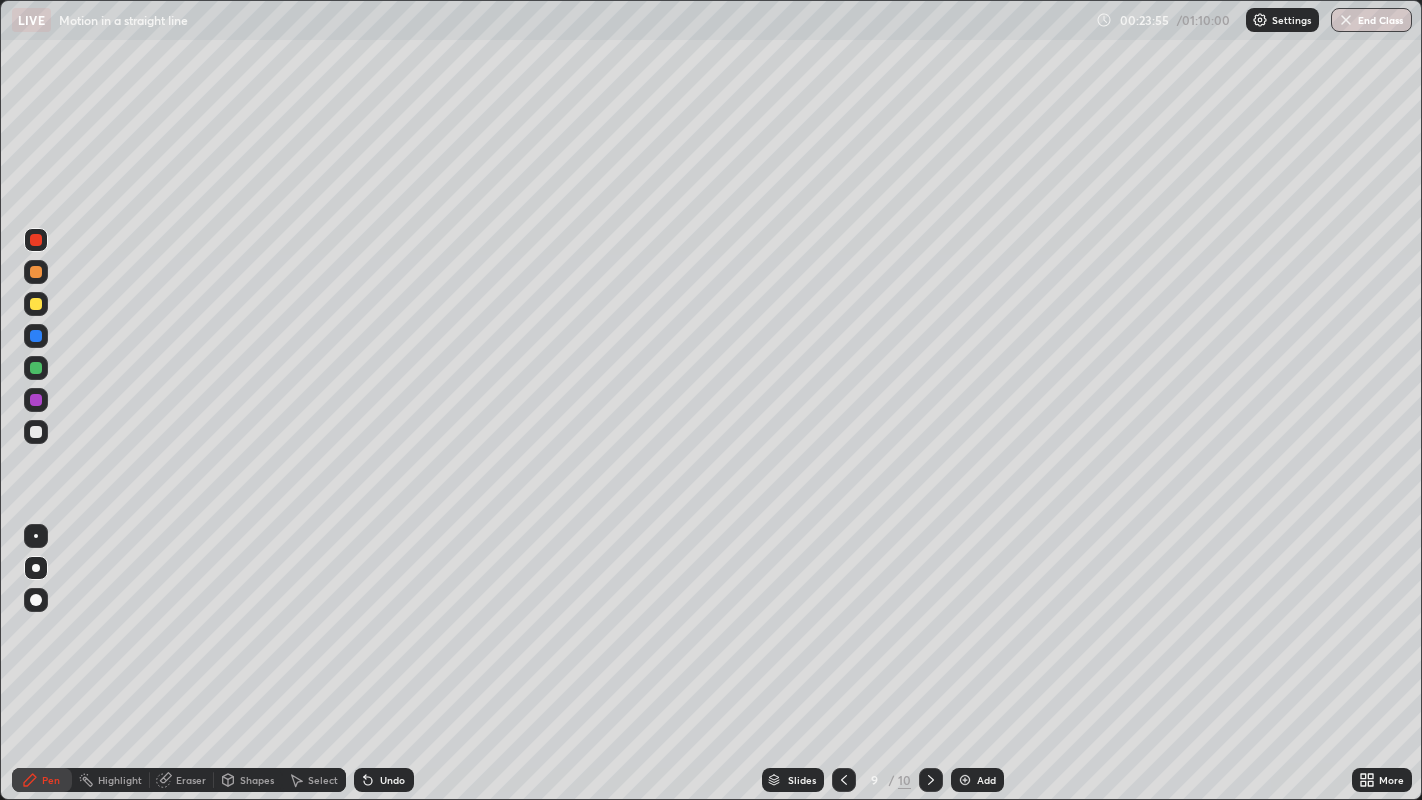click at bounding box center [36, 368] 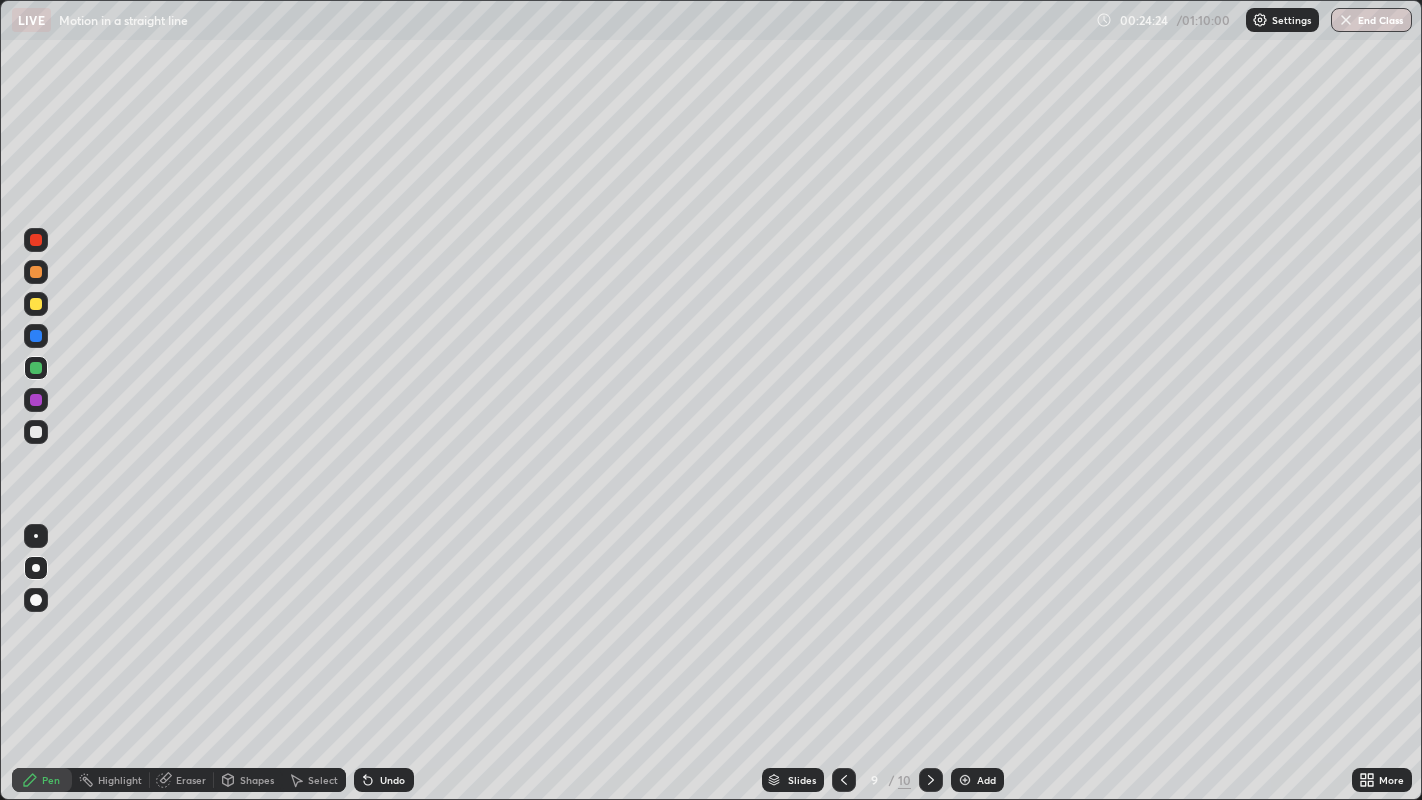 click at bounding box center [36, 304] 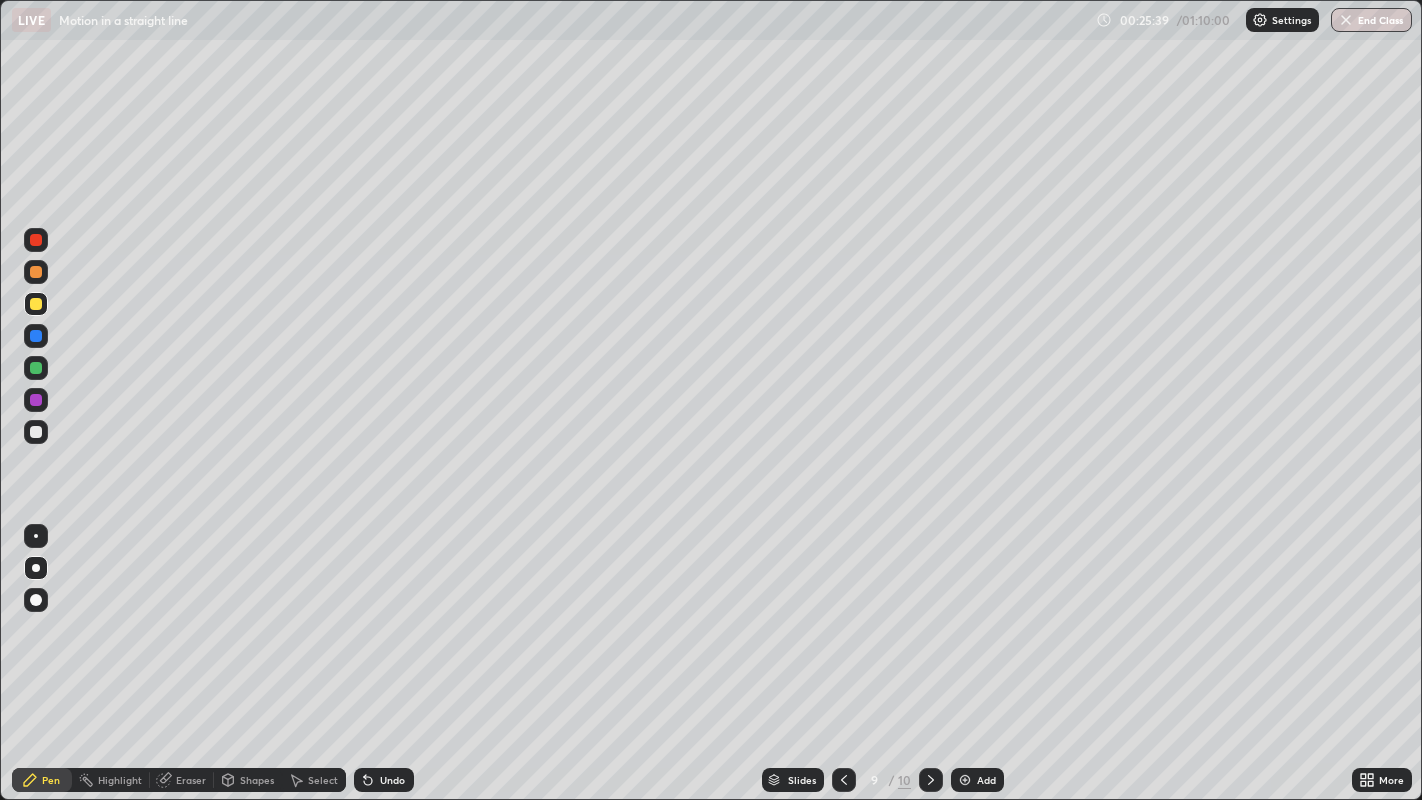 click on "Undo" at bounding box center (384, 780) 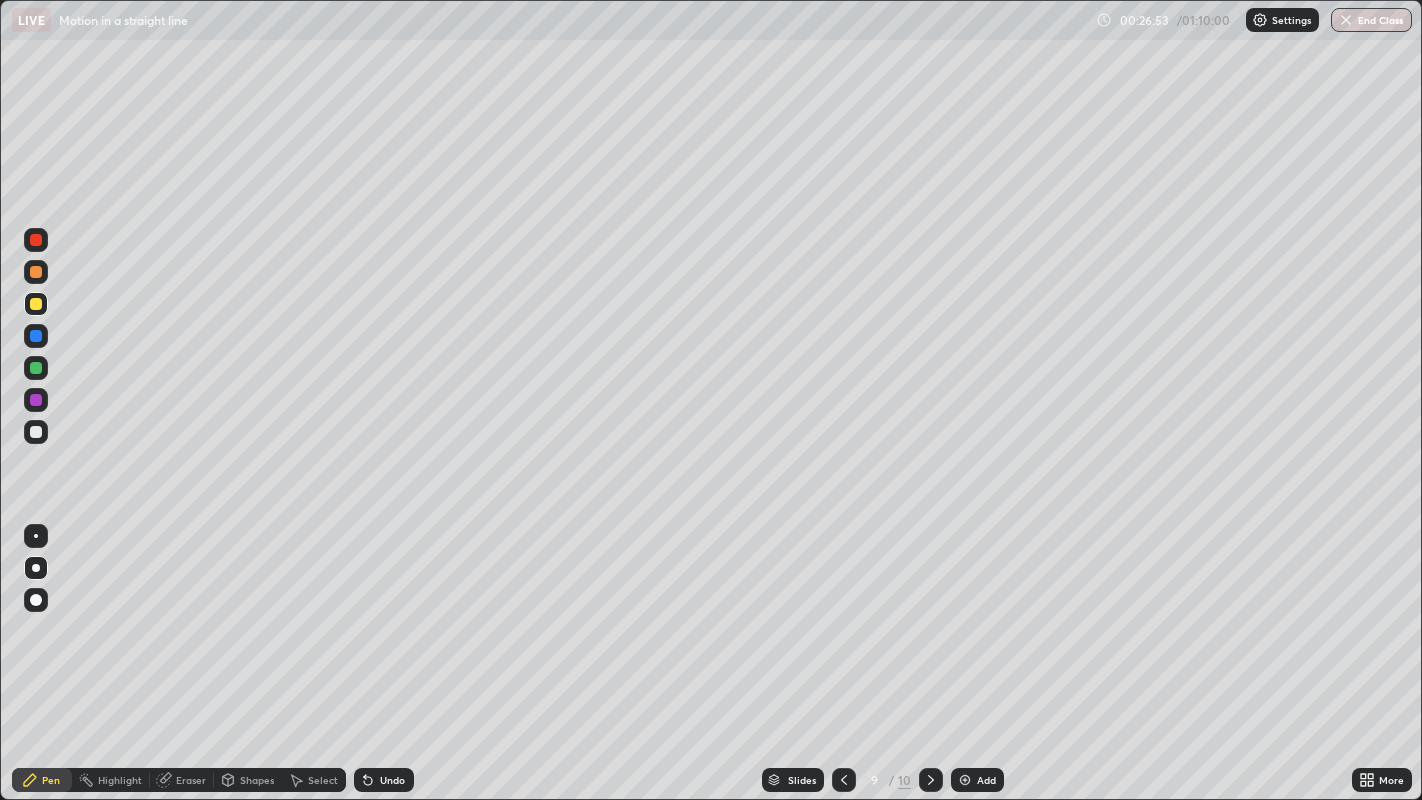 click on "Add" at bounding box center (986, 780) 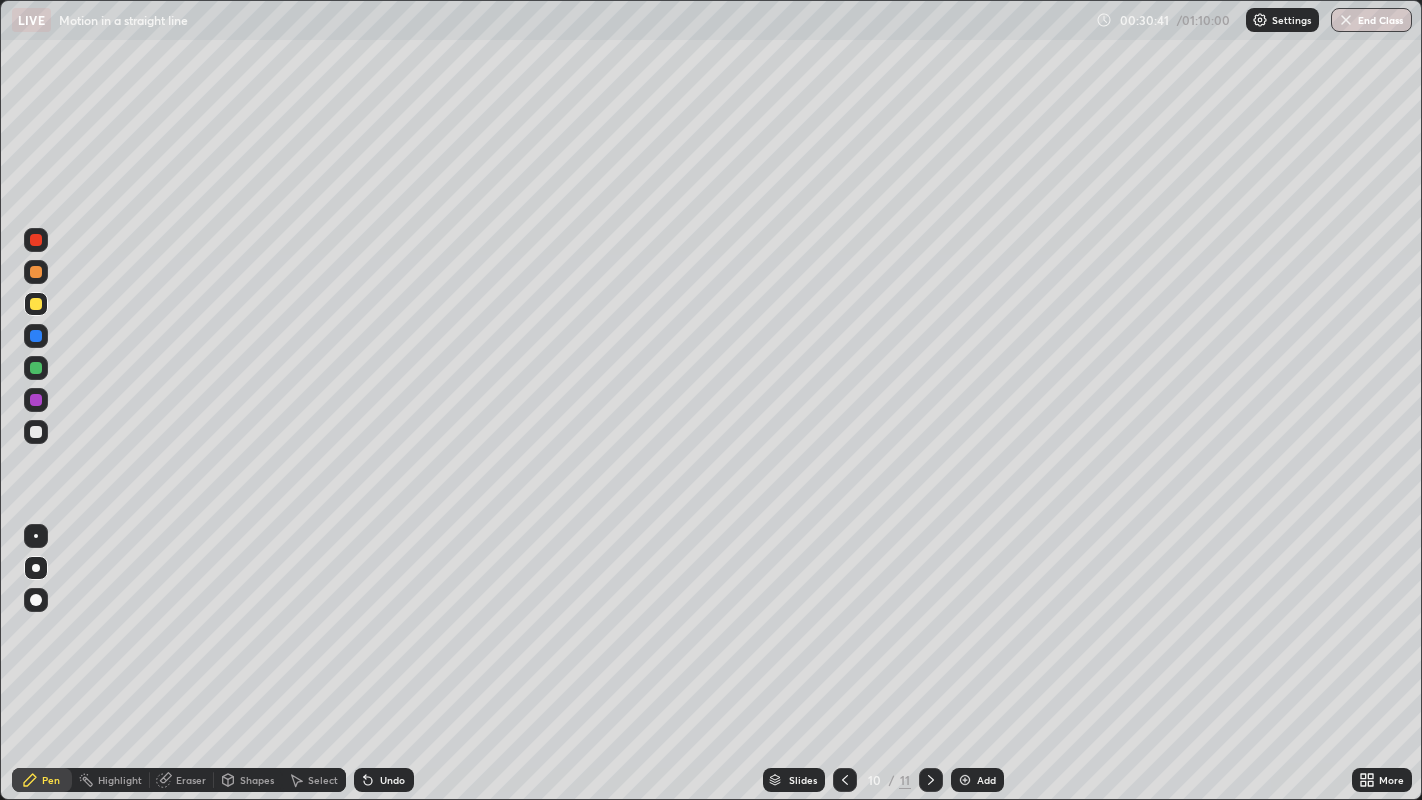 click 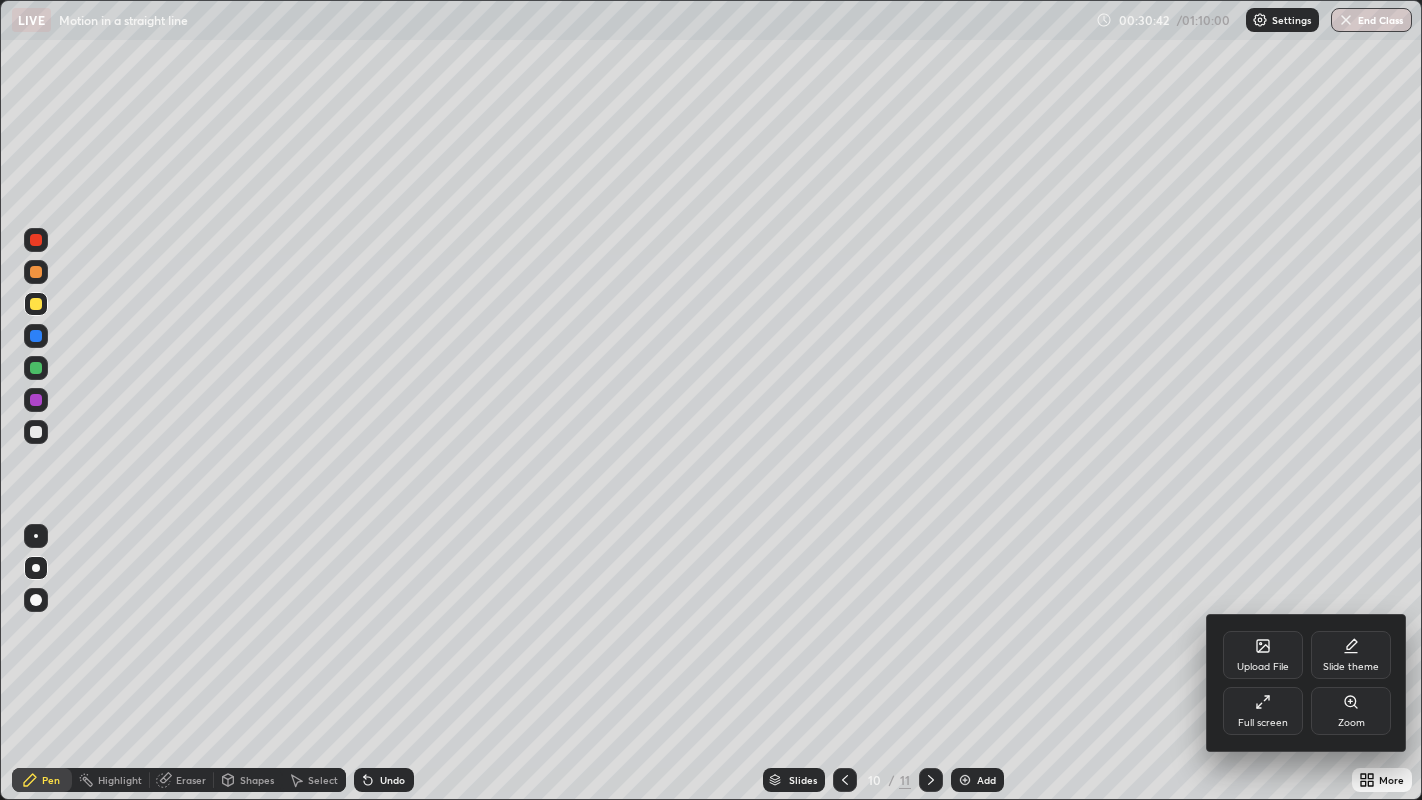 click on "Upload File" at bounding box center (1263, 655) 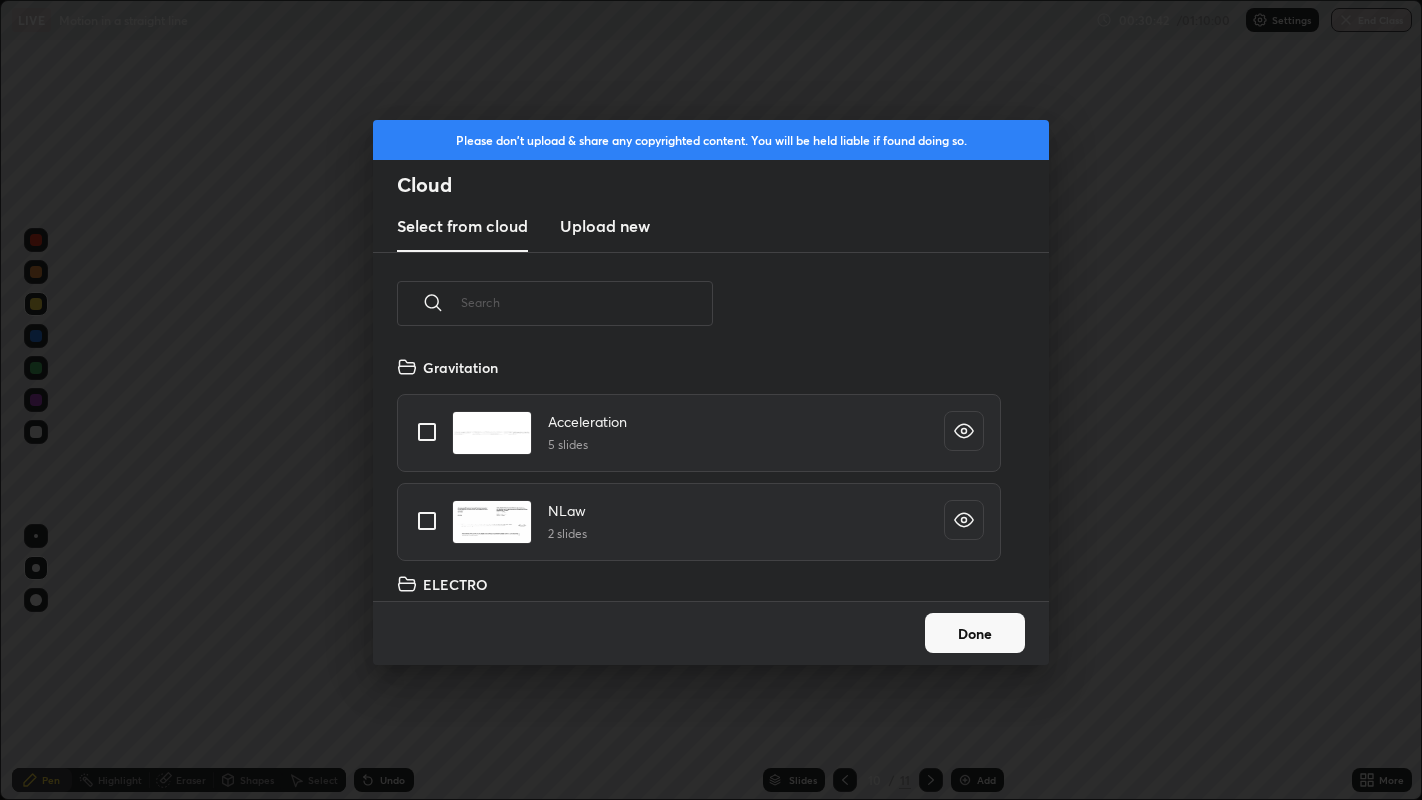 scroll, scrollTop: 6, scrollLeft: 10, axis: both 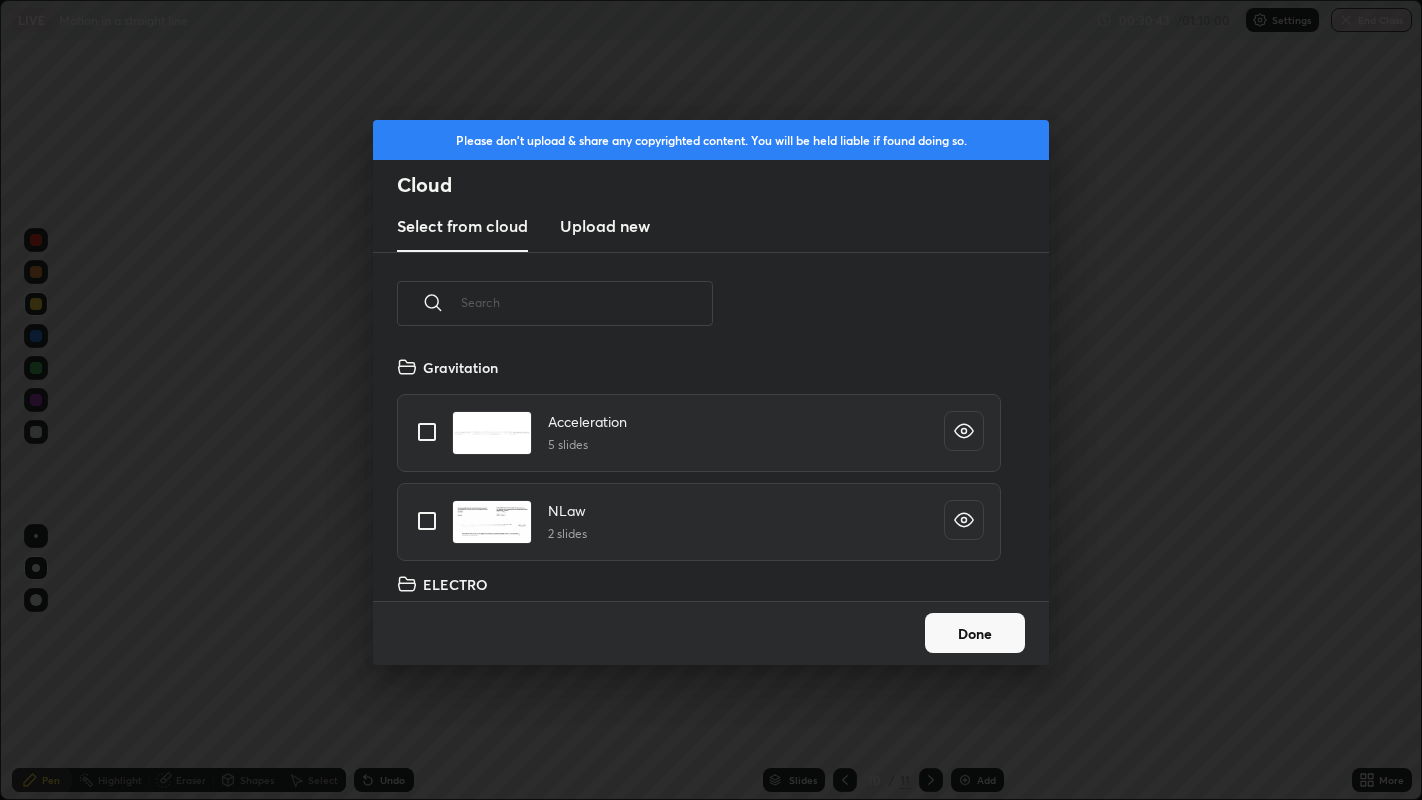 click on "Upload new" at bounding box center (605, 226) 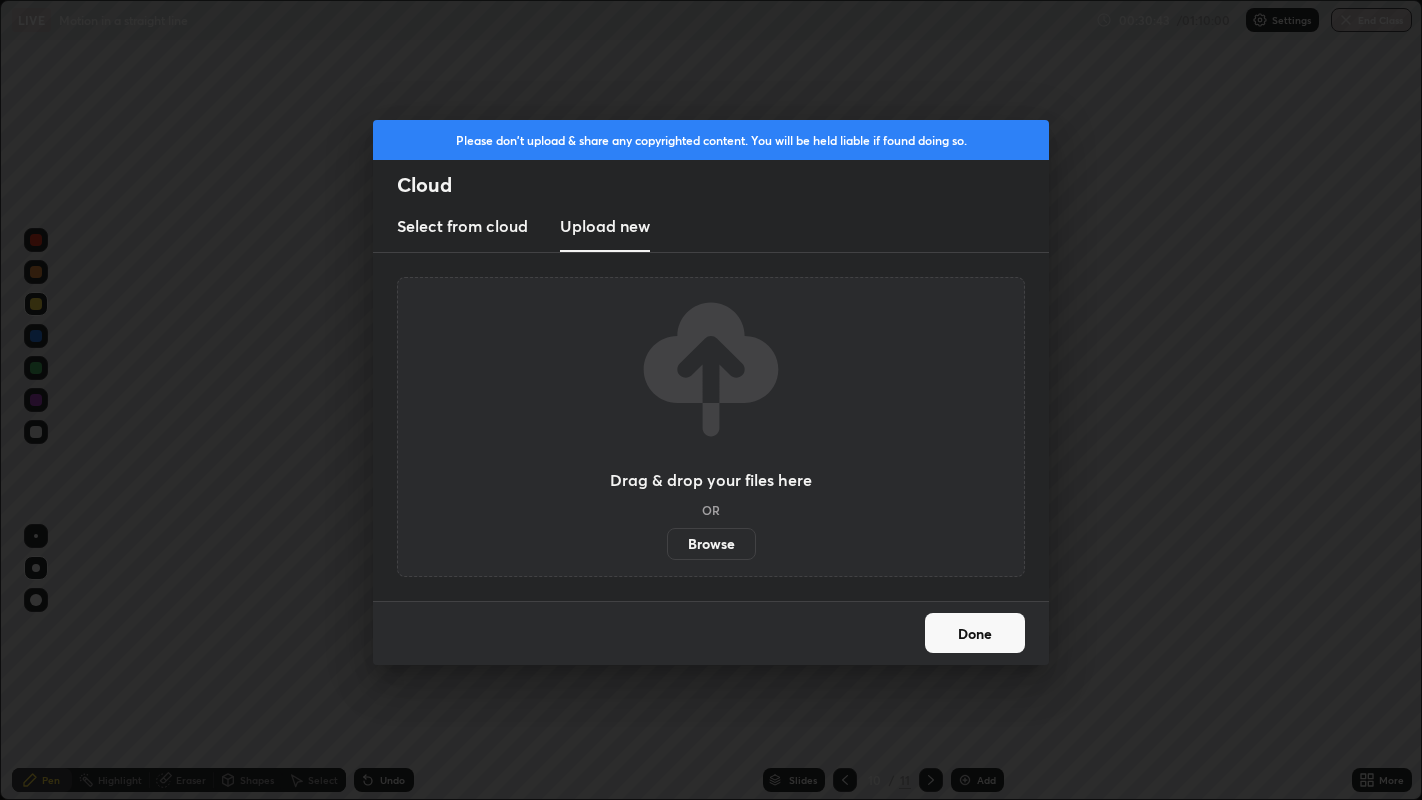 click on "Browse" at bounding box center [711, 544] 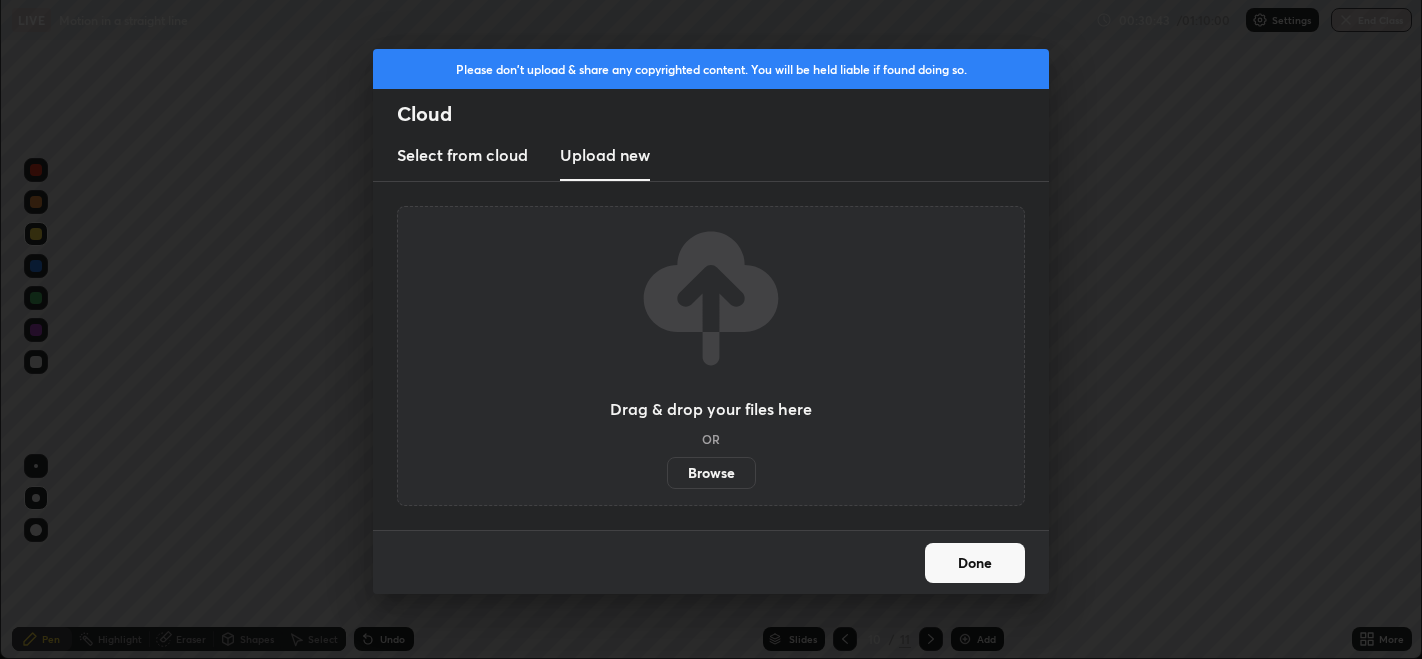 scroll, scrollTop: 658, scrollLeft: 1422, axis: both 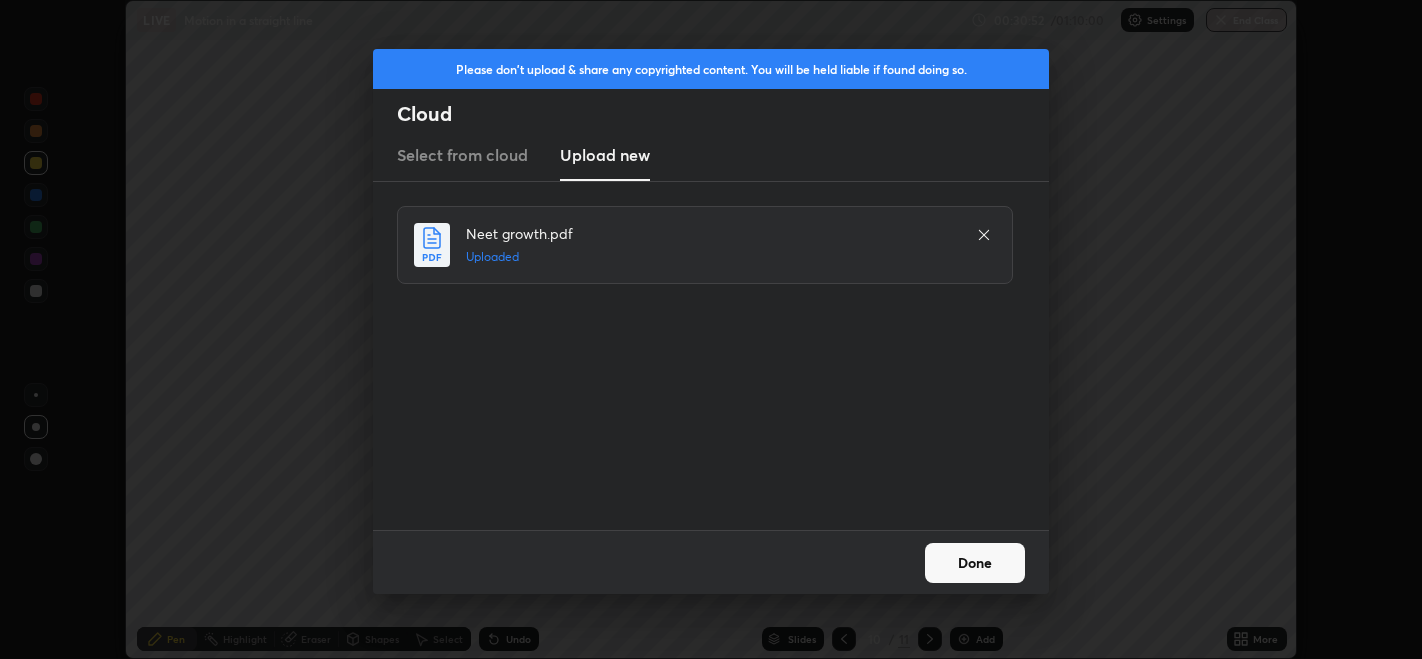 click on "Done" at bounding box center [975, 563] 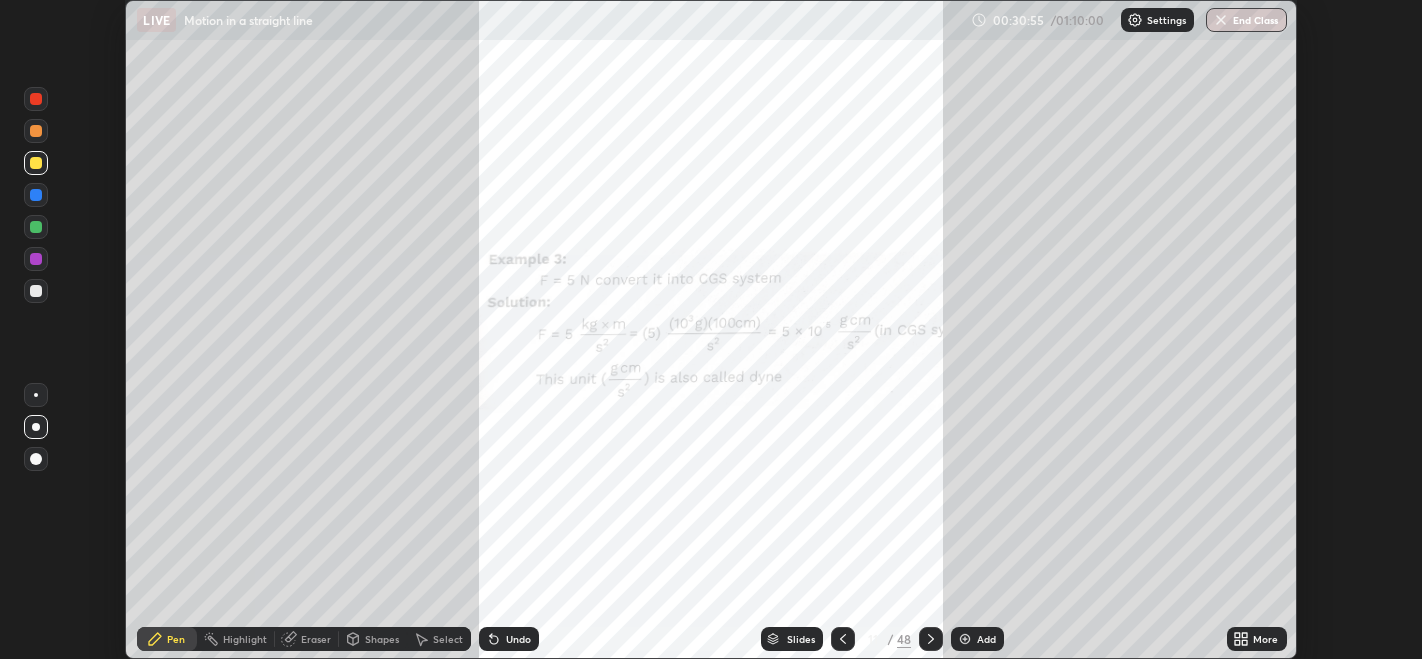 click on "/" at bounding box center [890, 639] 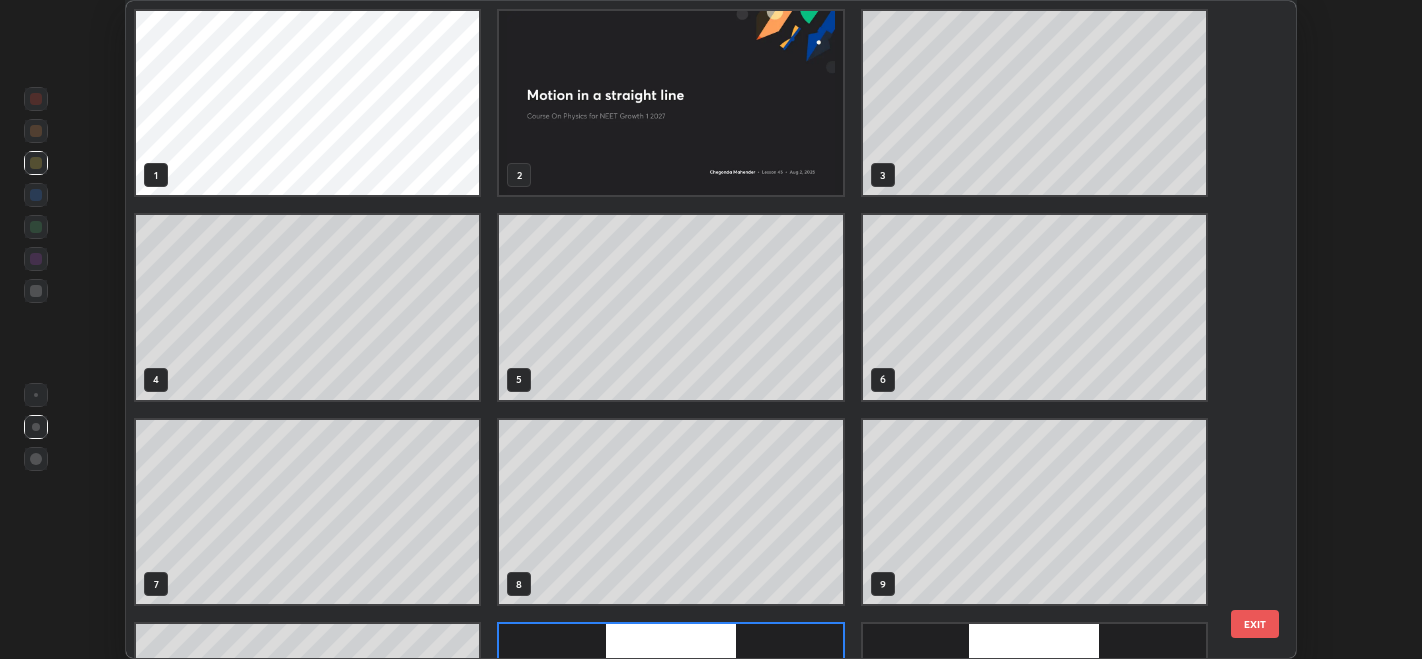 scroll, scrollTop: 160, scrollLeft: 0, axis: vertical 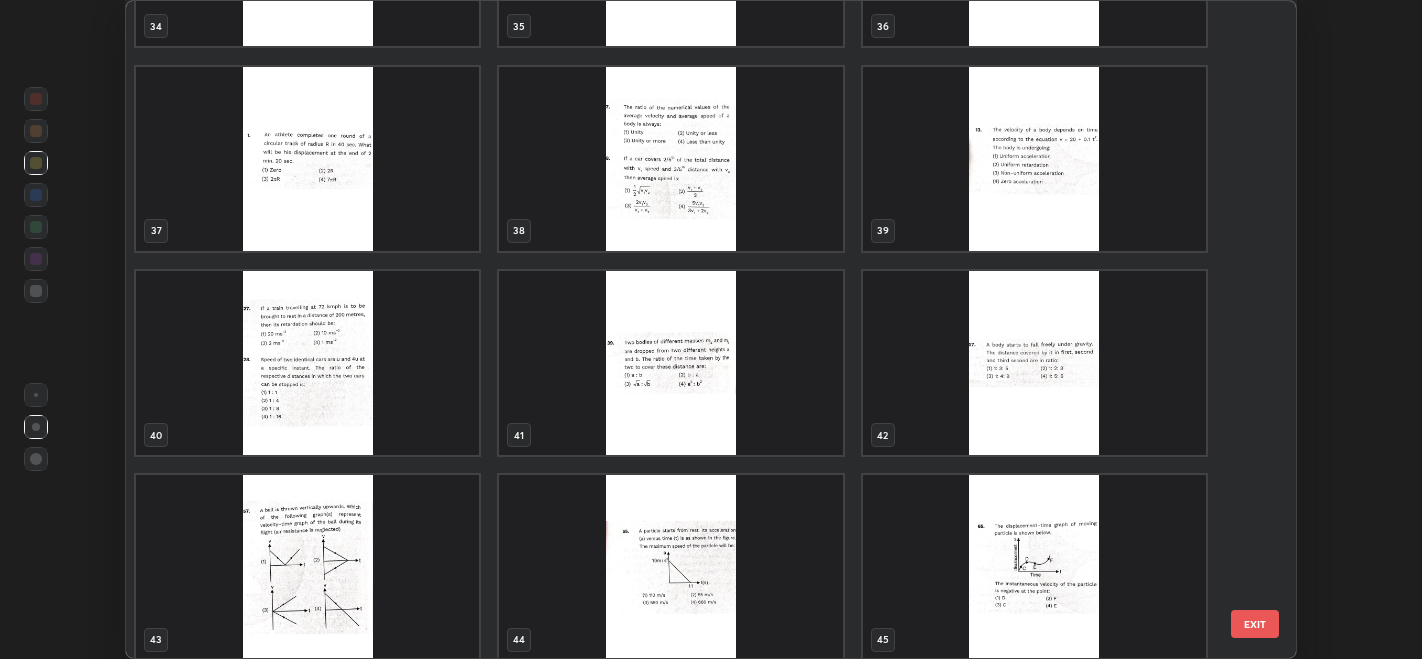 click at bounding box center [307, 159] 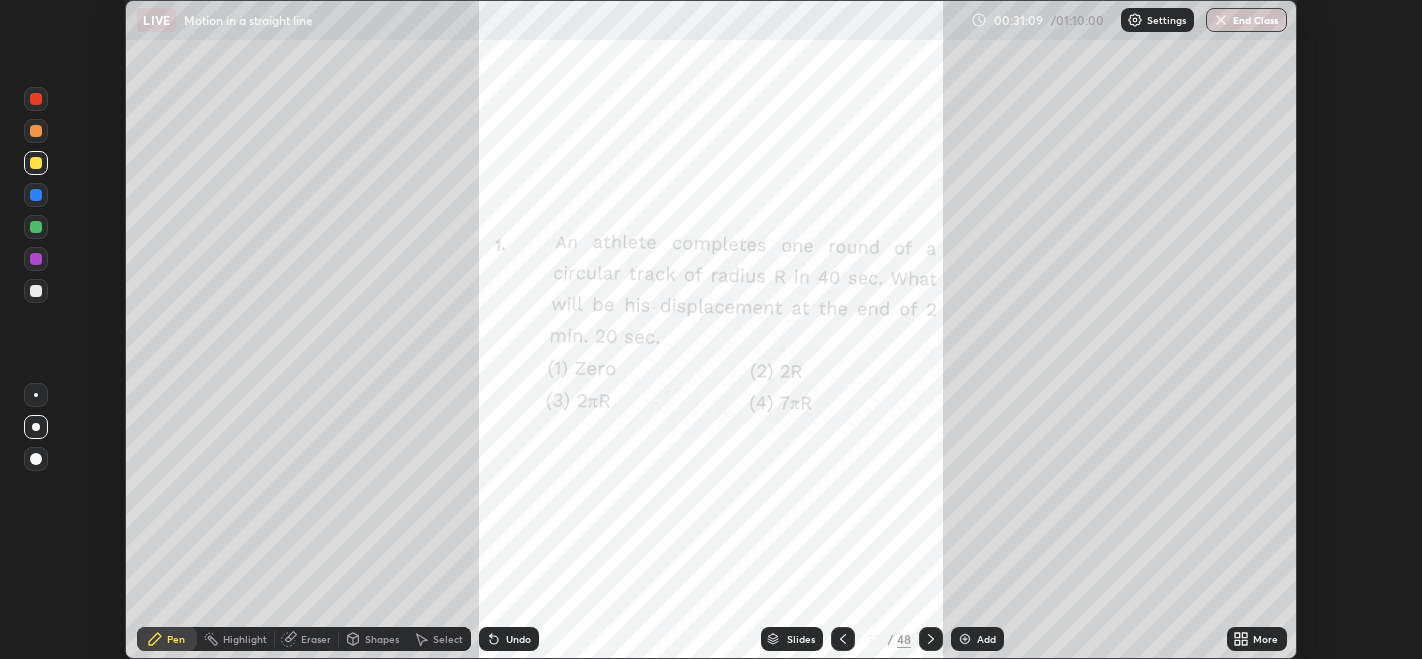 click 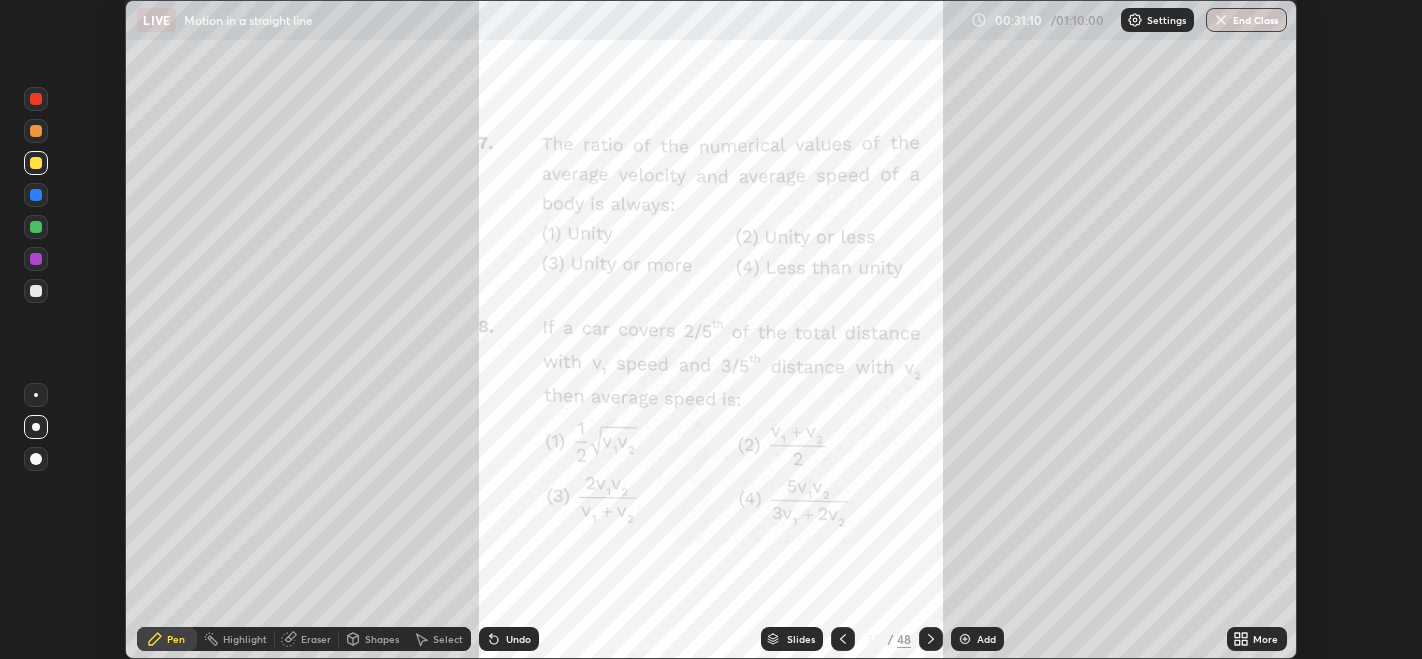 click at bounding box center [931, 639] 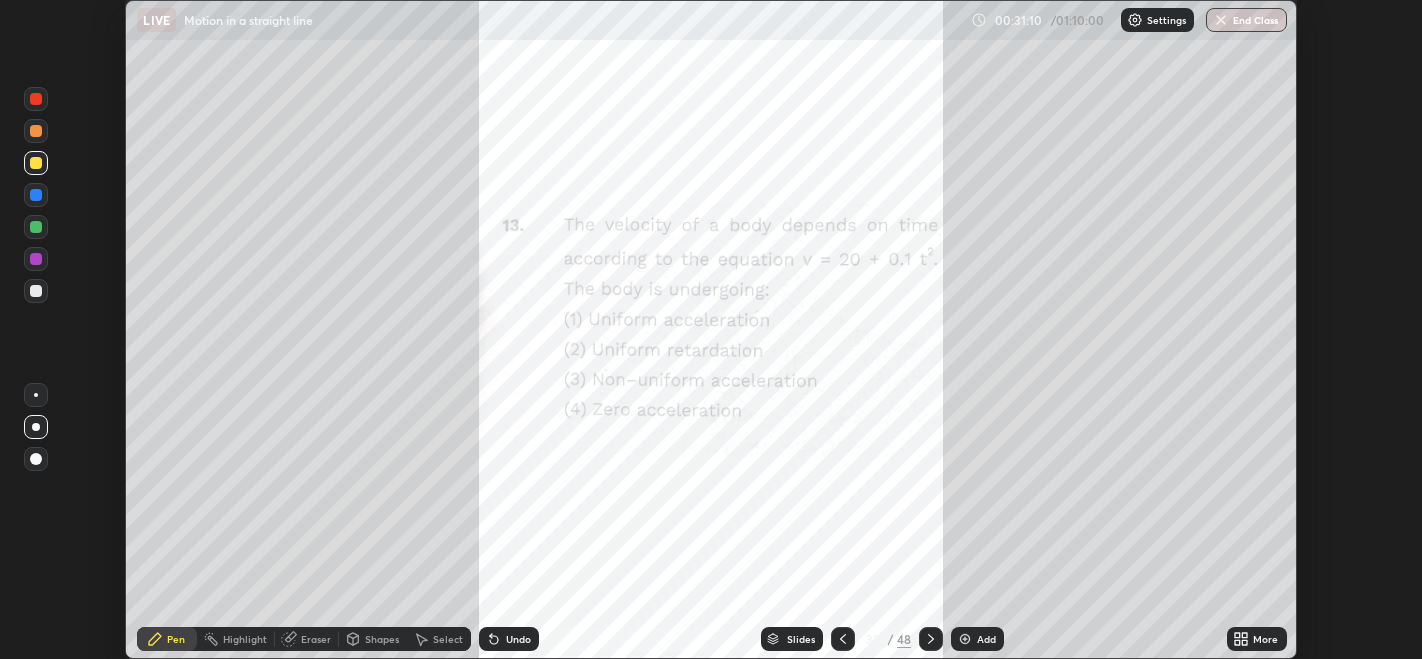 click 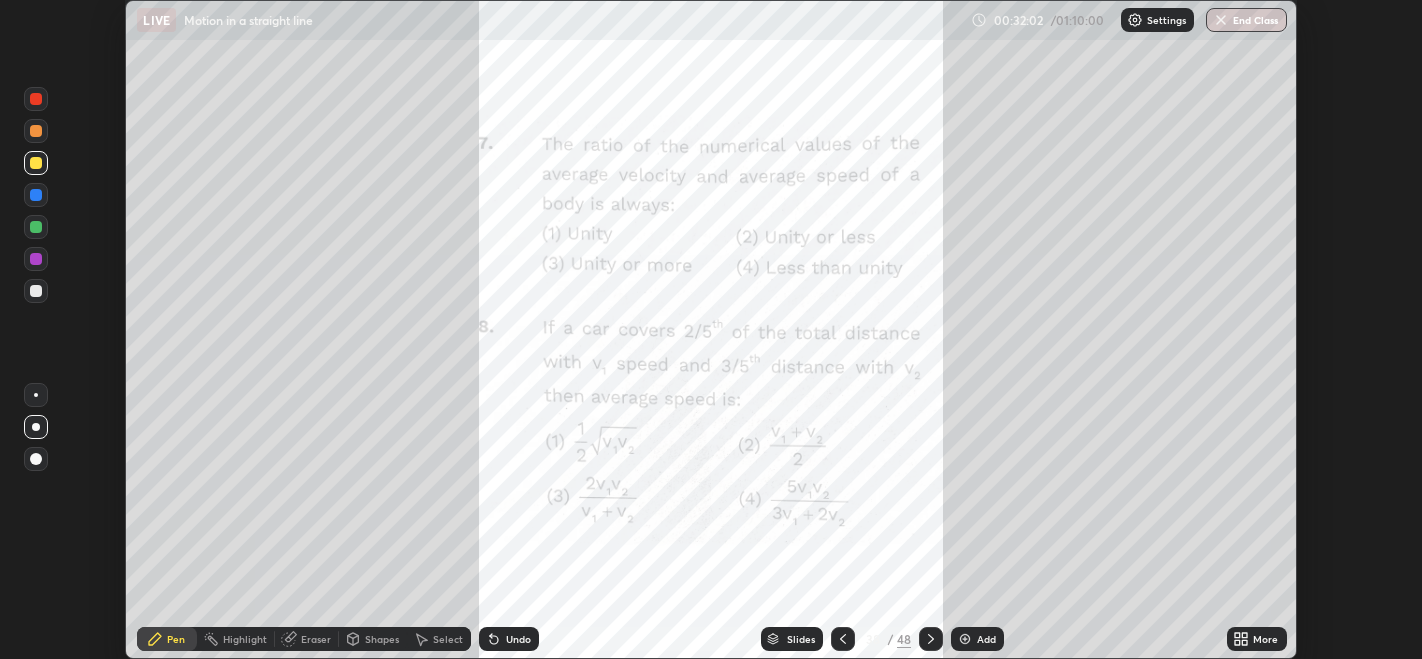 click 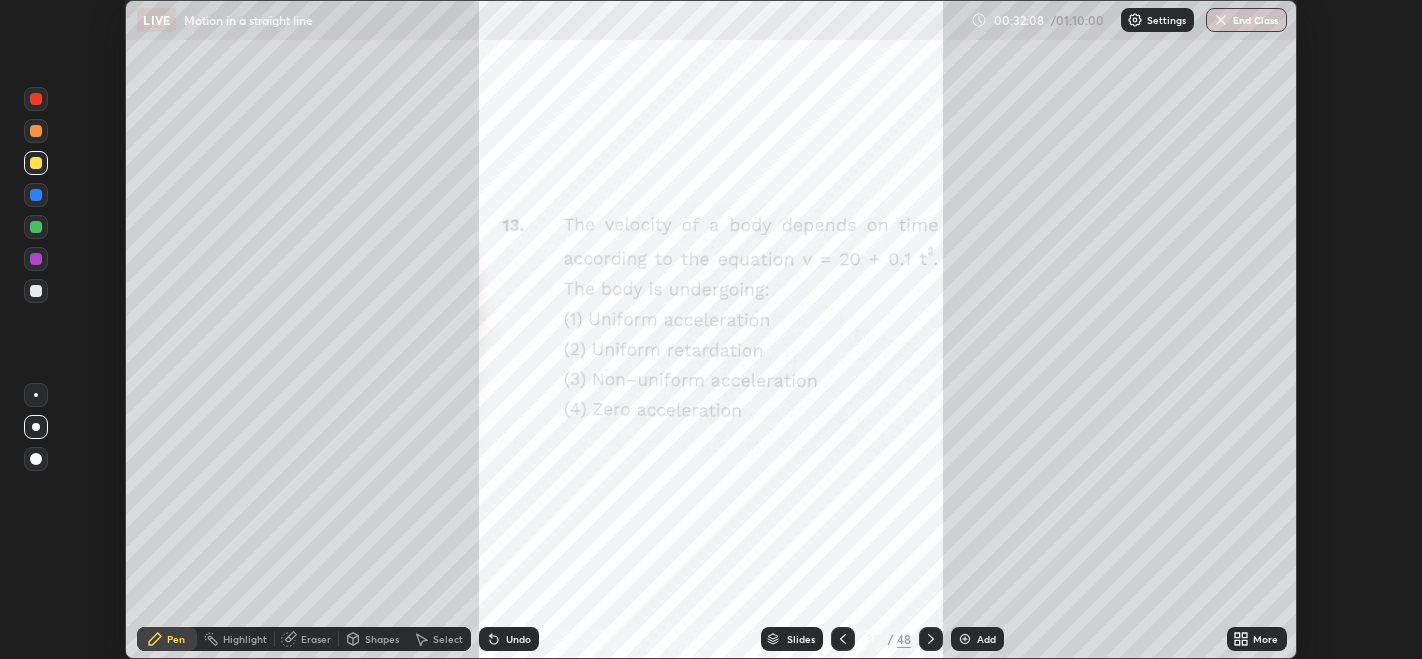 click at bounding box center (36, 227) 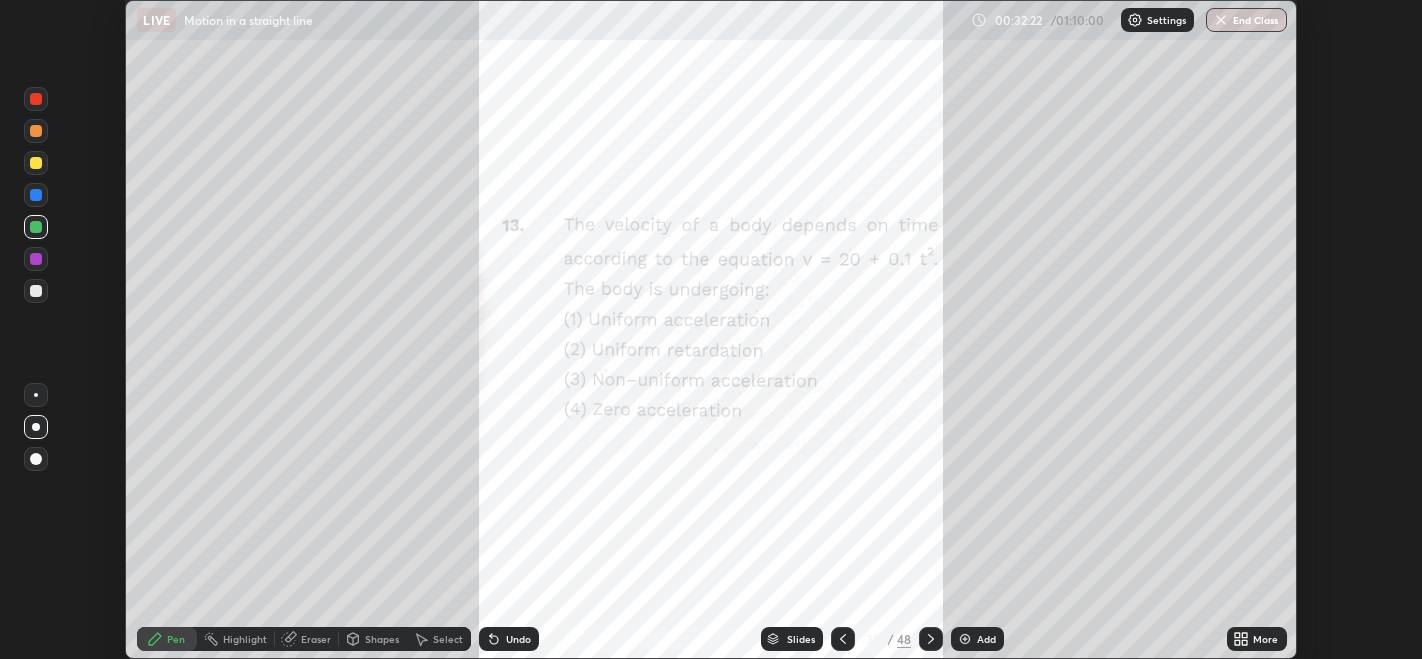 click 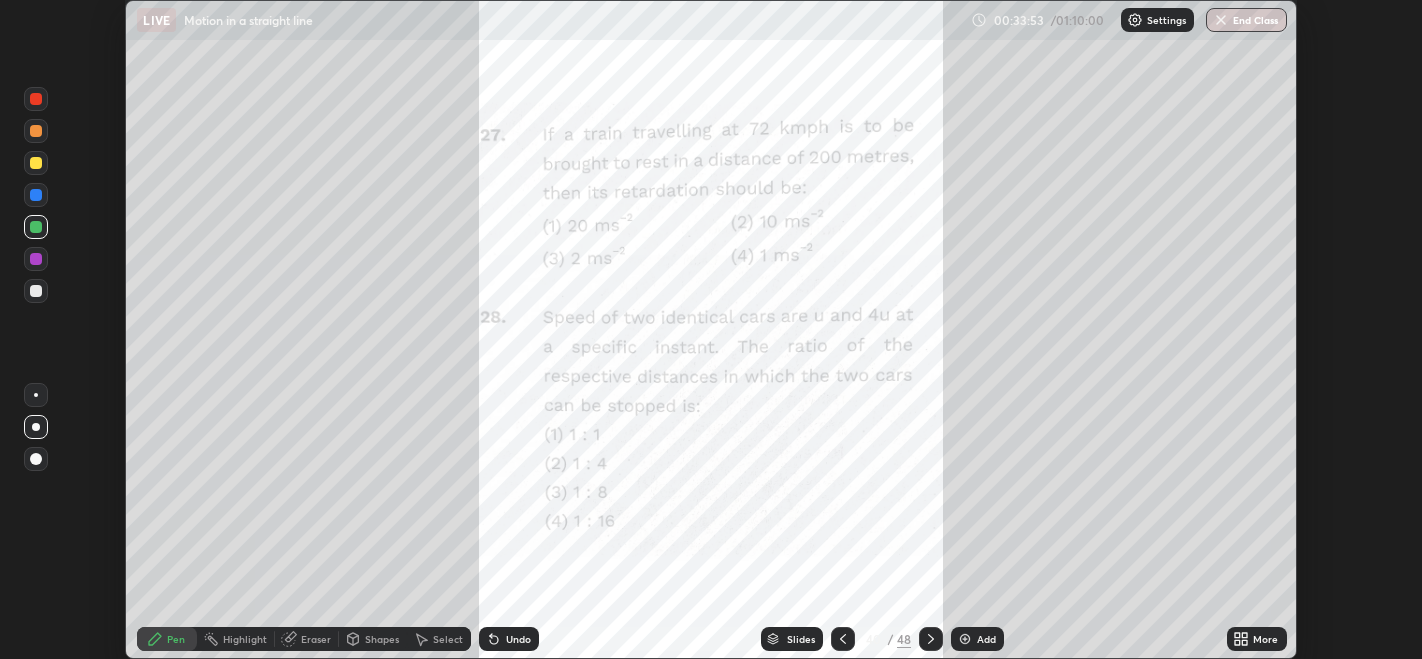 click 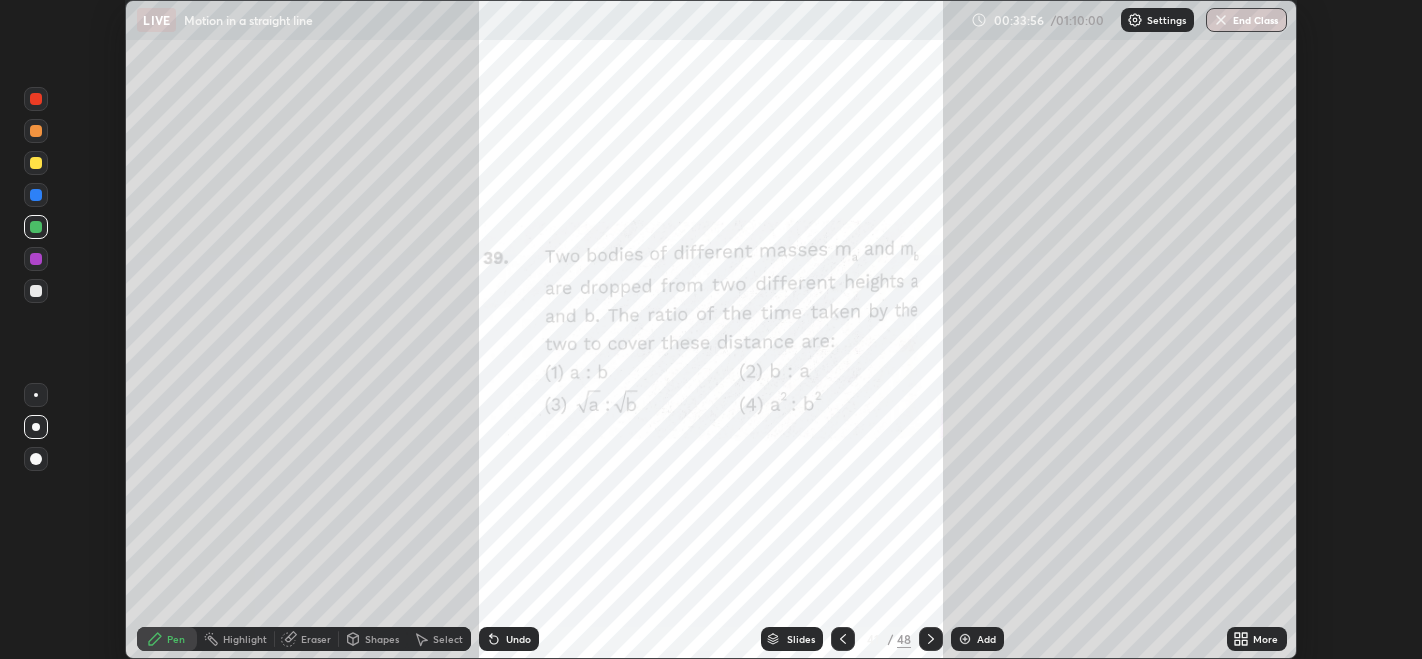 click 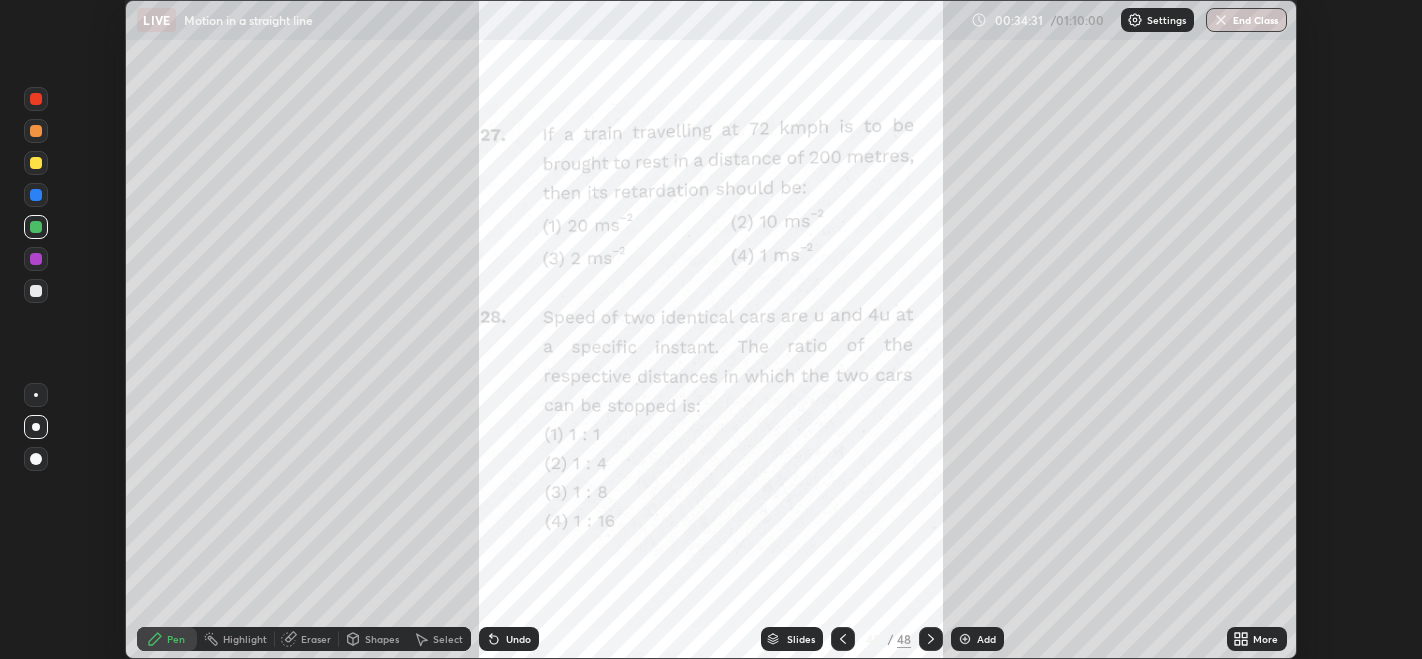 click at bounding box center [36, 131] 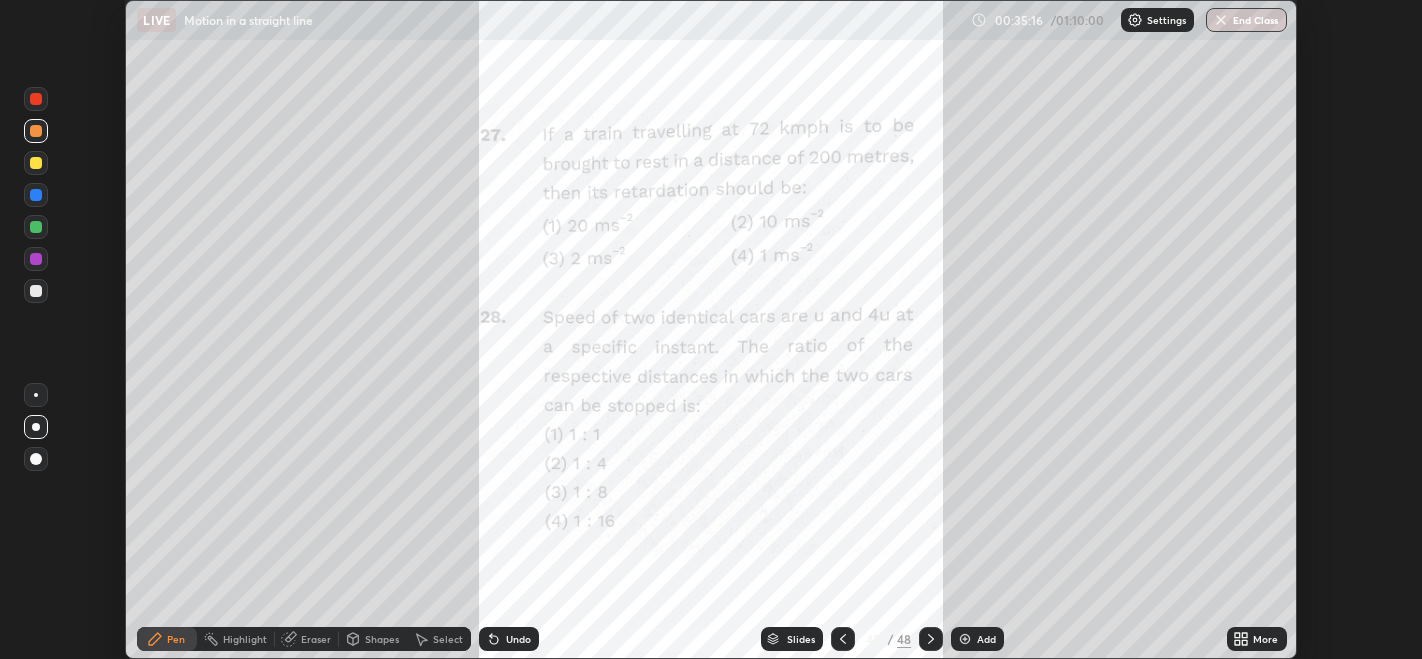 click at bounding box center (965, 639) 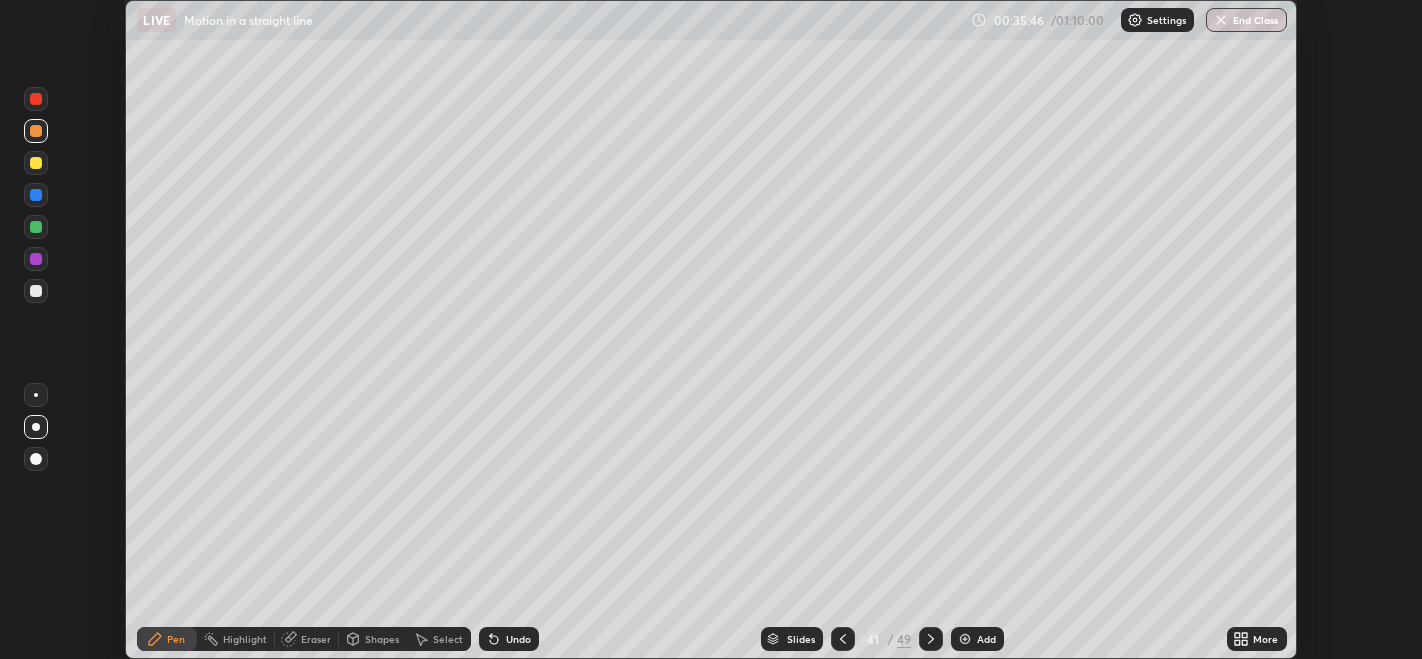 click 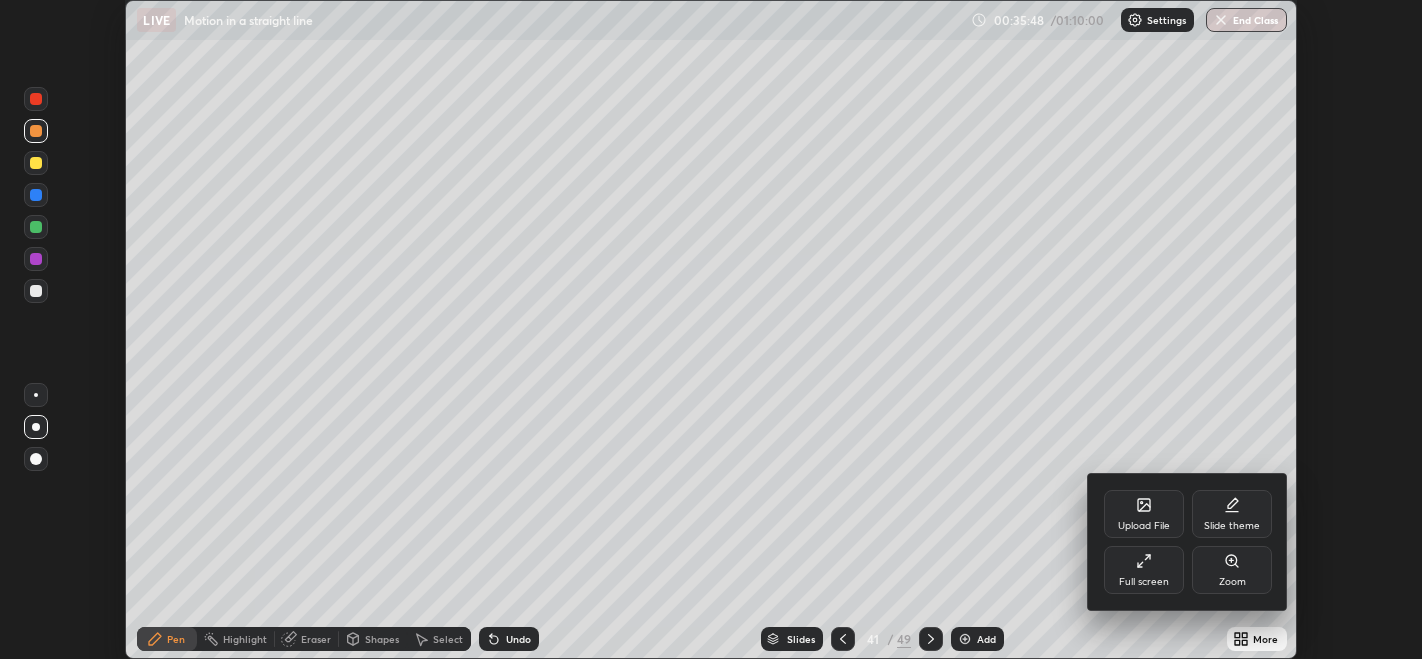 click on "Full screen" at bounding box center [1144, 570] 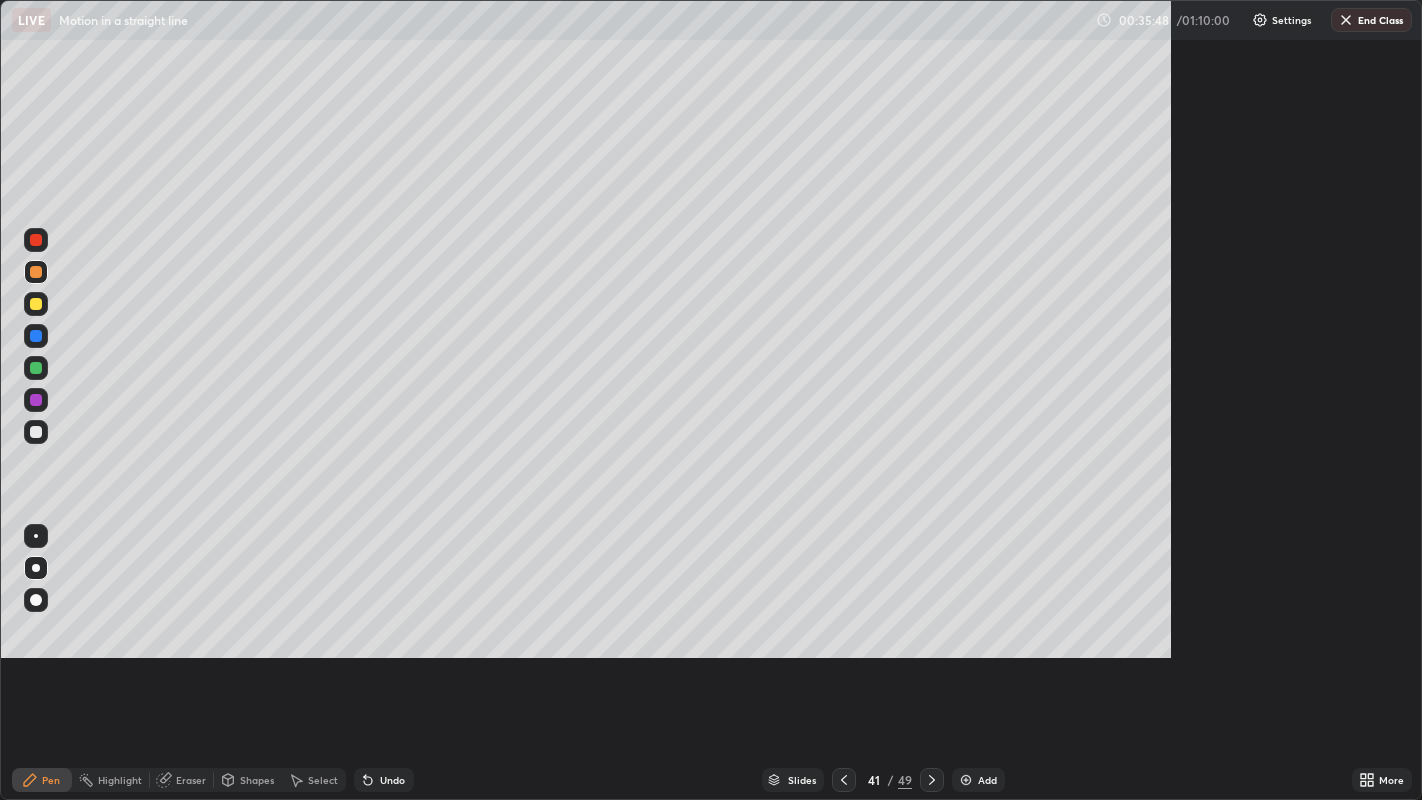 scroll, scrollTop: 99200, scrollLeft: 98577, axis: both 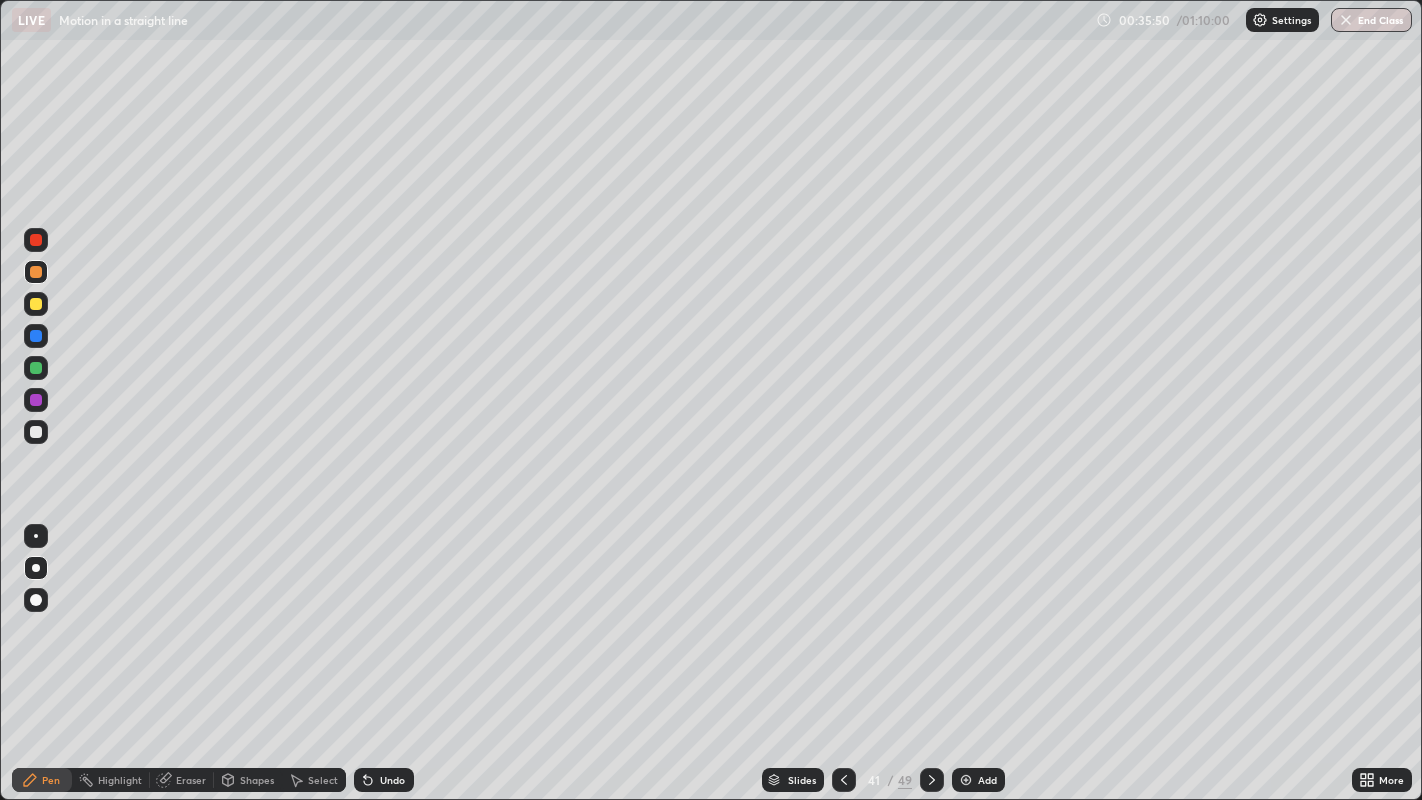 click at bounding box center (36, 368) 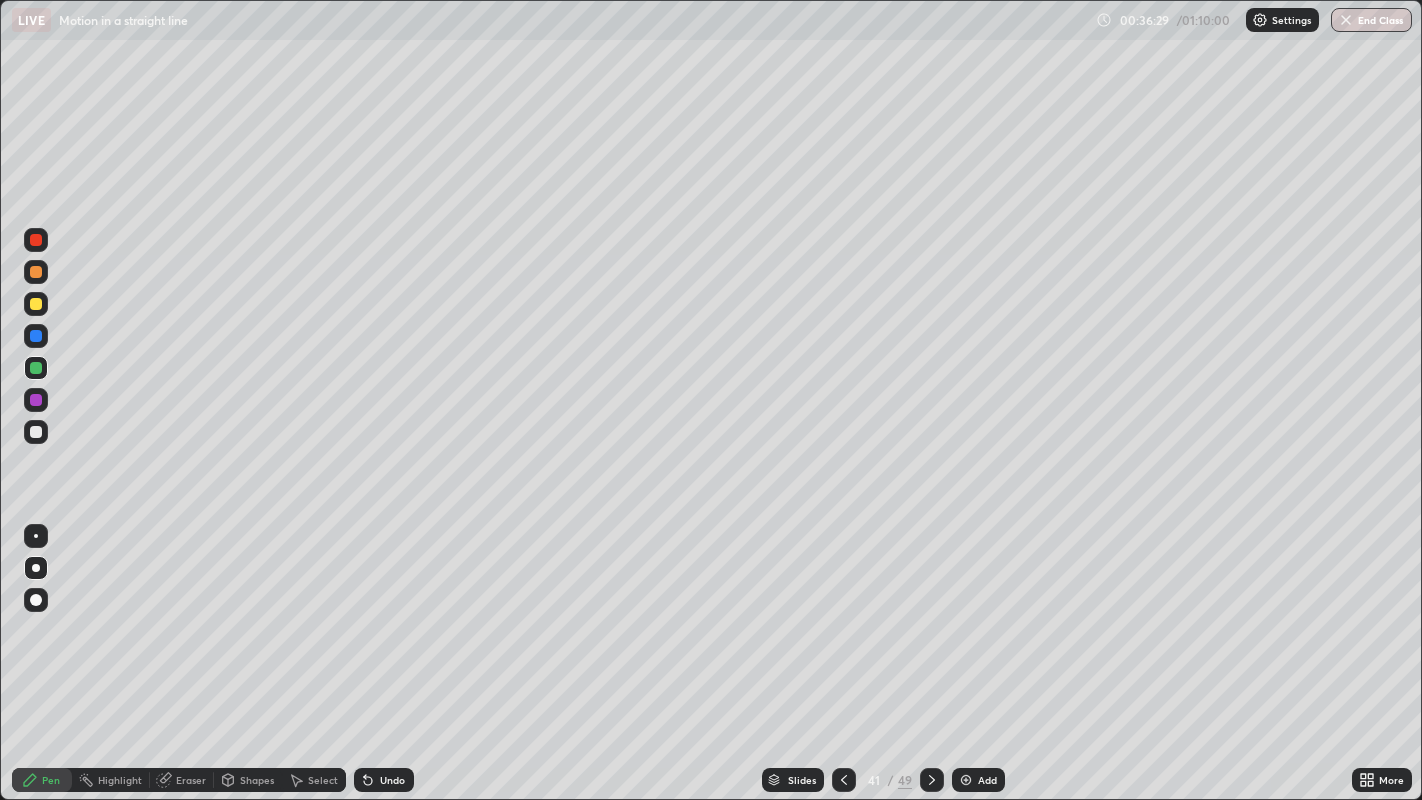 click at bounding box center (36, 304) 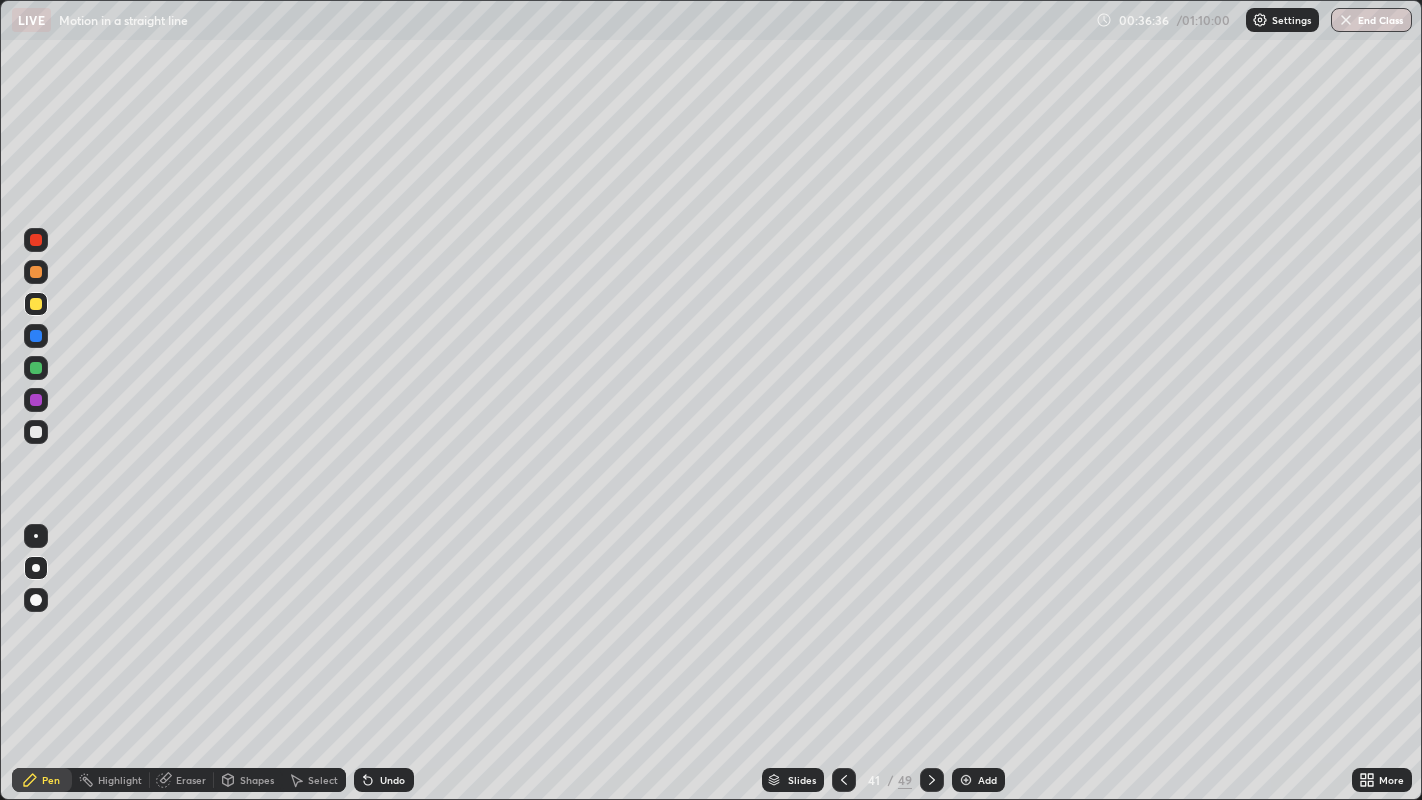 click on "Undo" at bounding box center (392, 780) 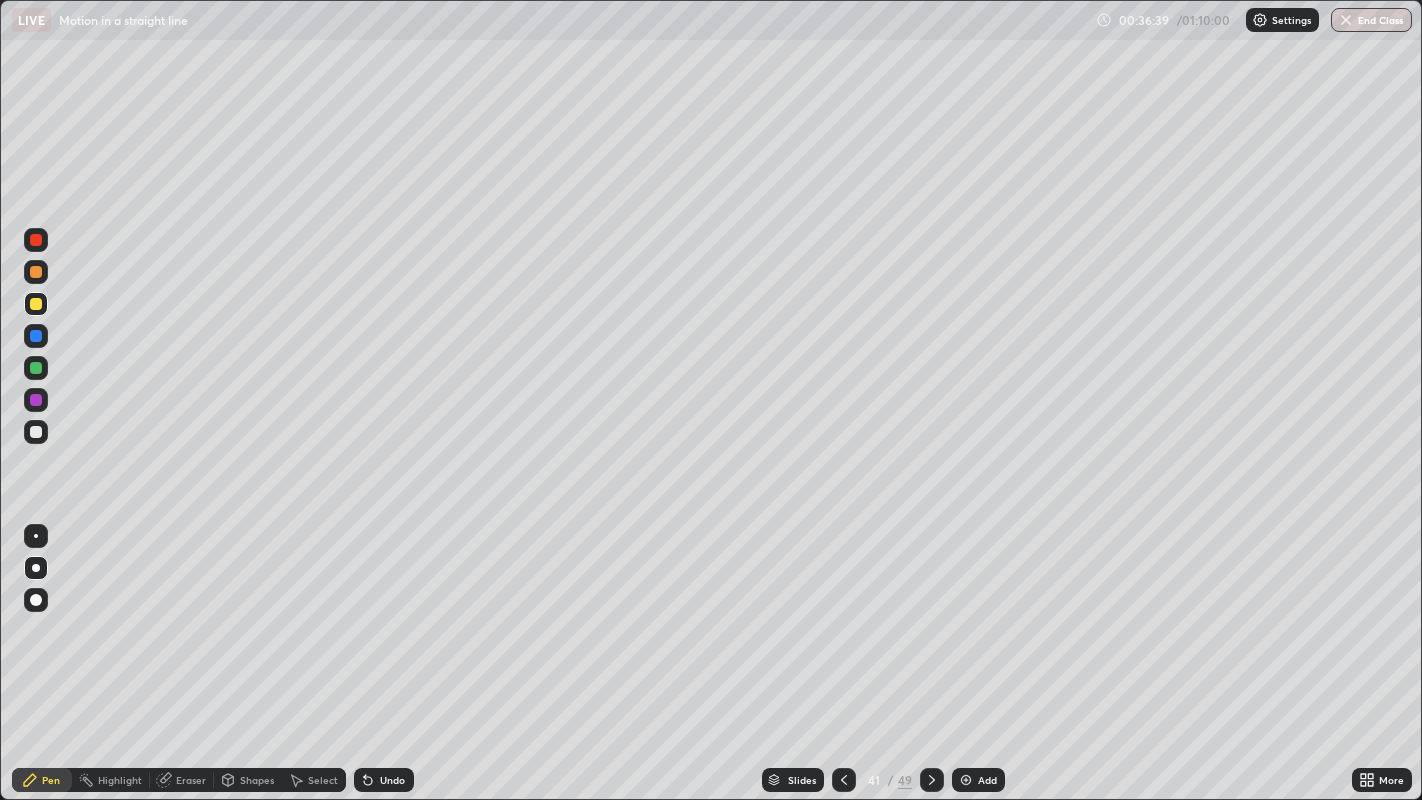 click at bounding box center [36, 272] 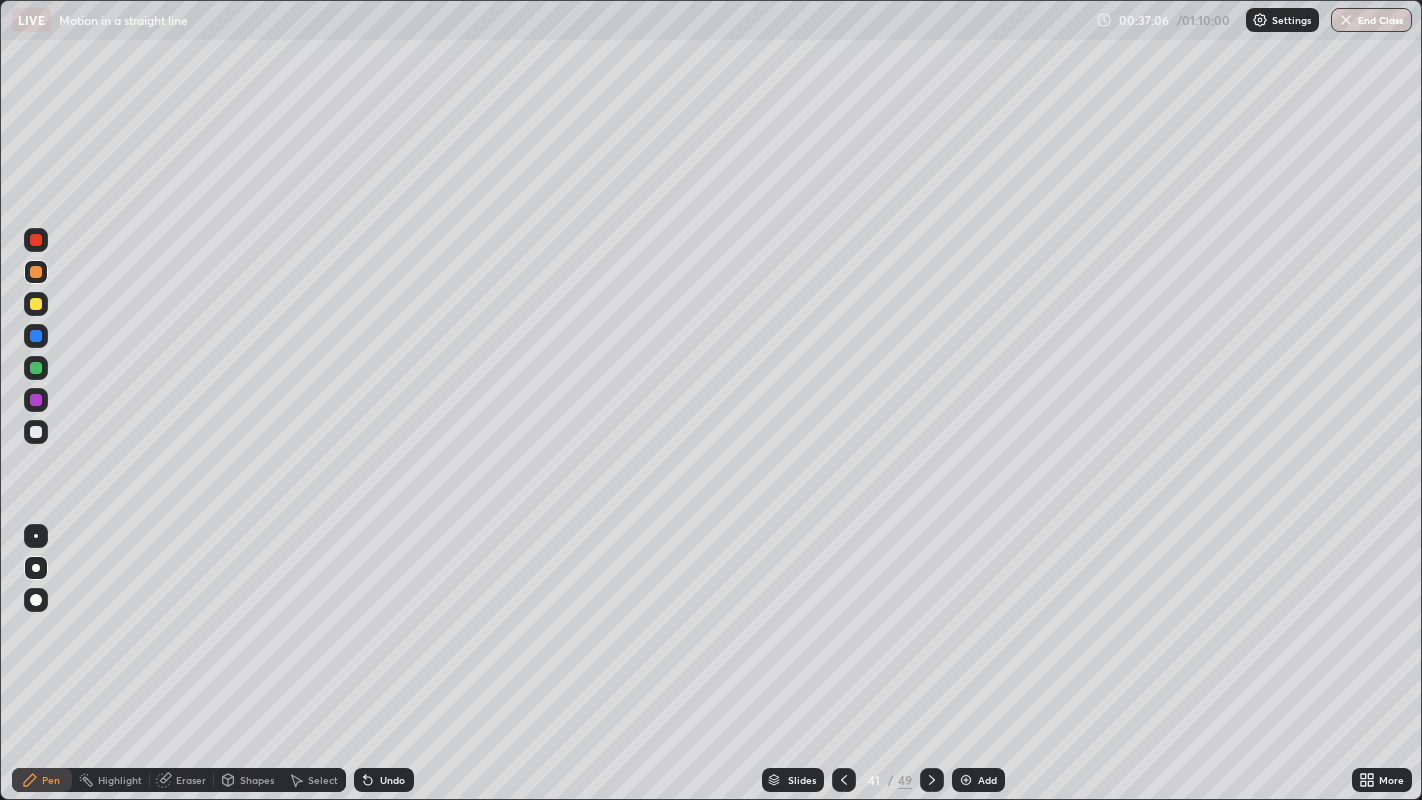 click on "Eraser" at bounding box center (191, 780) 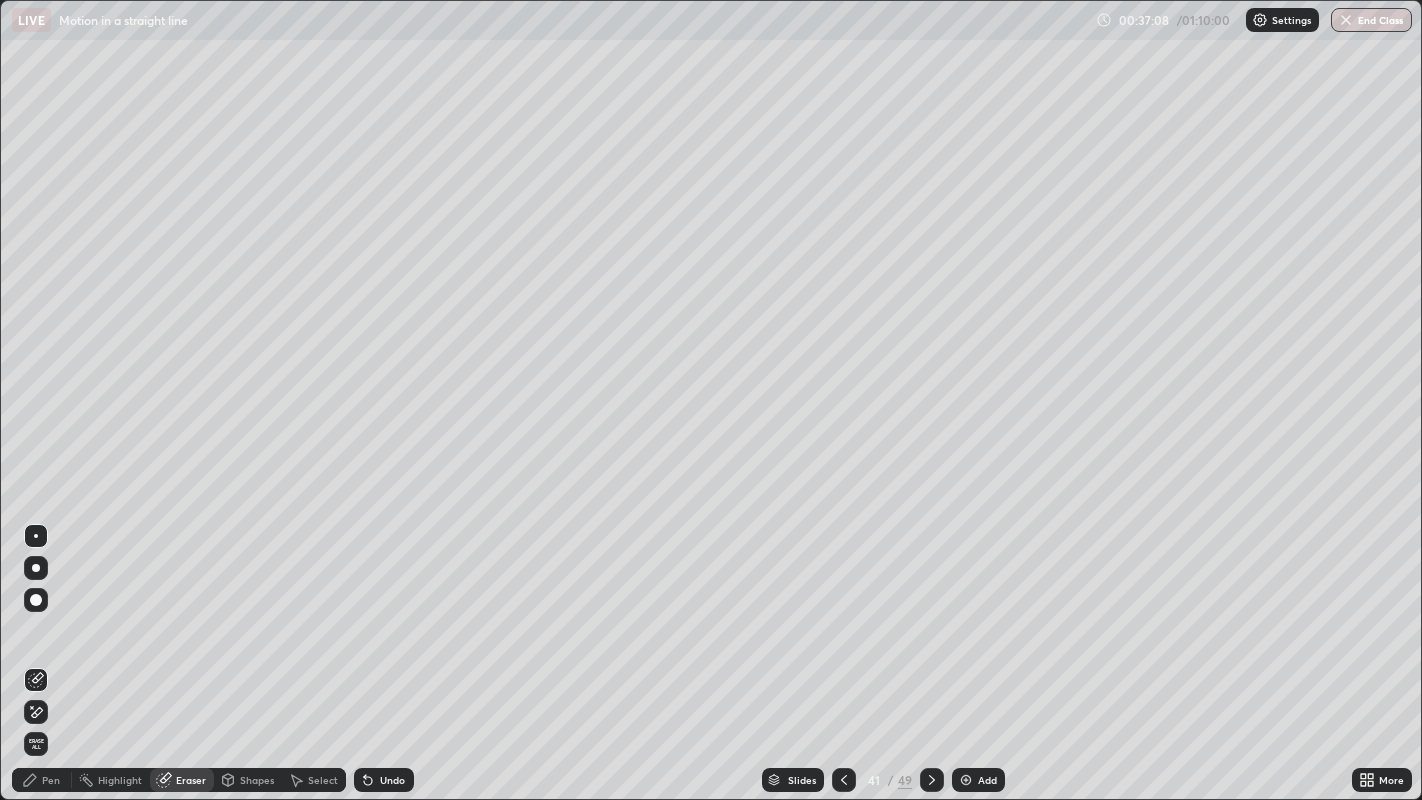 click on "Pen" at bounding box center [51, 780] 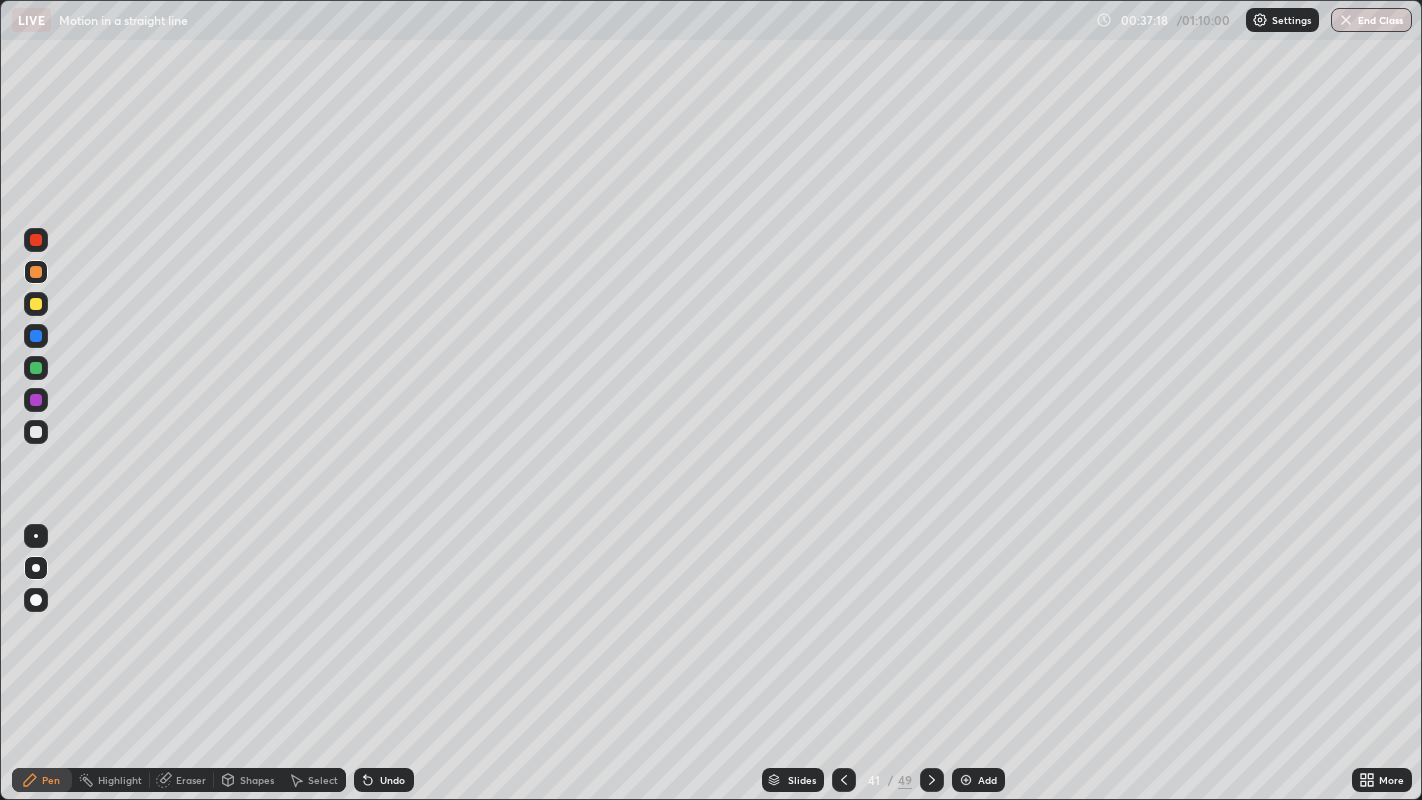 click at bounding box center (36, 368) 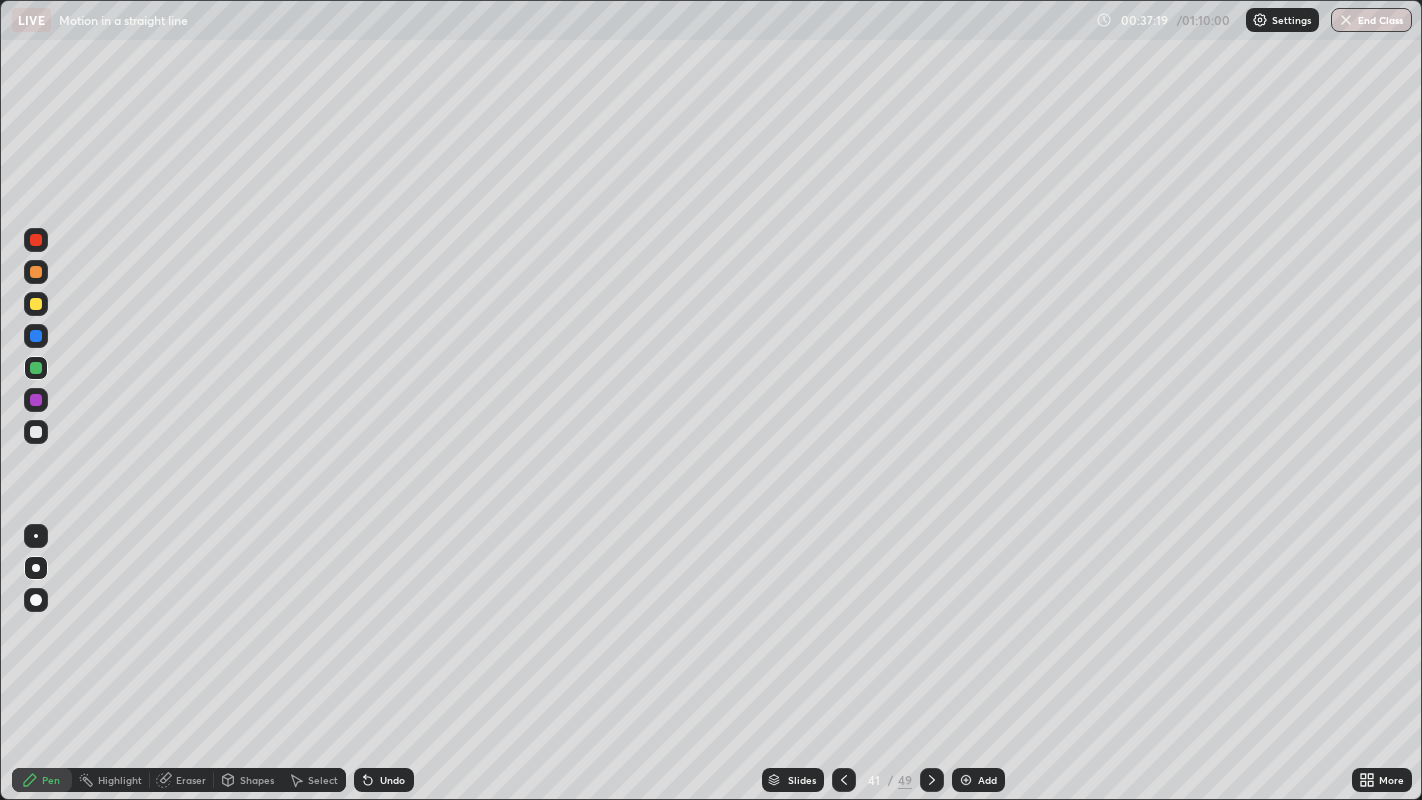 click at bounding box center [36, 240] 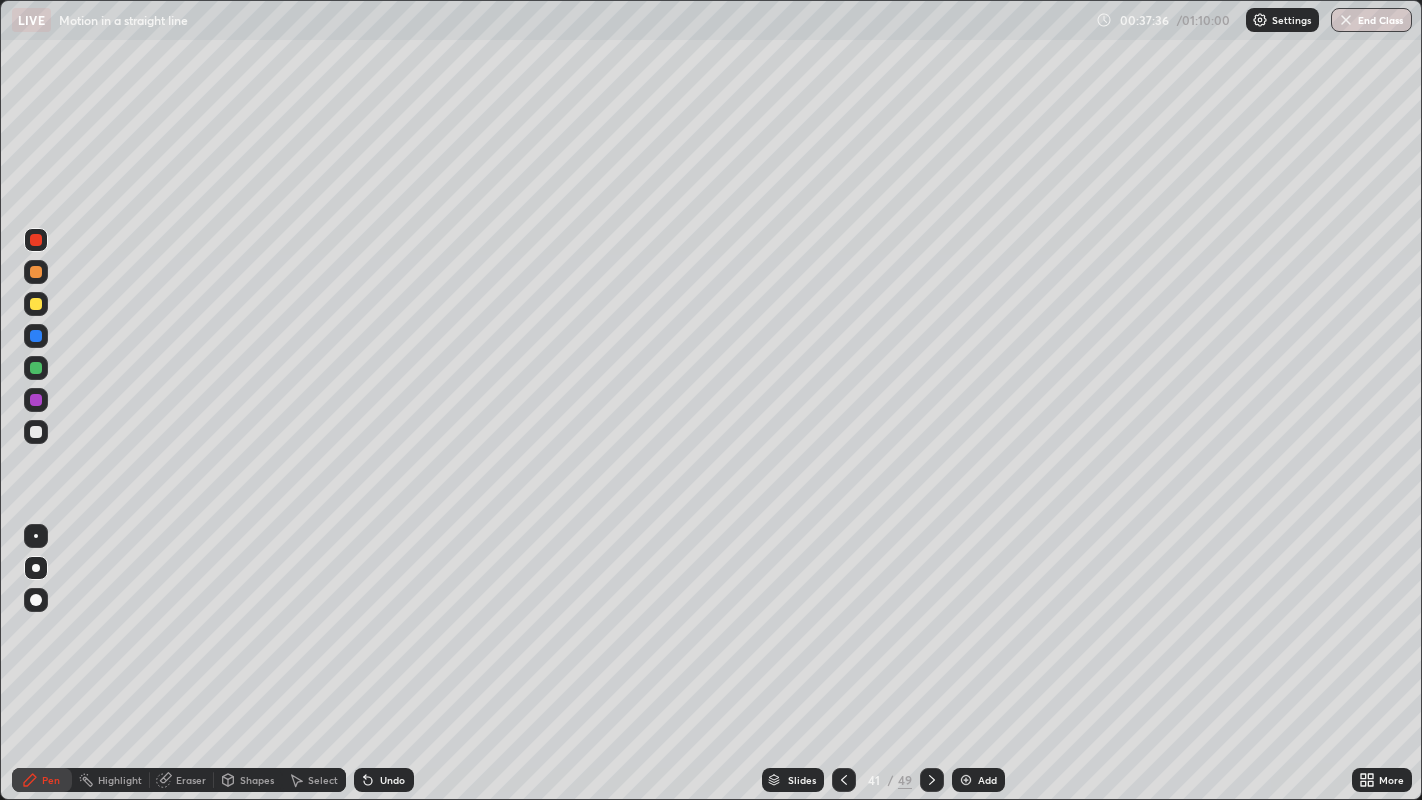 click on "Undo" at bounding box center (384, 780) 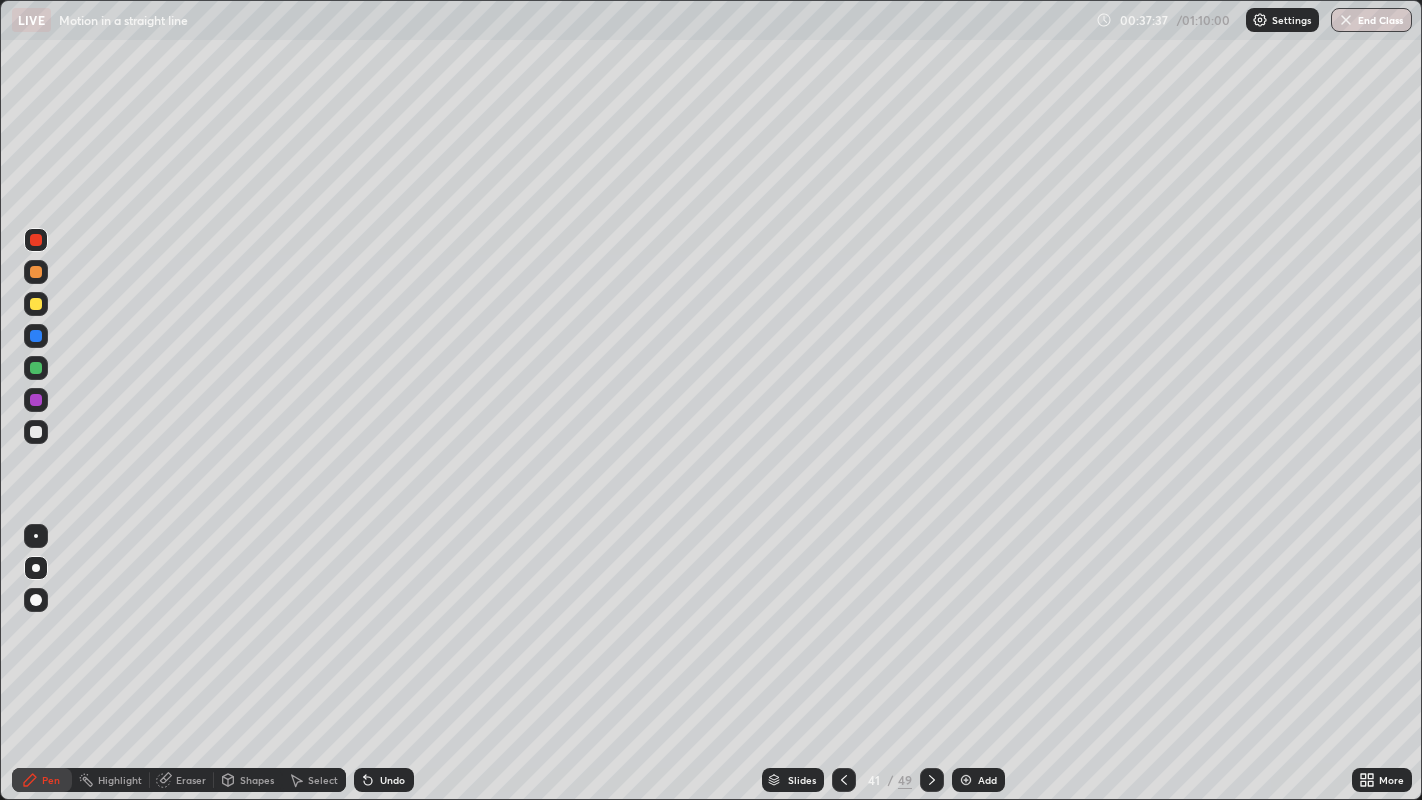 click on "Undo" at bounding box center [384, 780] 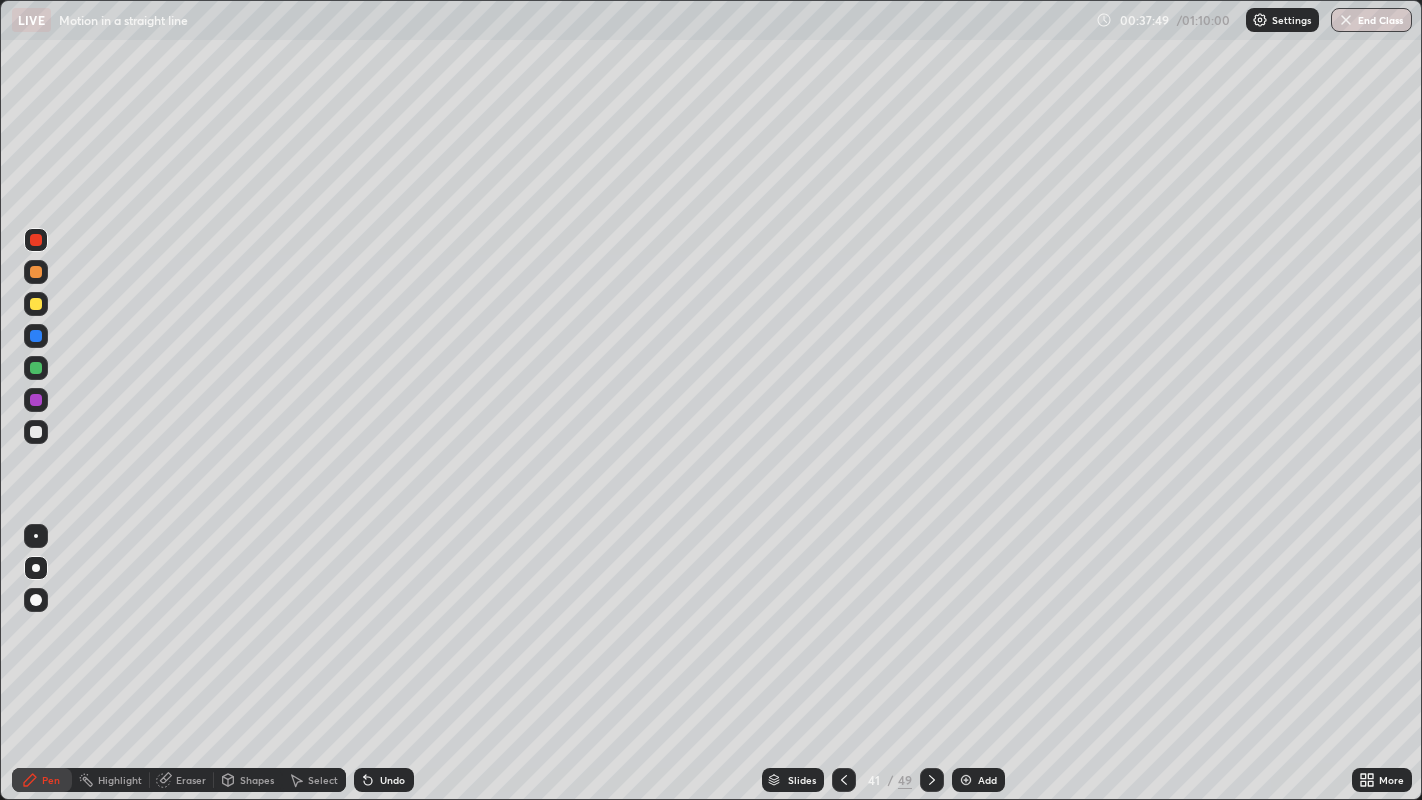 click at bounding box center [36, 304] 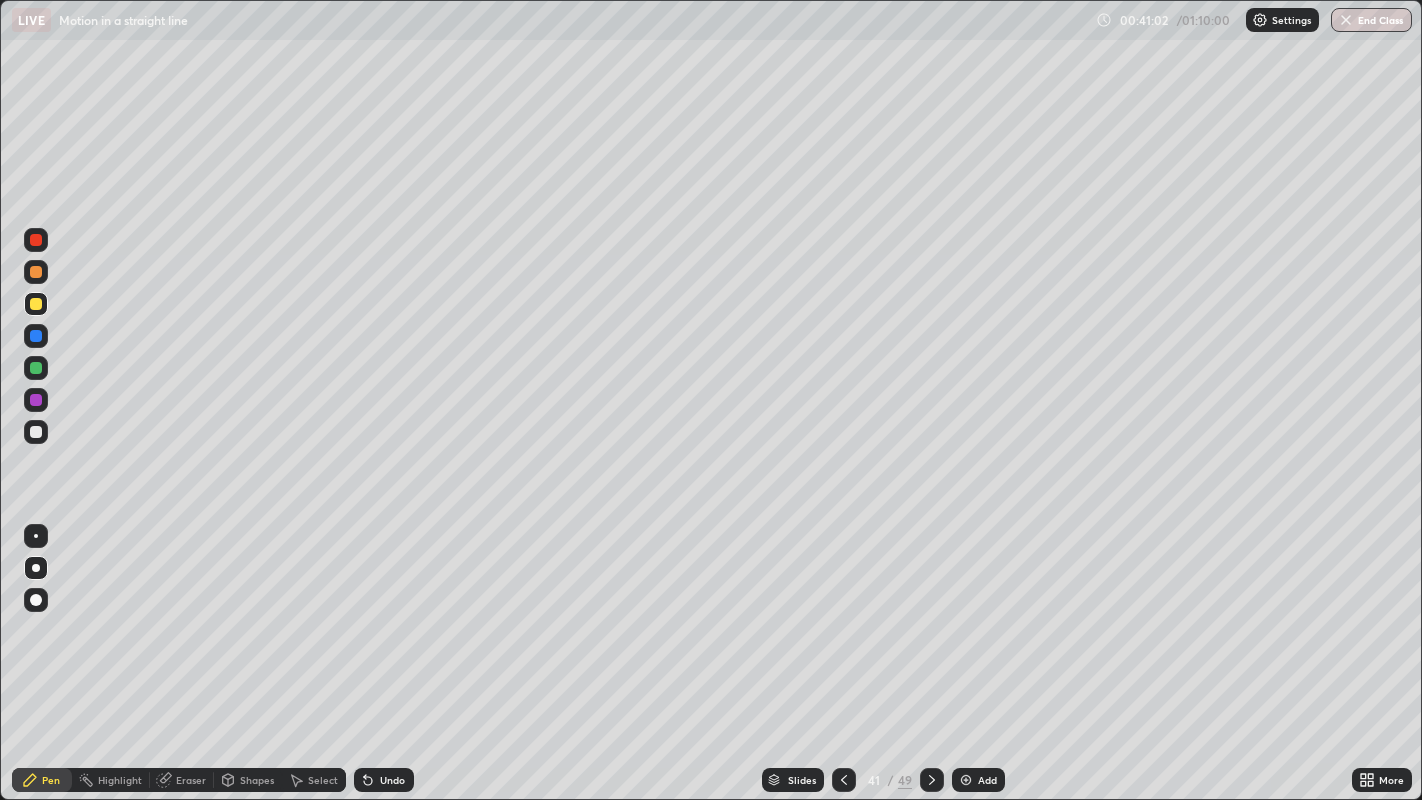 click on "Undo" at bounding box center (392, 780) 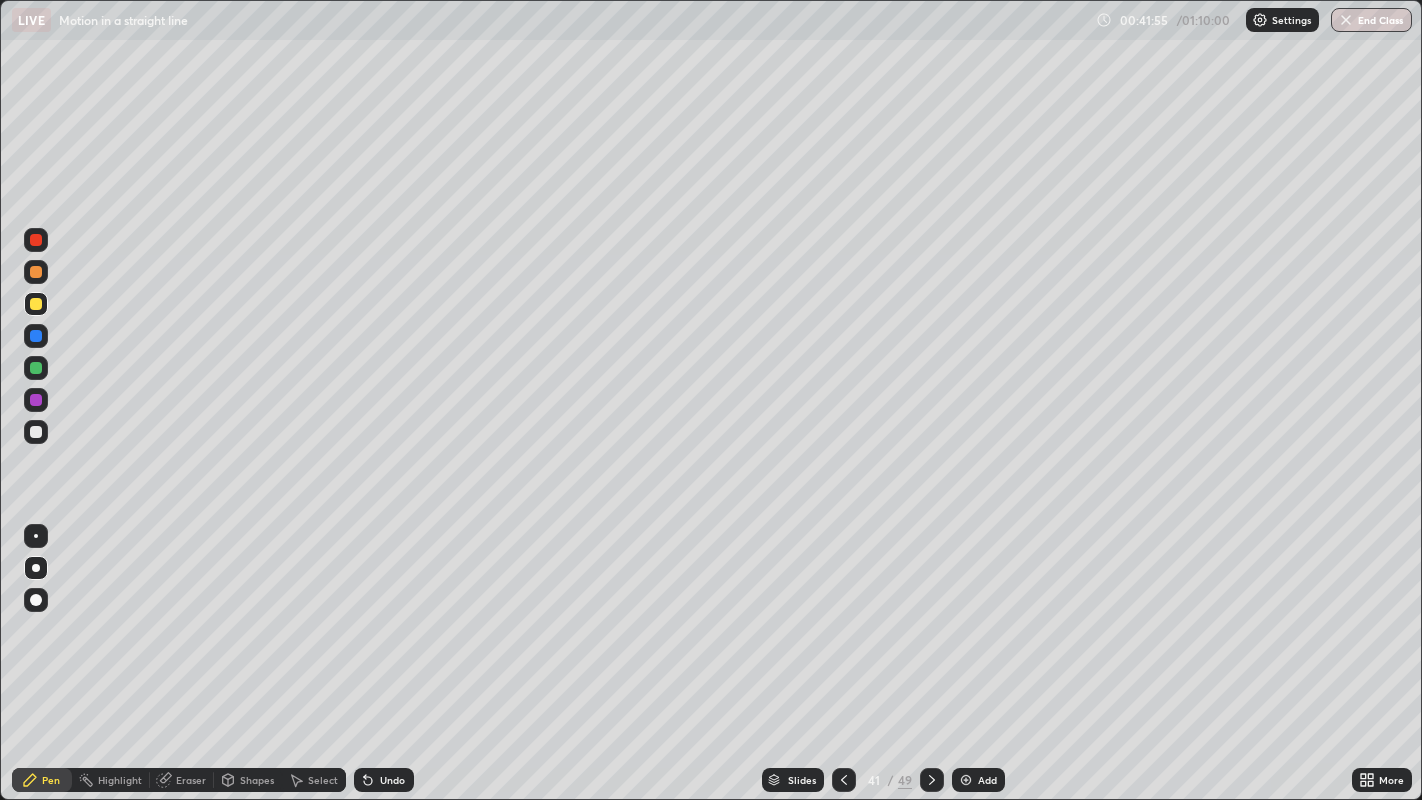 click on "Eraser" at bounding box center [191, 780] 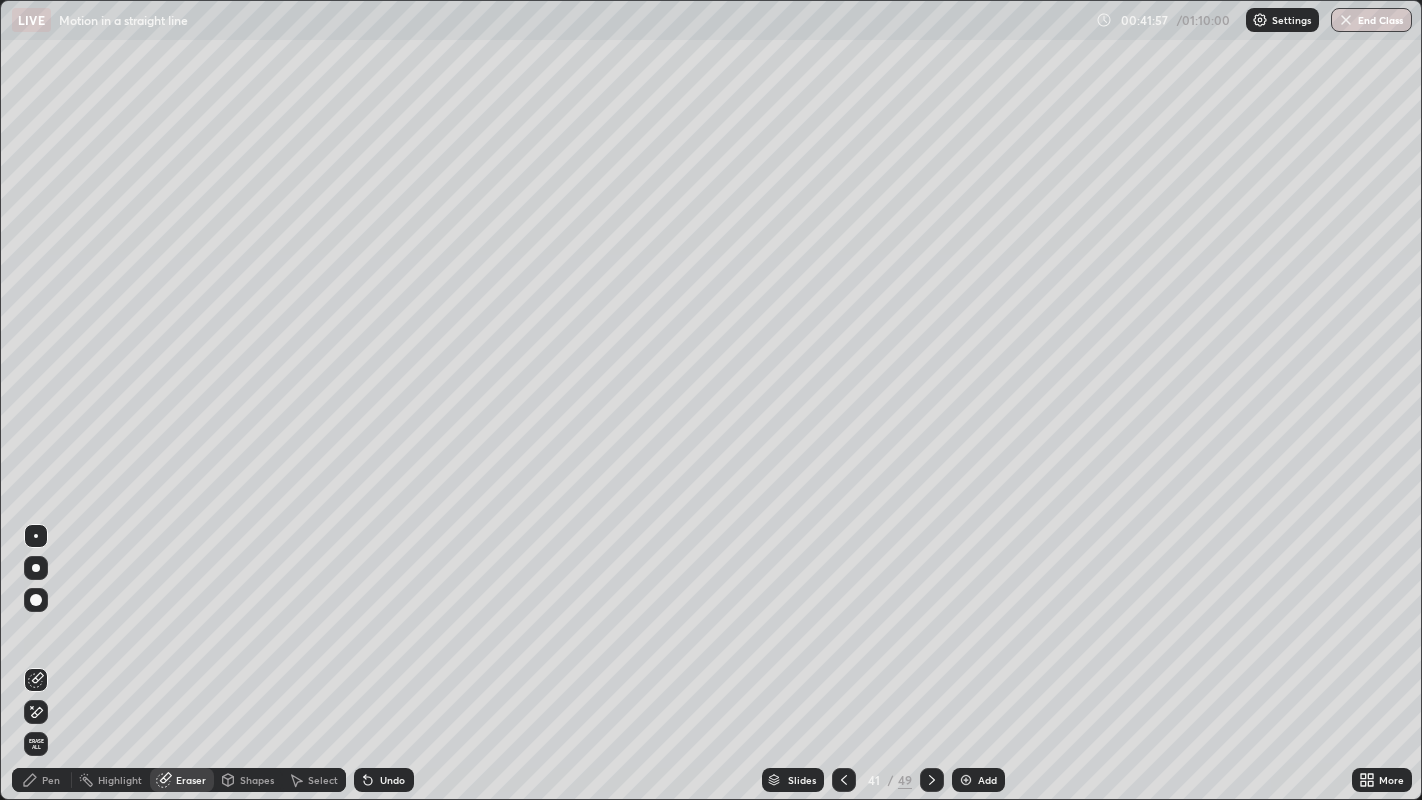 click on "Select" at bounding box center [323, 780] 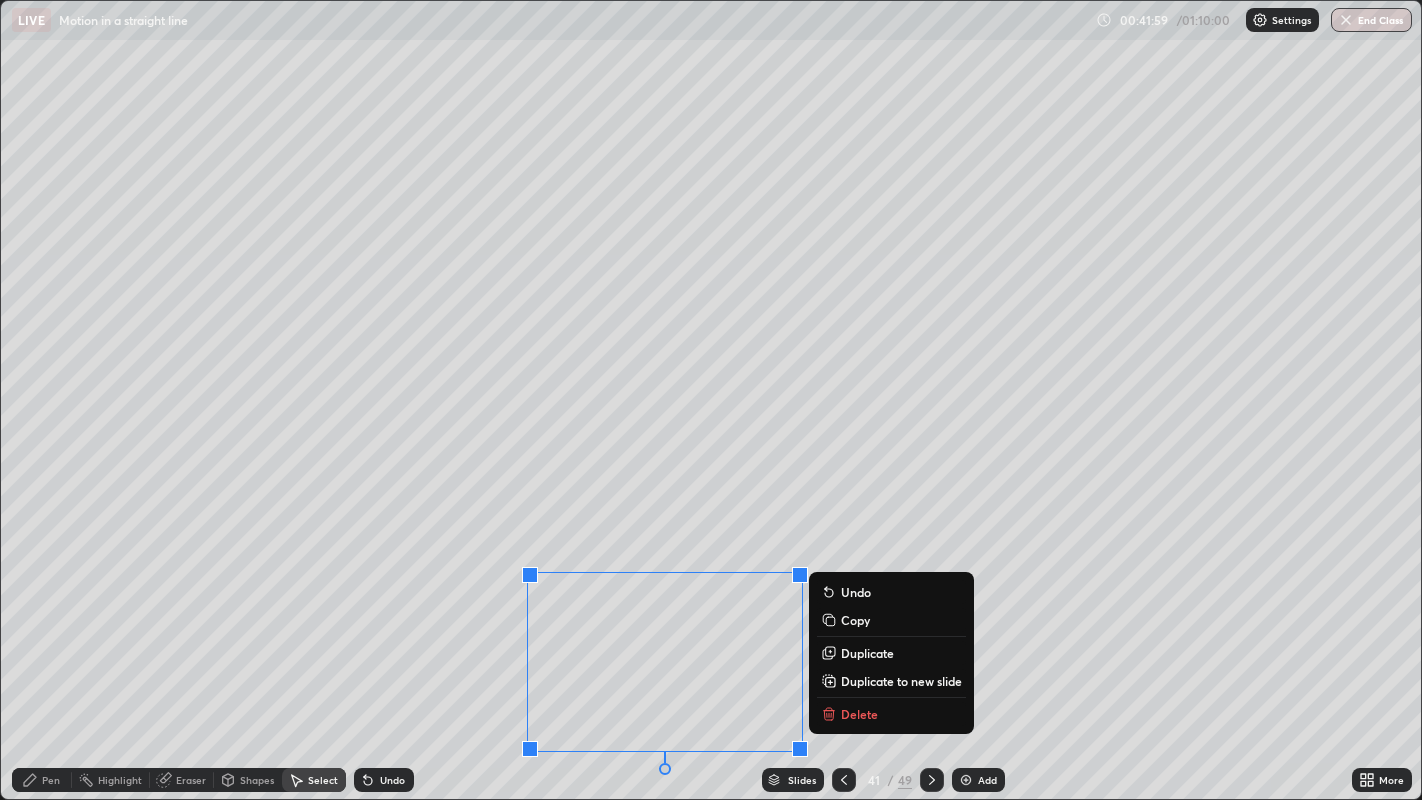 click on "Delete" at bounding box center (859, 714) 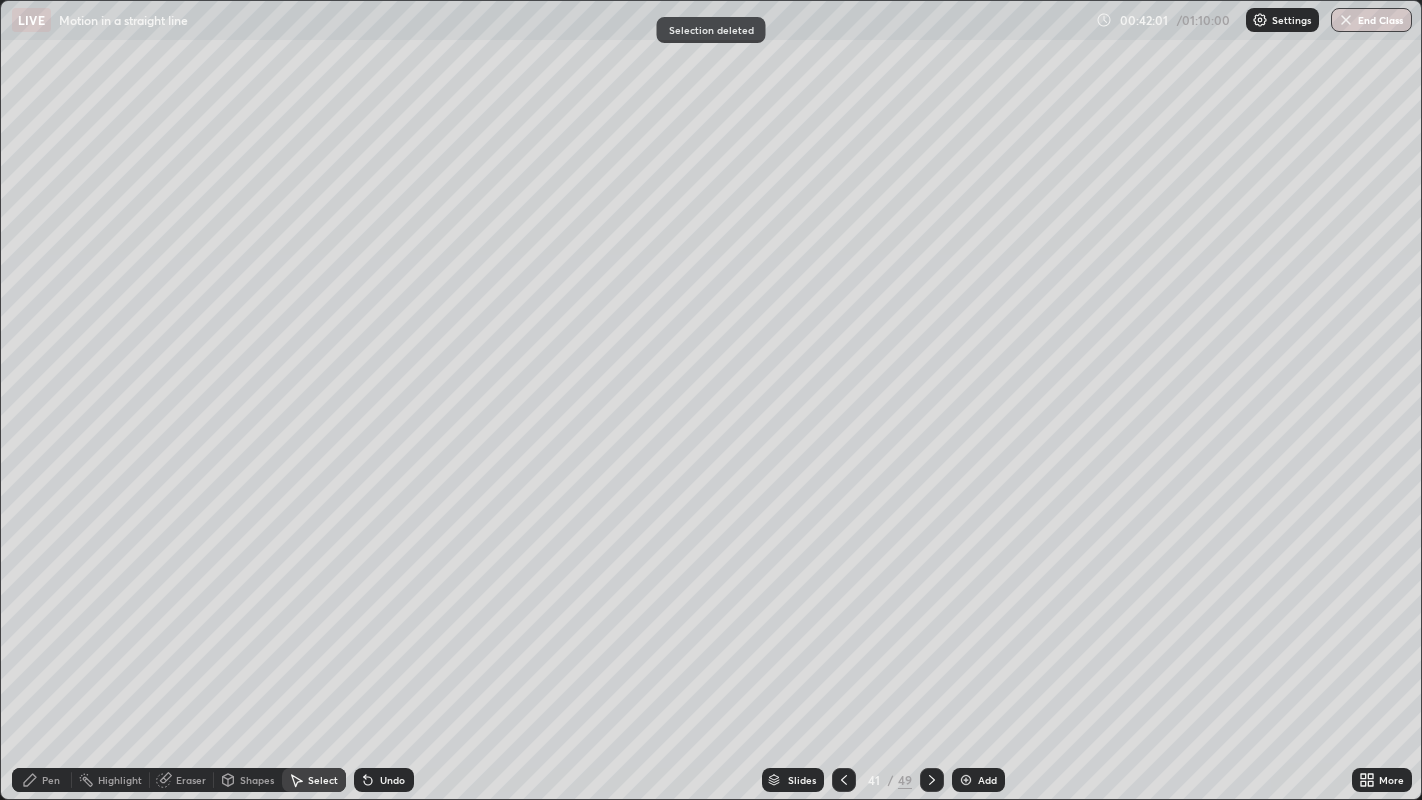 click on "Eraser" at bounding box center (182, 780) 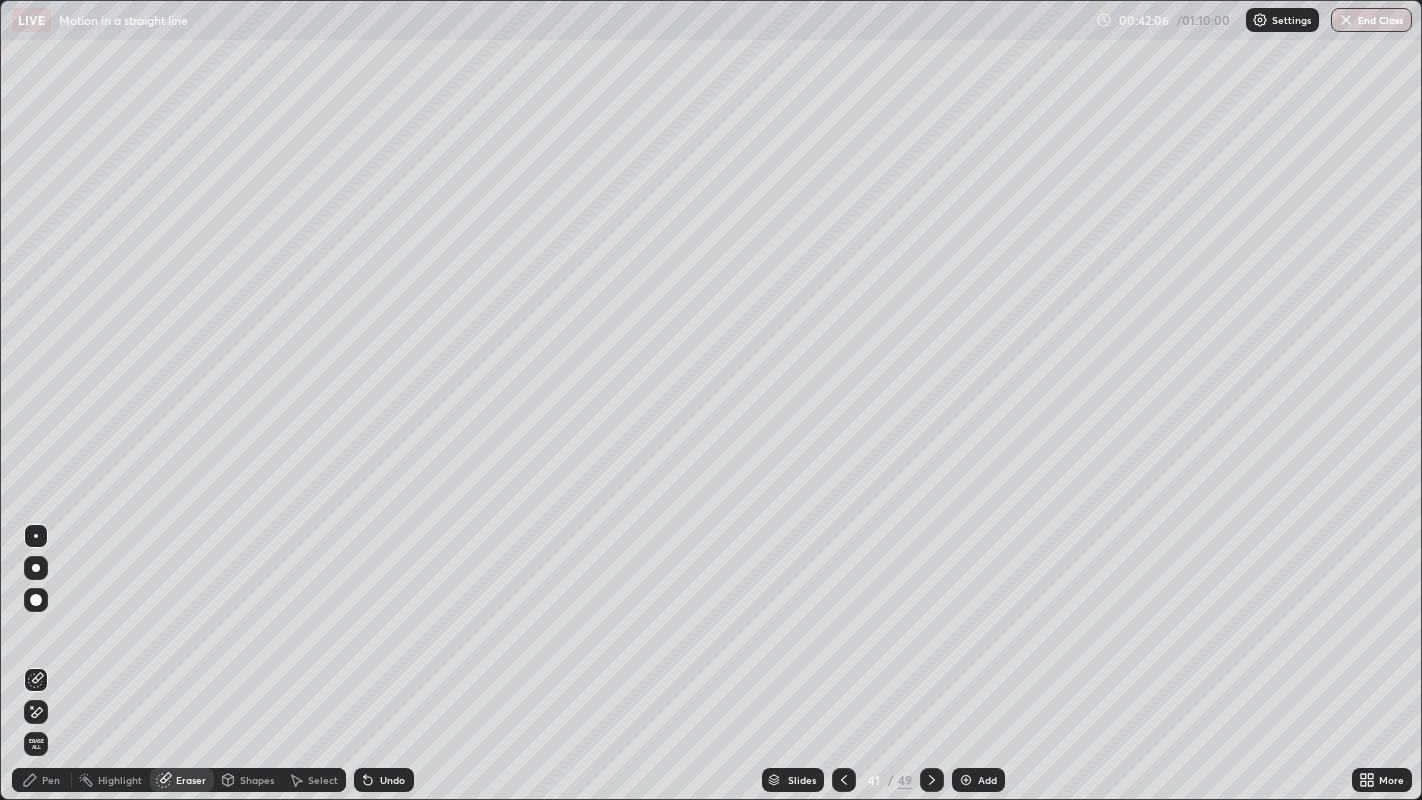 click on "Pen" at bounding box center [51, 780] 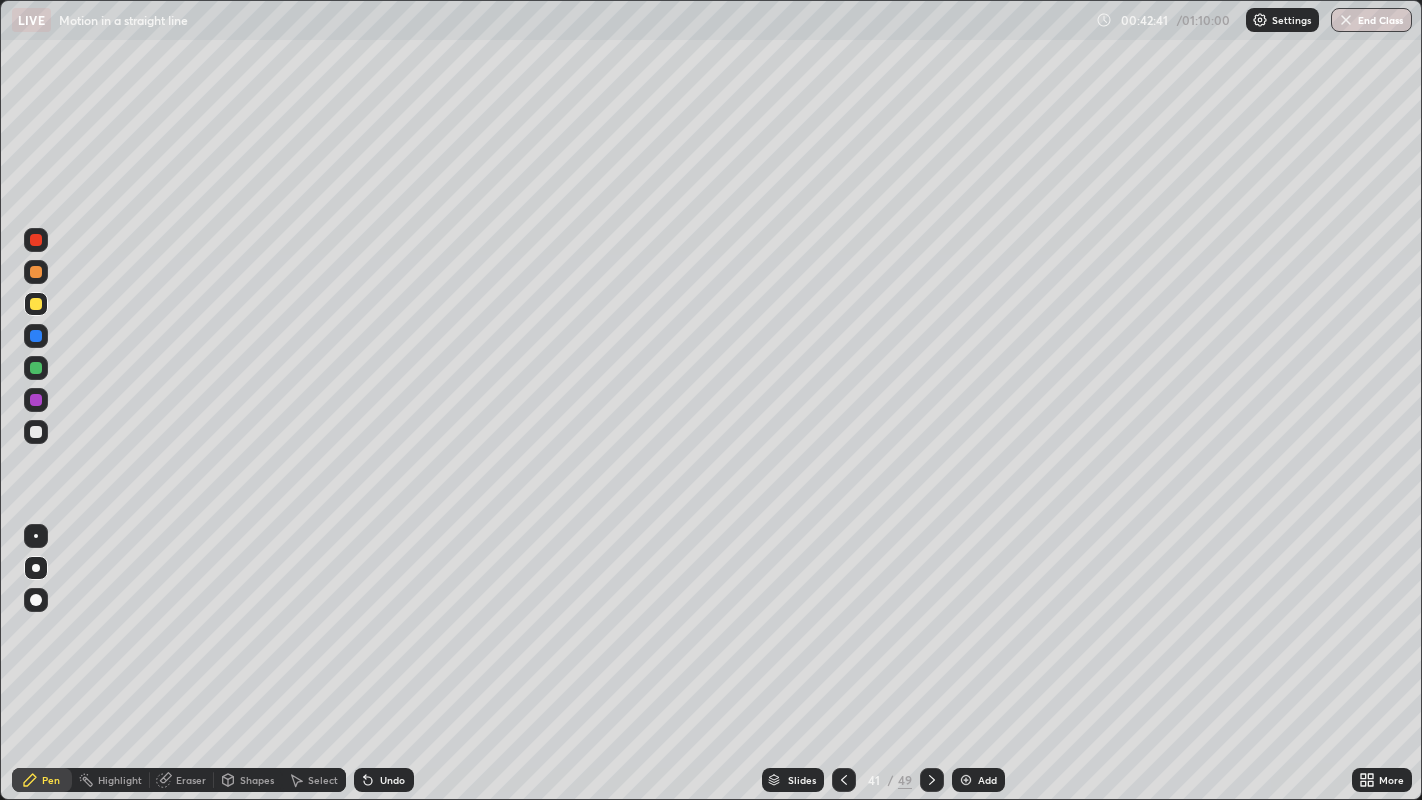 click on "Add" at bounding box center [978, 780] 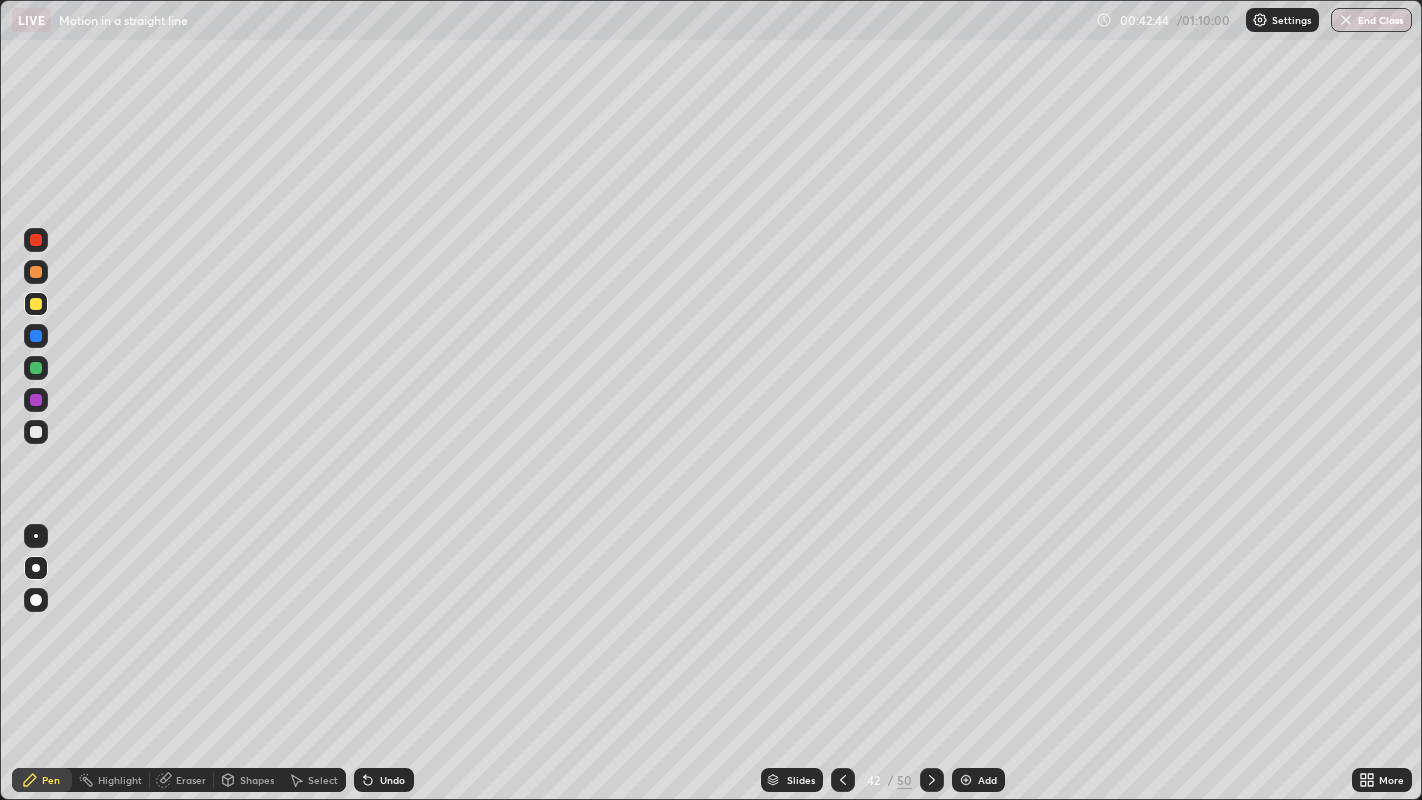 click at bounding box center (36, 368) 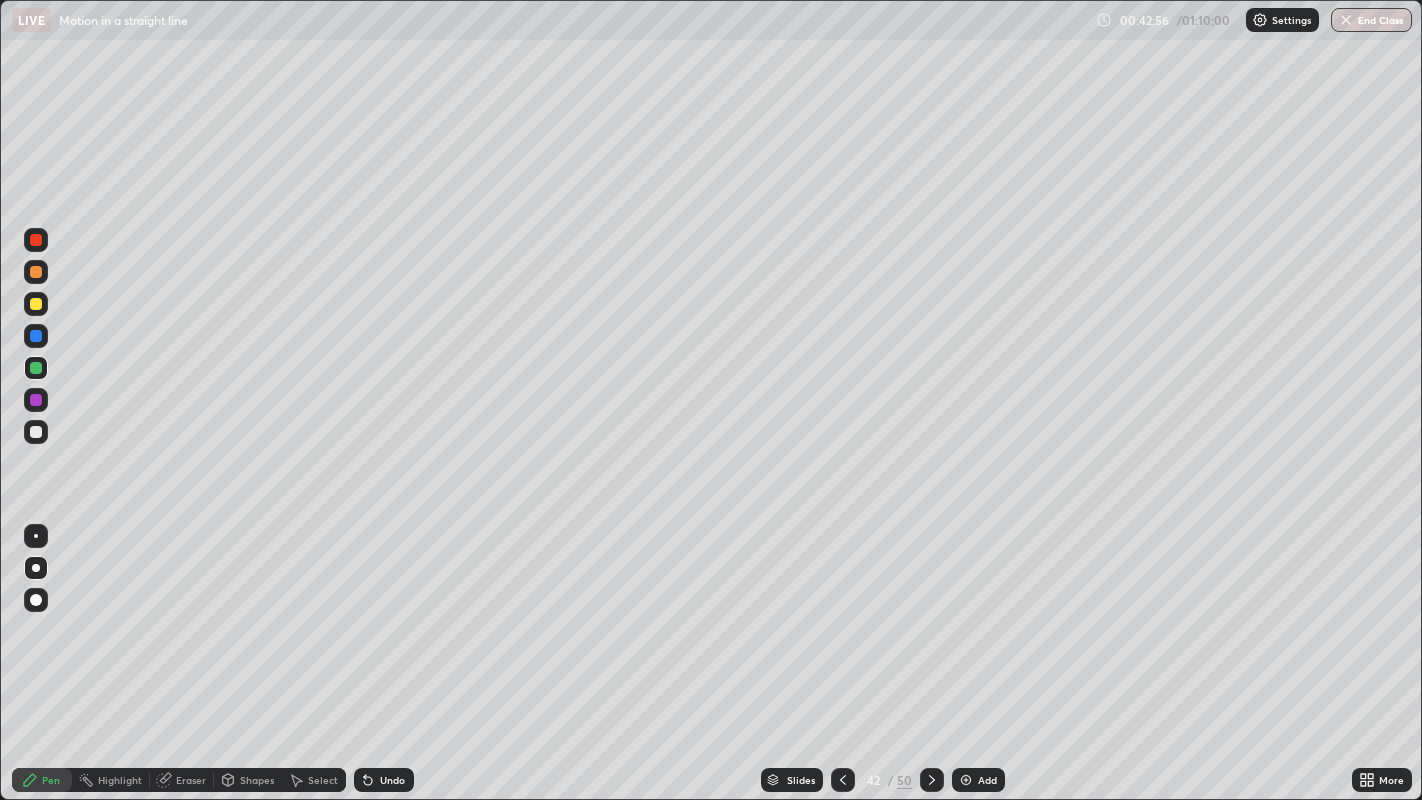 click 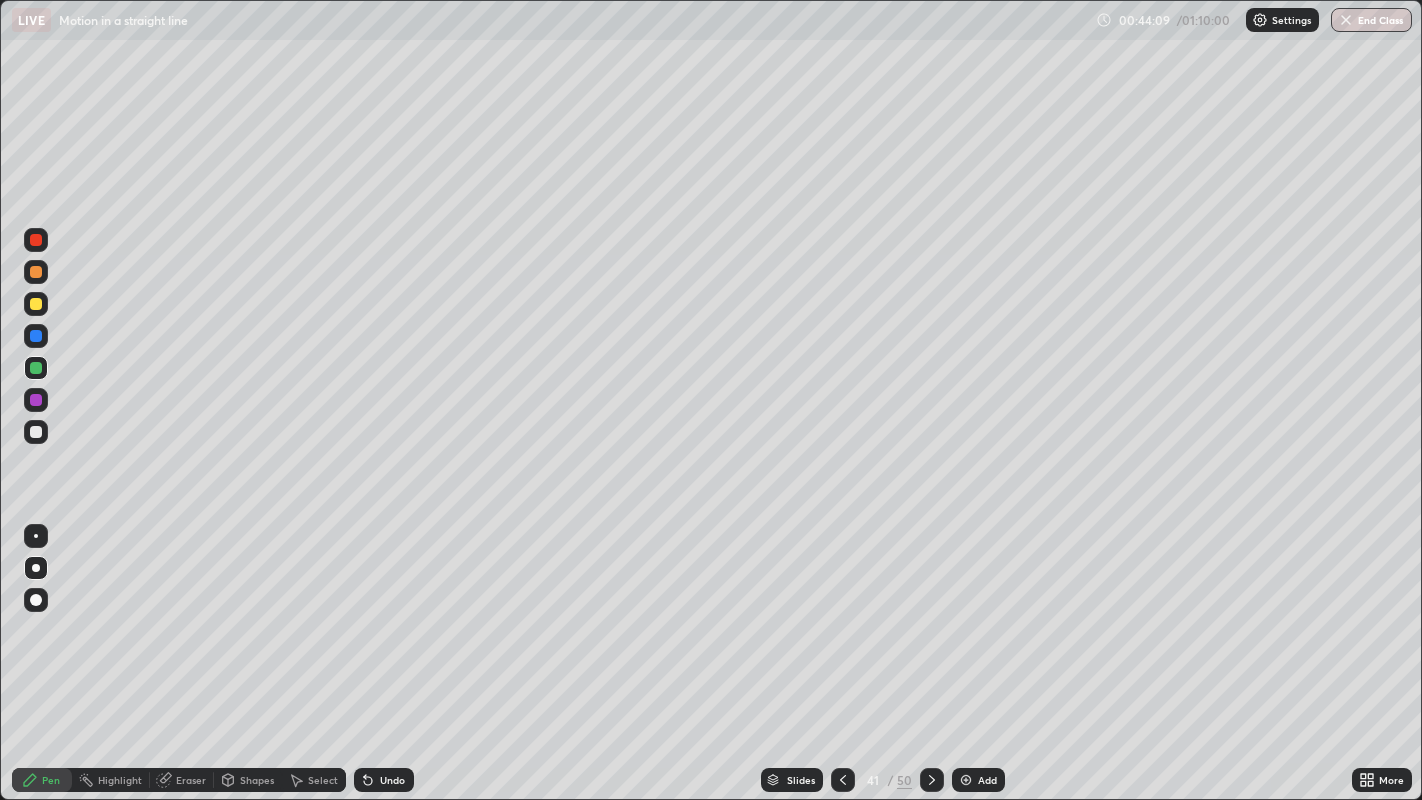 click at bounding box center (932, 780) 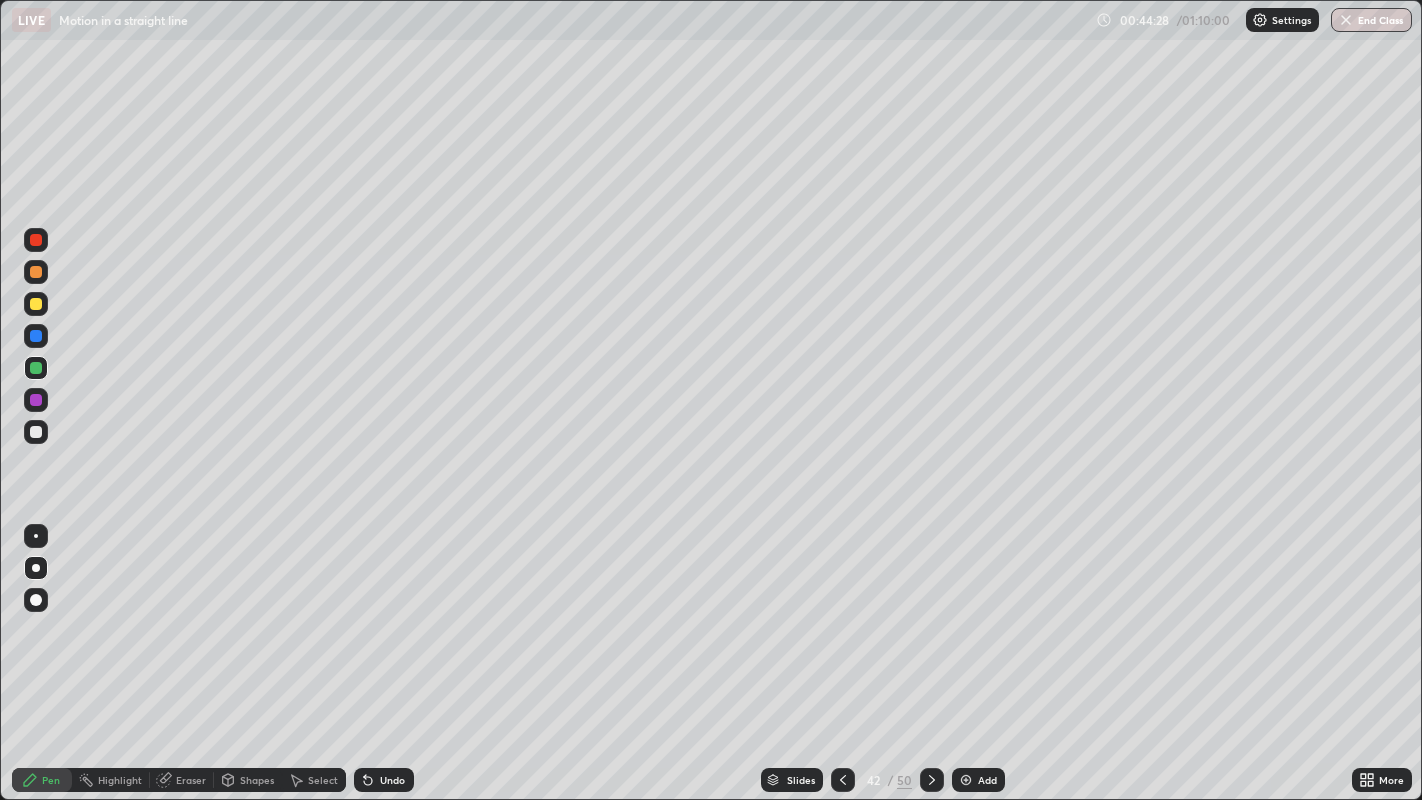 click at bounding box center (36, 432) 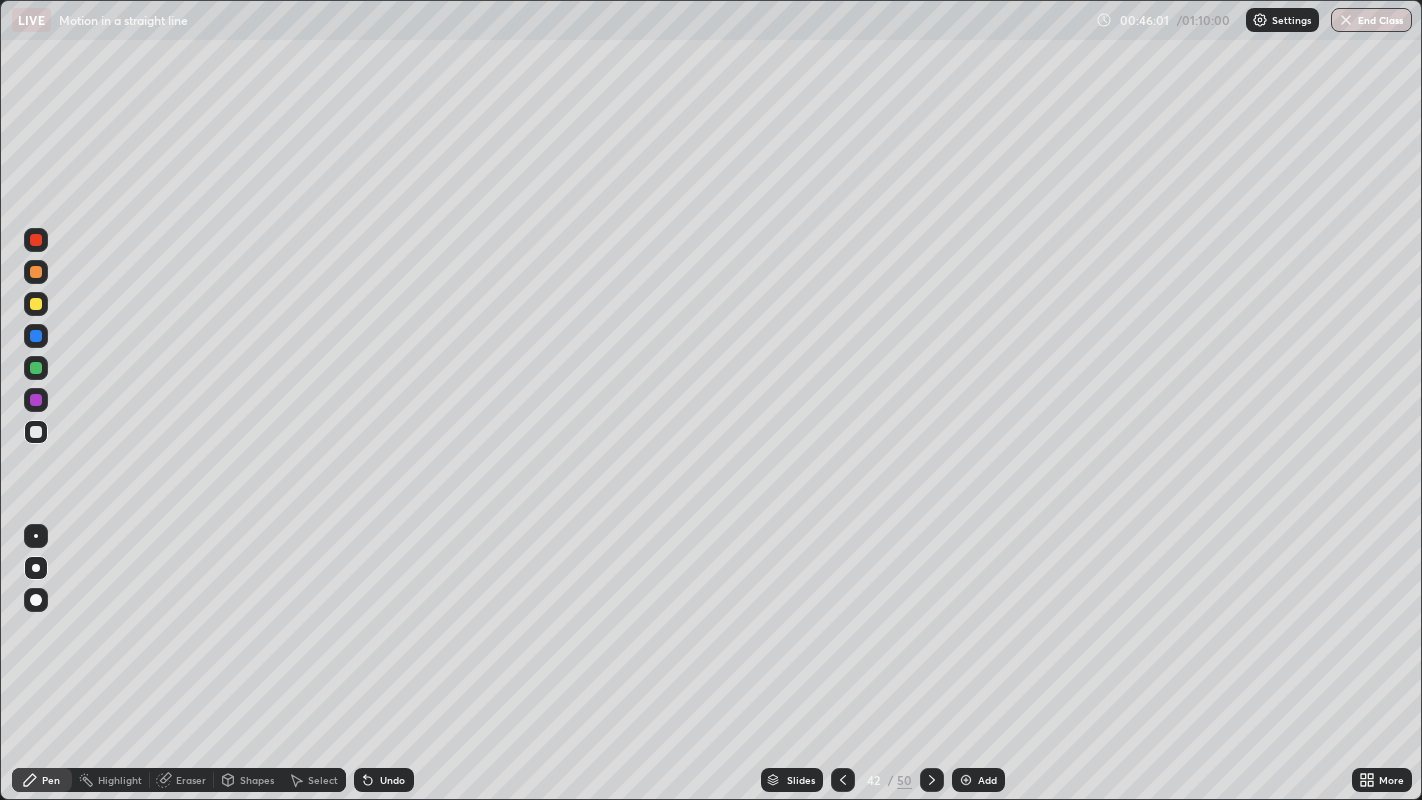 click at bounding box center (36, 368) 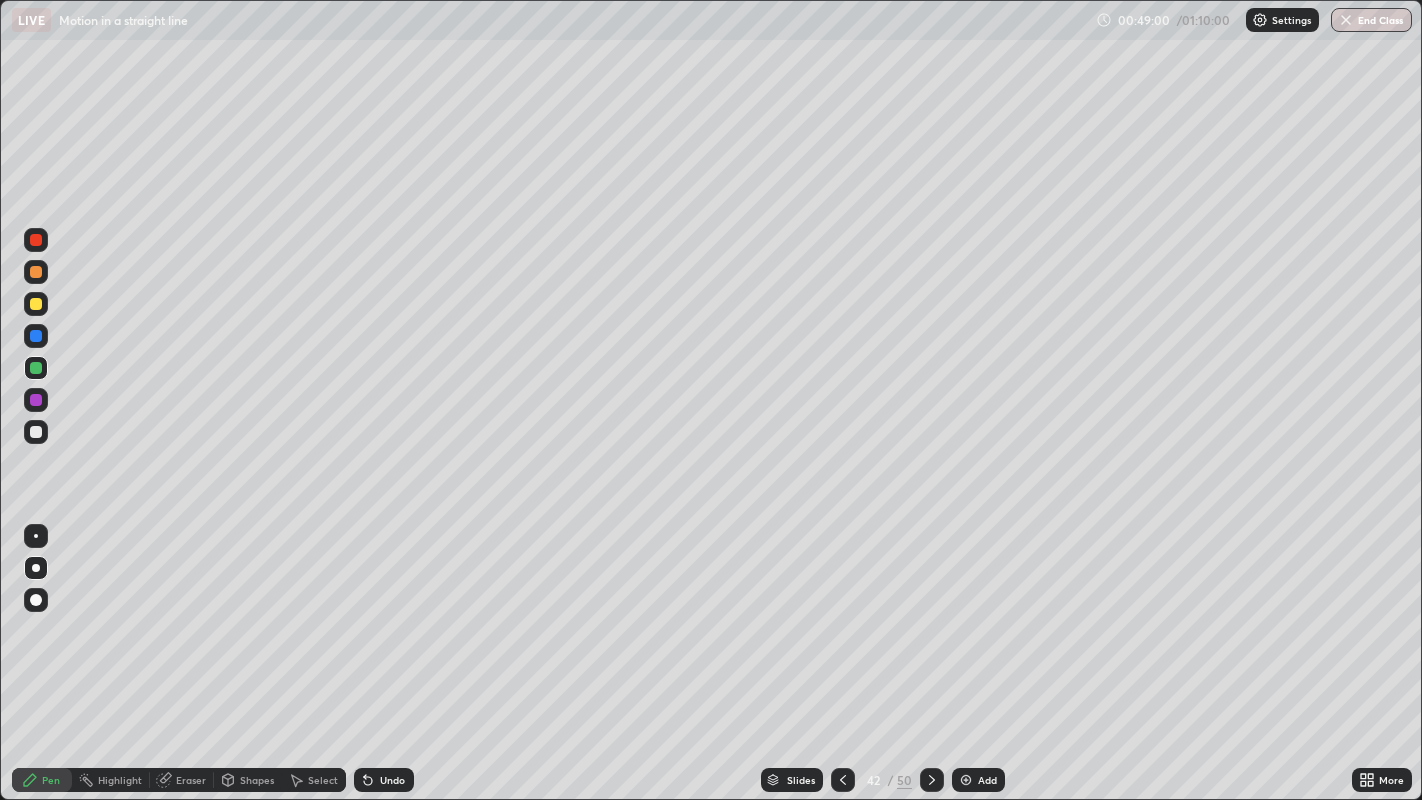 click at bounding box center (966, 780) 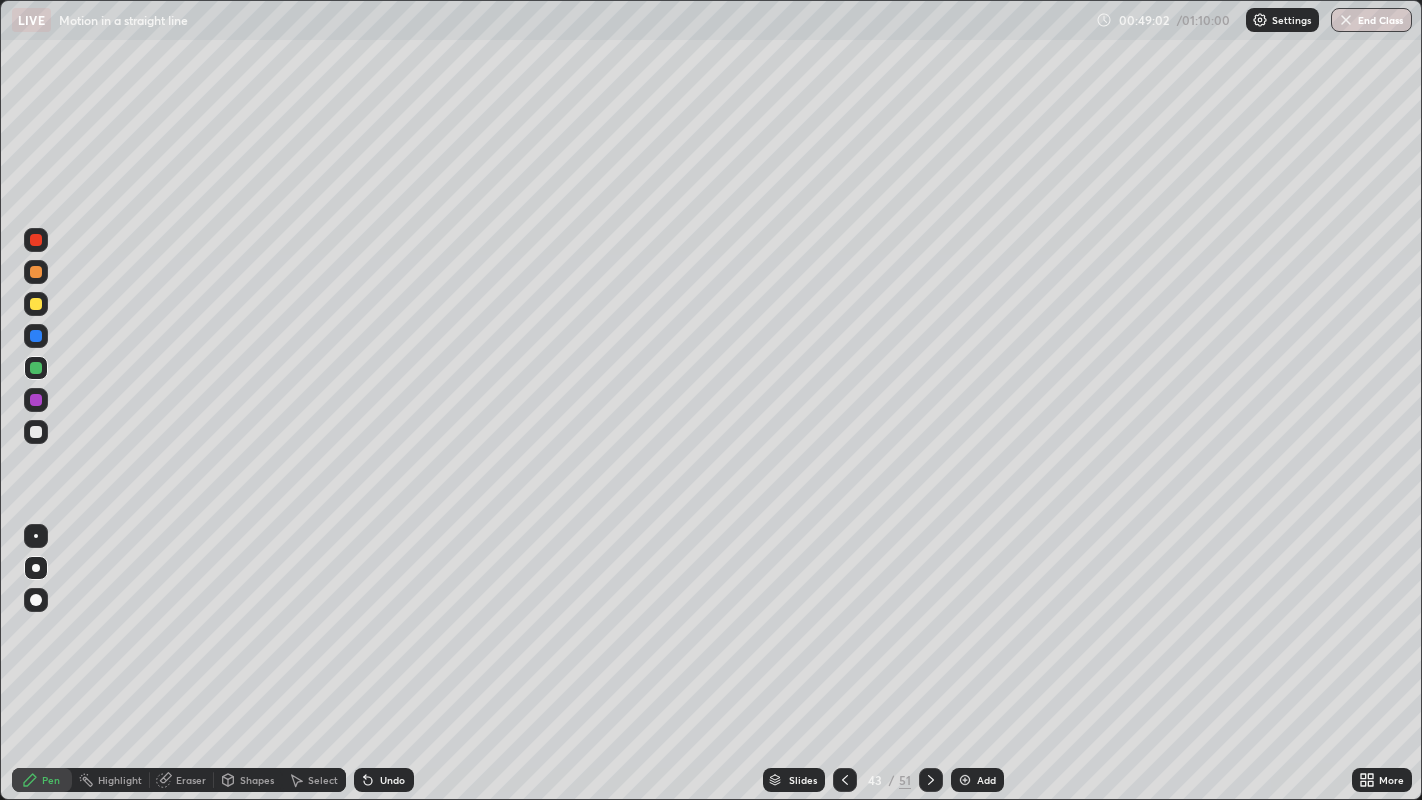 click at bounding box center (36, 304) 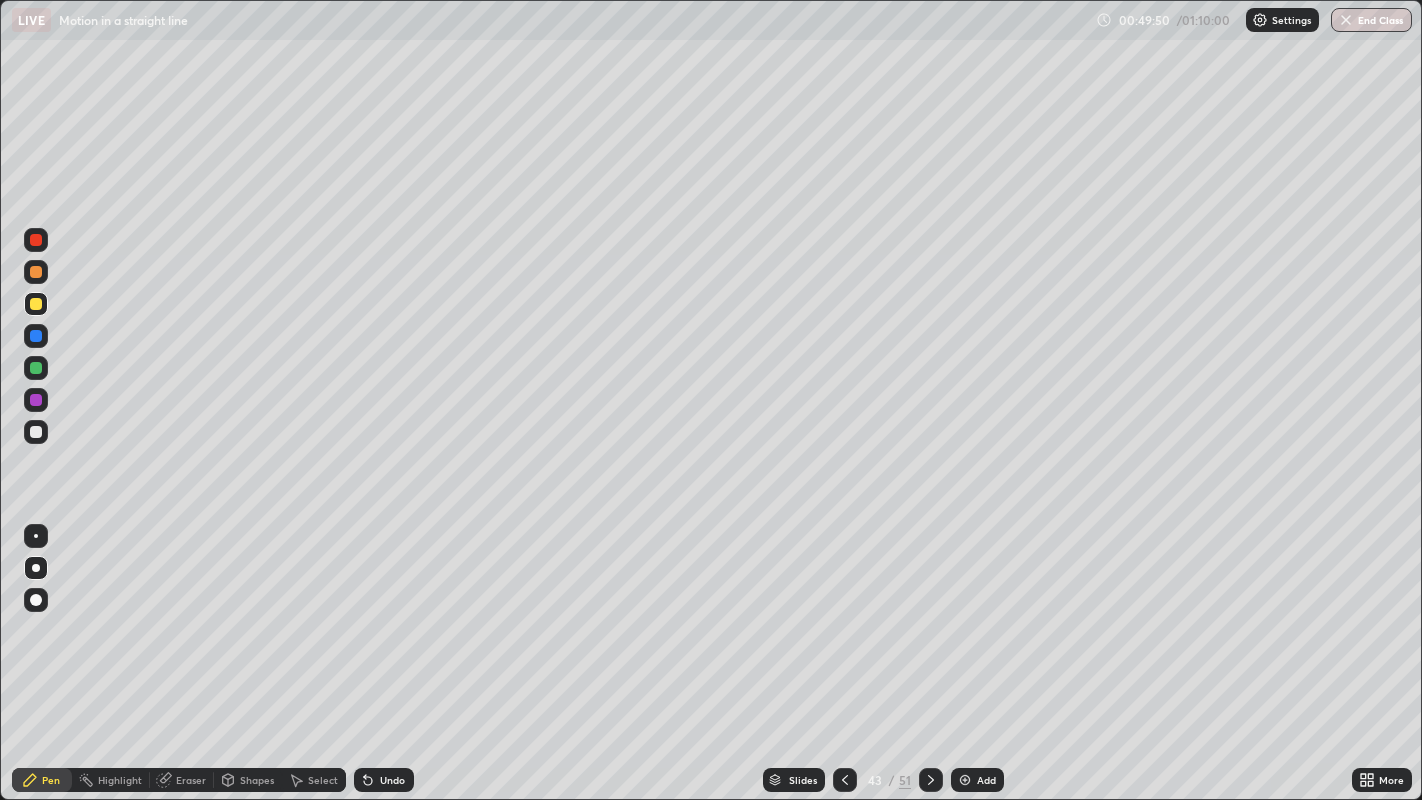 click at bounding box center (36, 368) 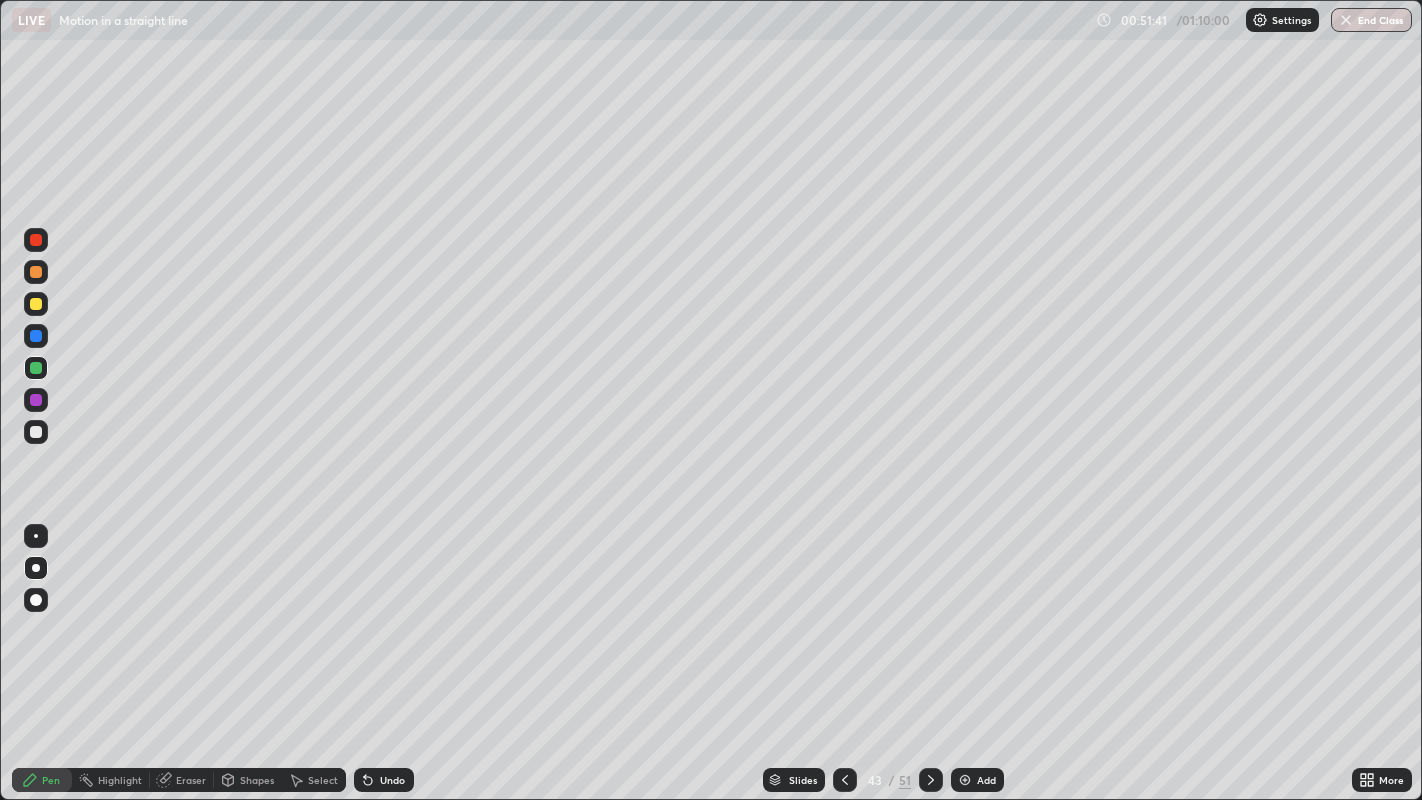 click at bounding box center [36, 368] 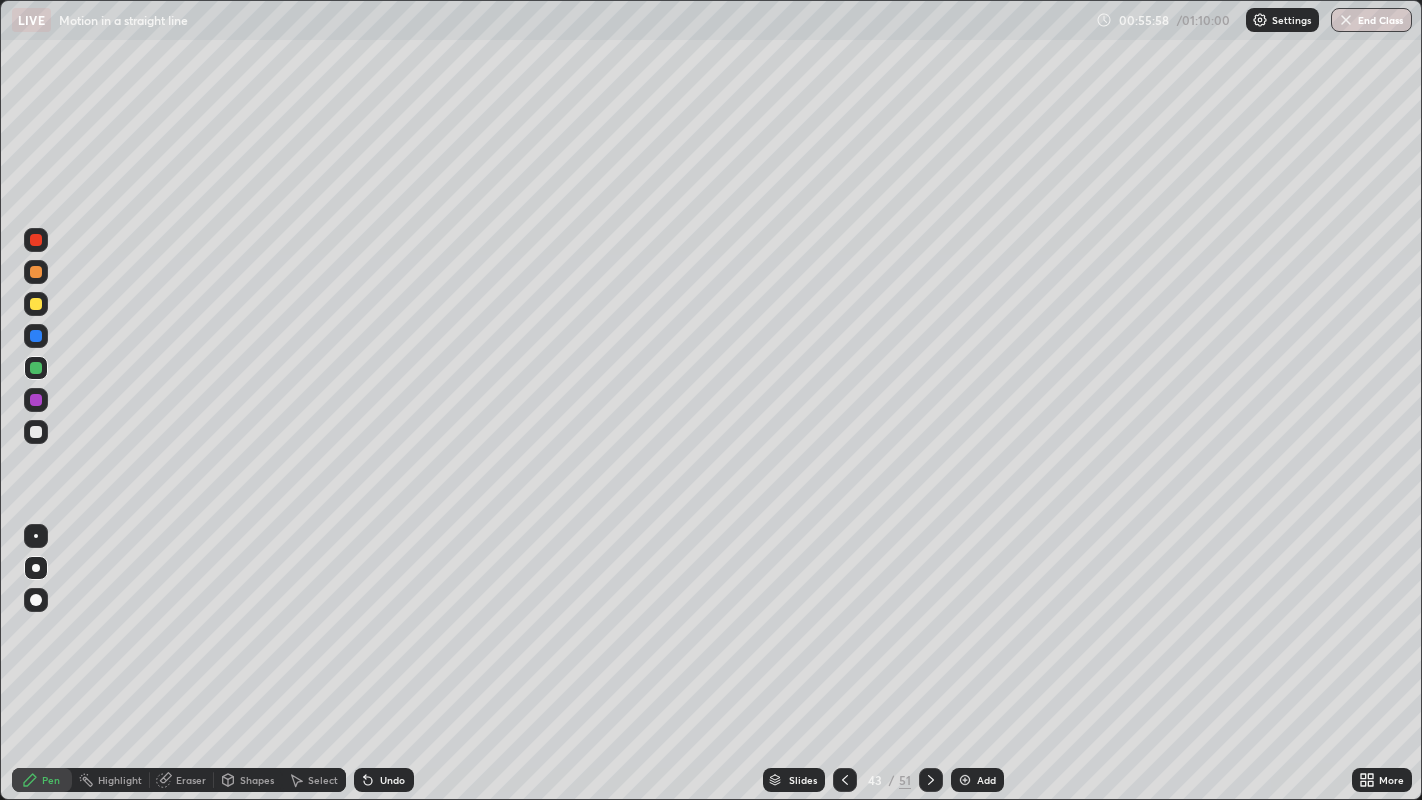 click on "Add" at bounding box center (986, 780) 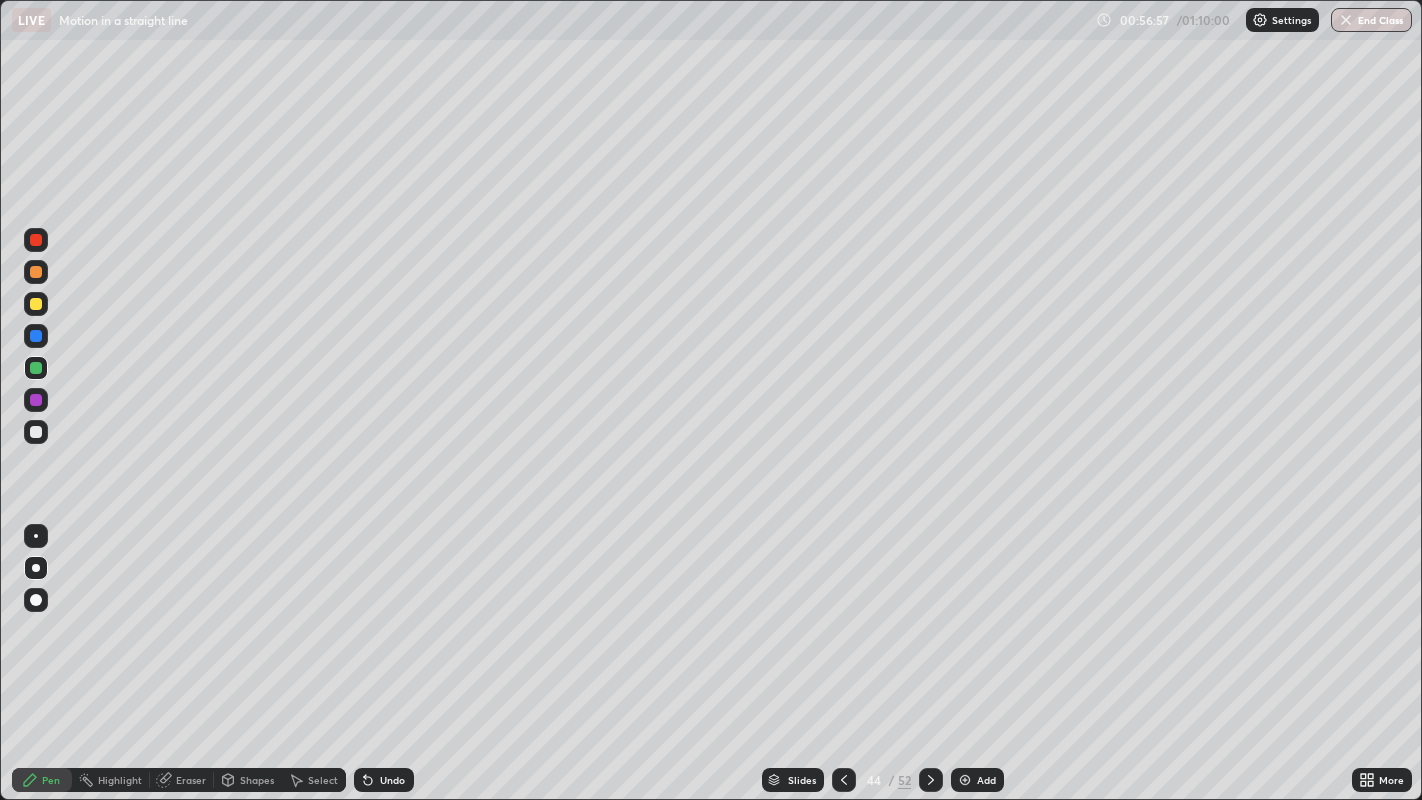 click at bounding box center [36, 272] 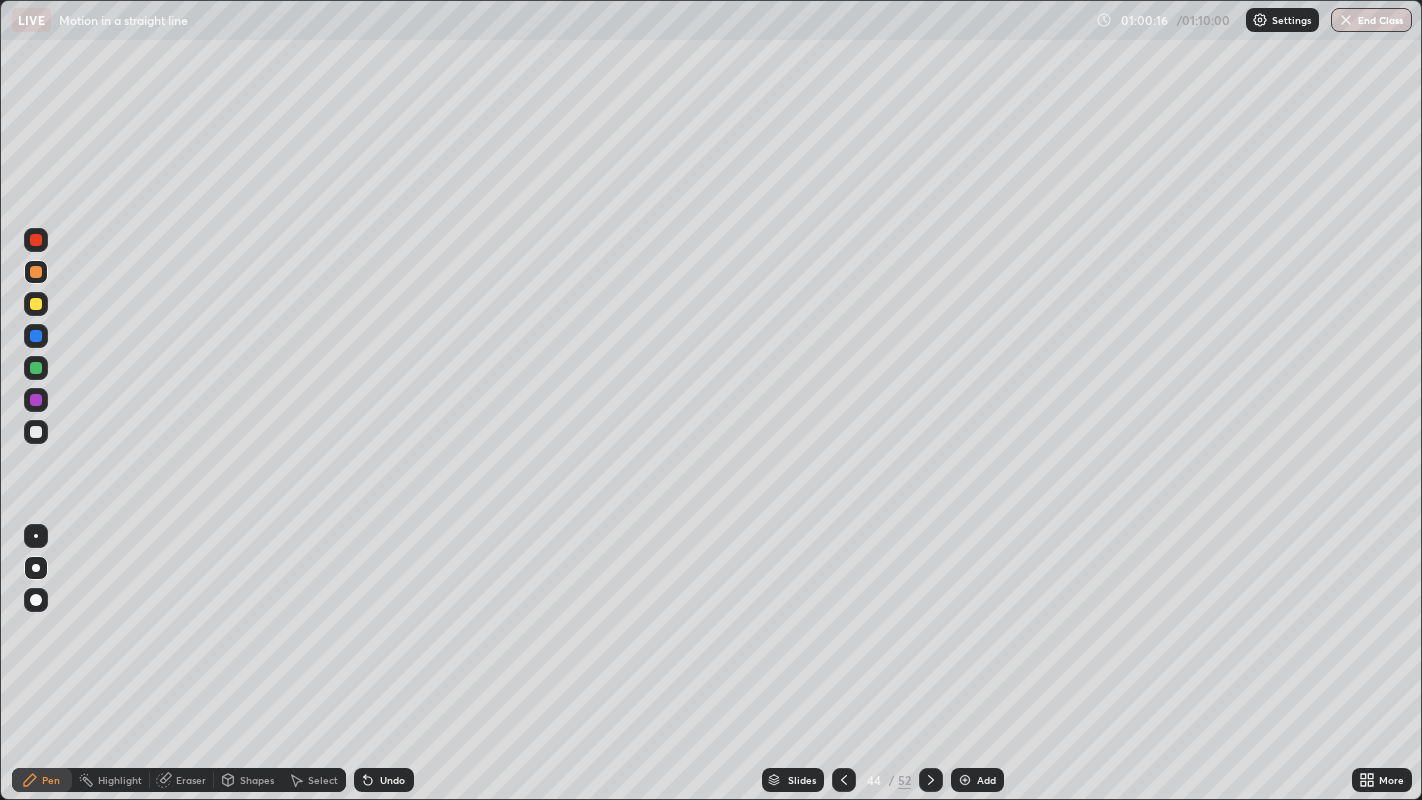 click on "Add" at bounding box center (986, 780) 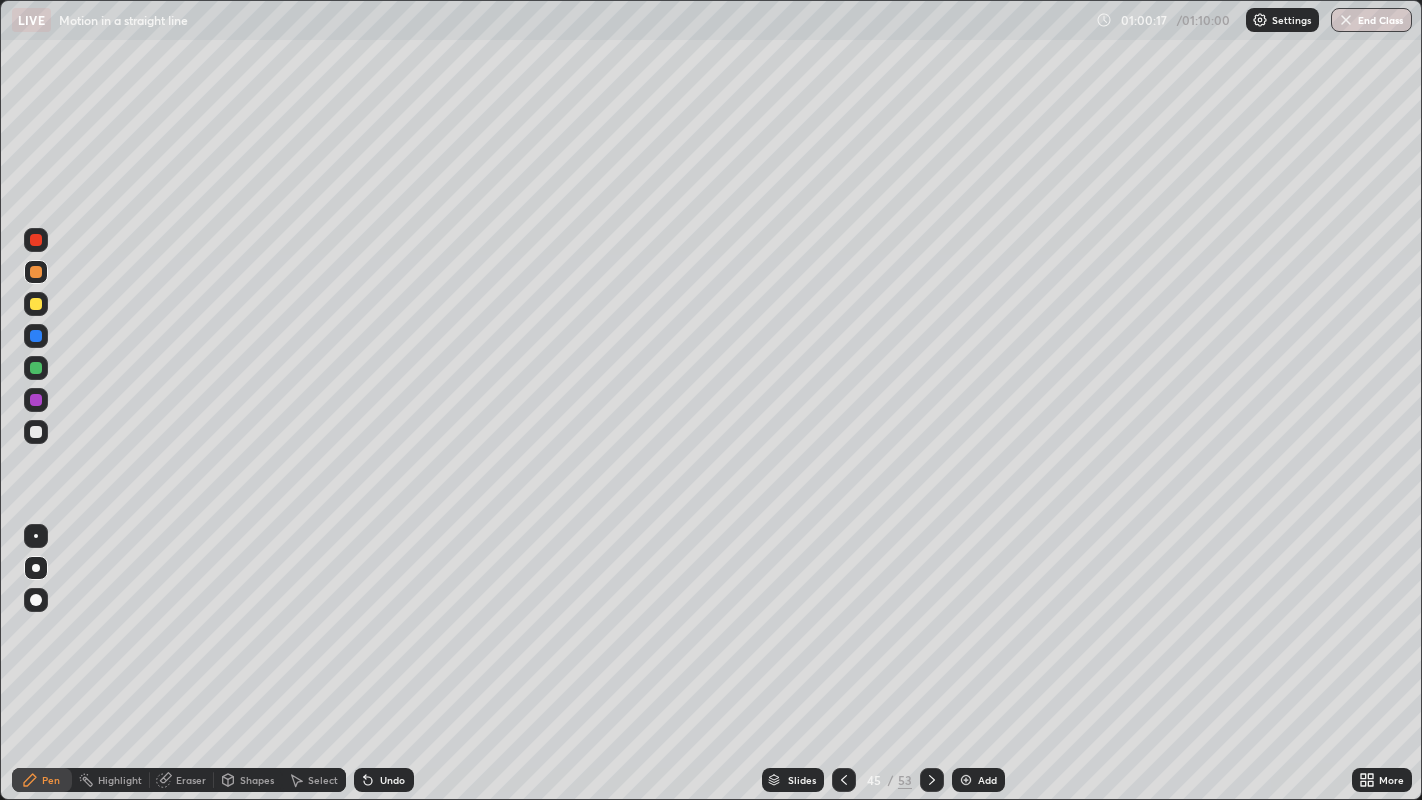 click at bounding box center [36, 304] 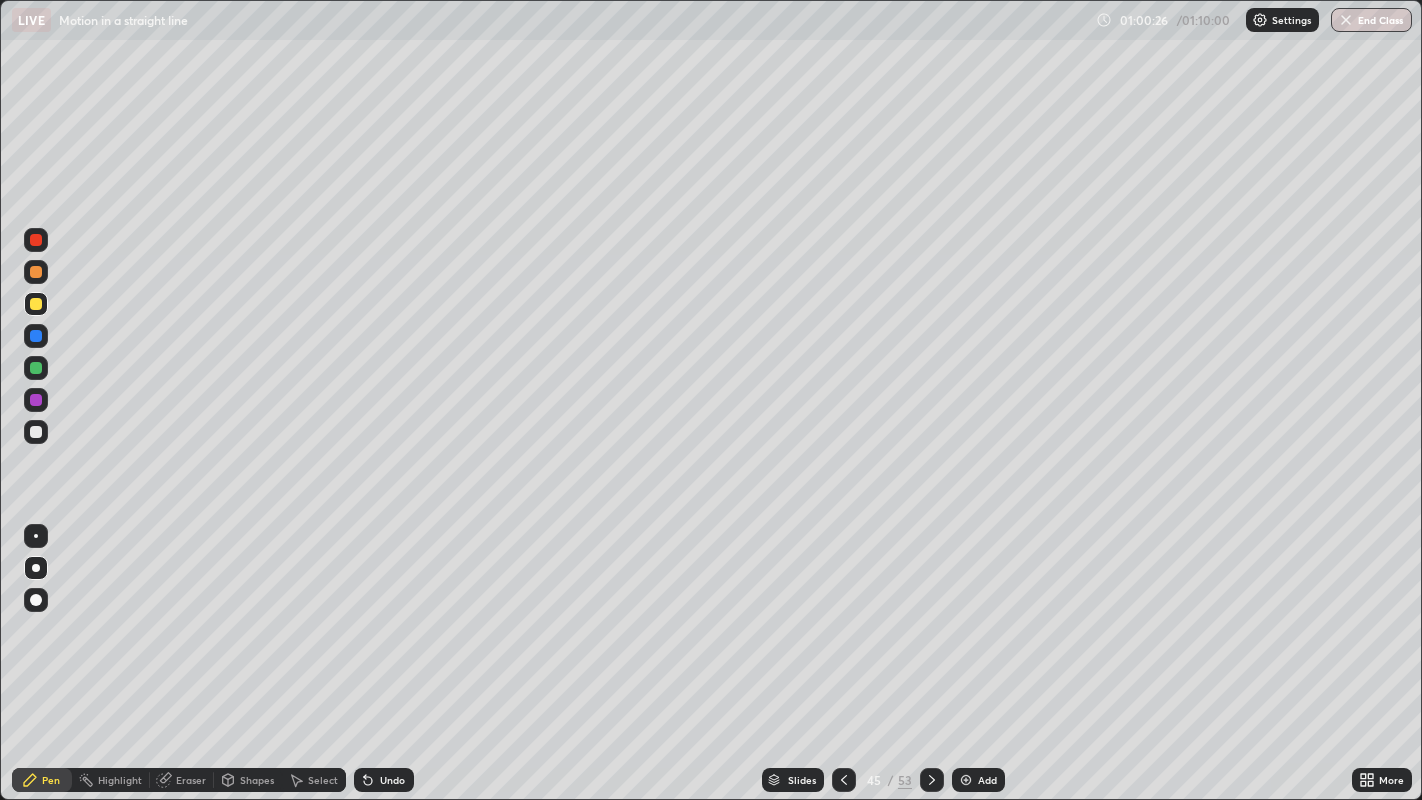 click at bounding box center (36, 272) 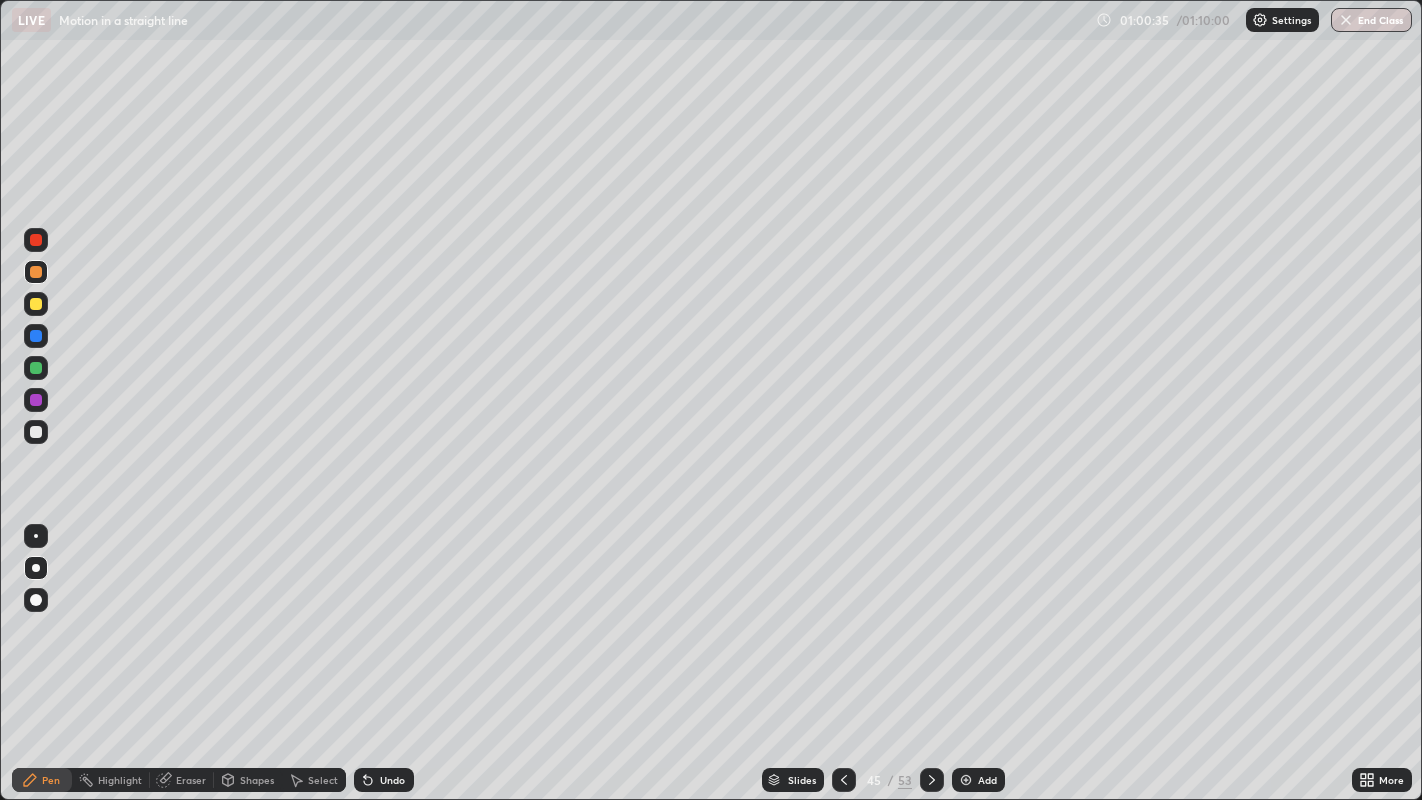 click at bounding box center (36, 368) 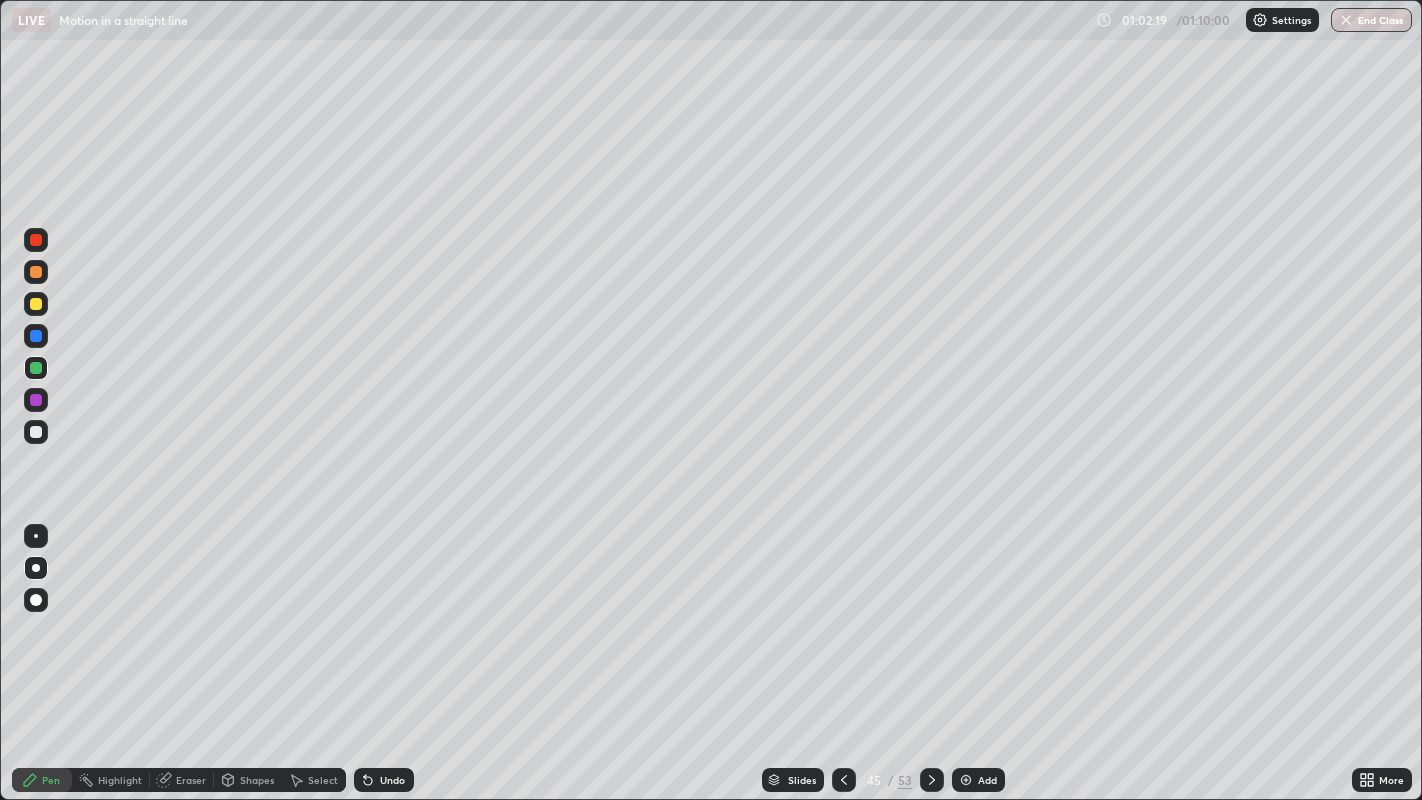 click at bounding box center [36, 272] 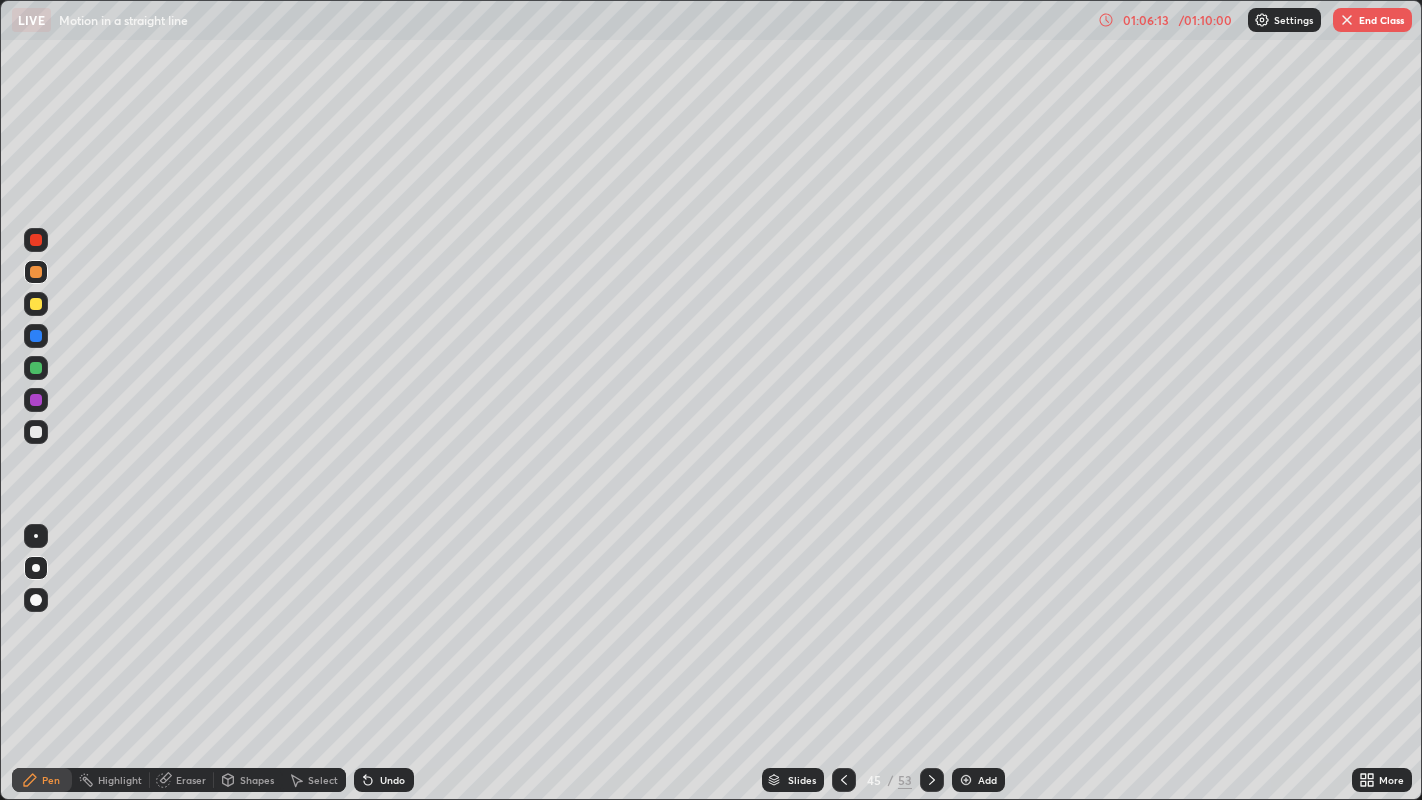 click 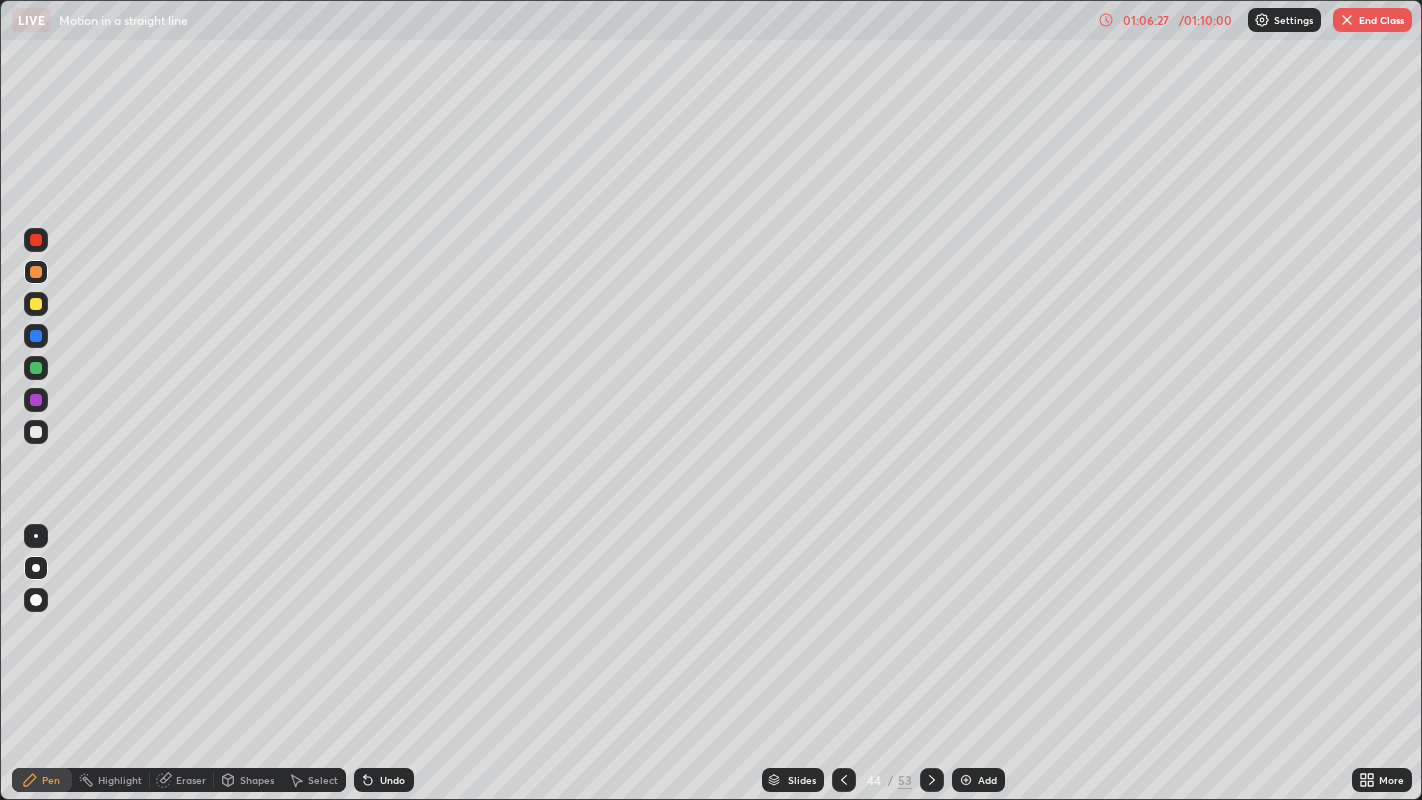 click 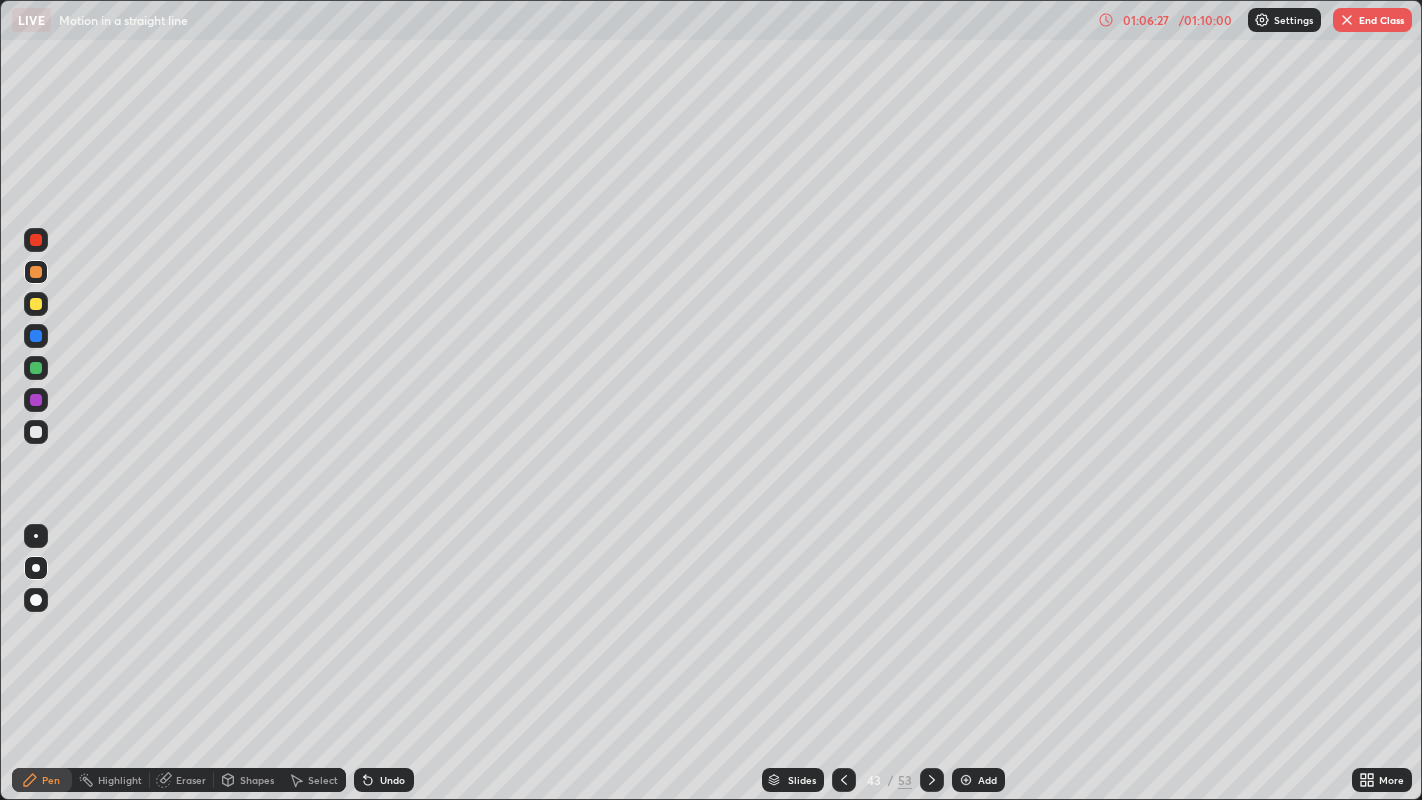 click 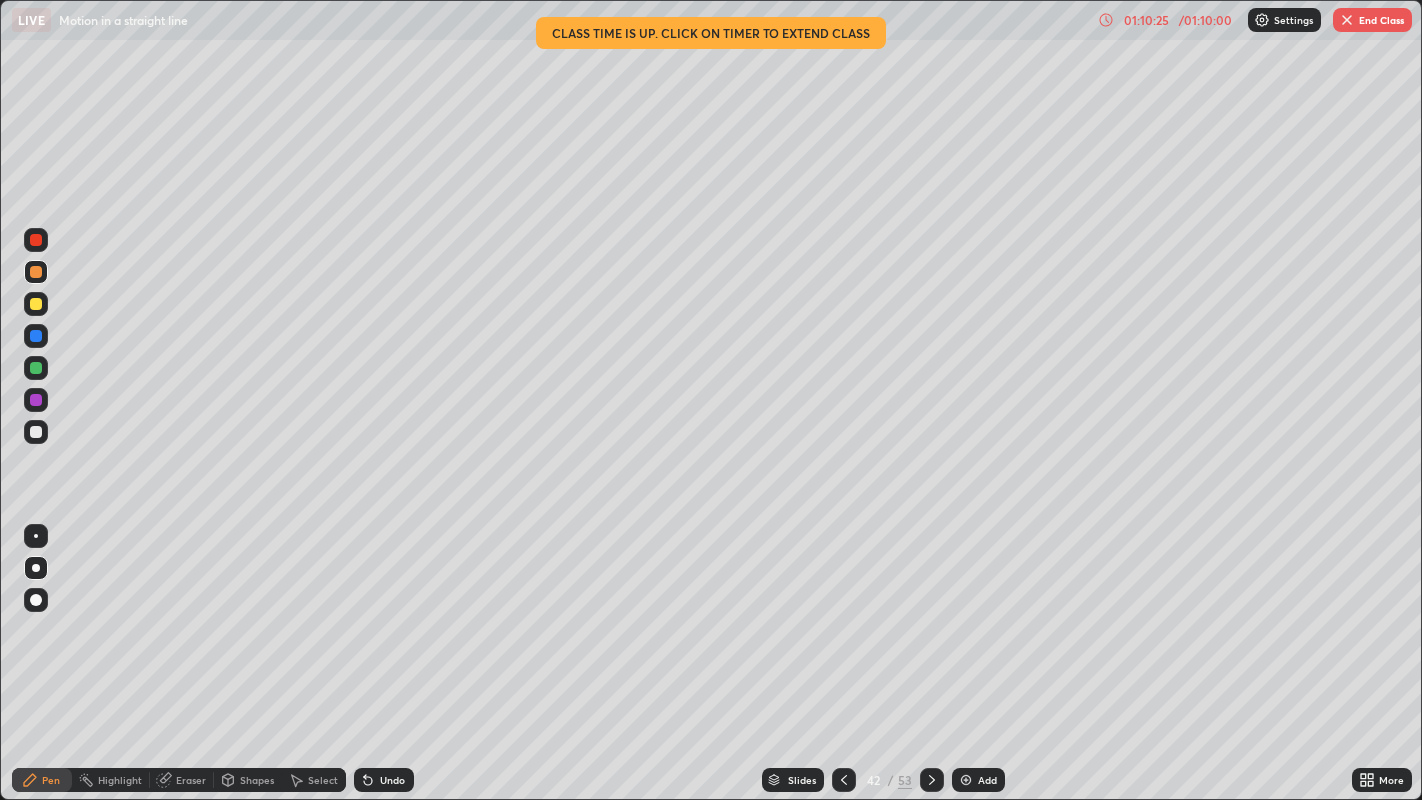 click 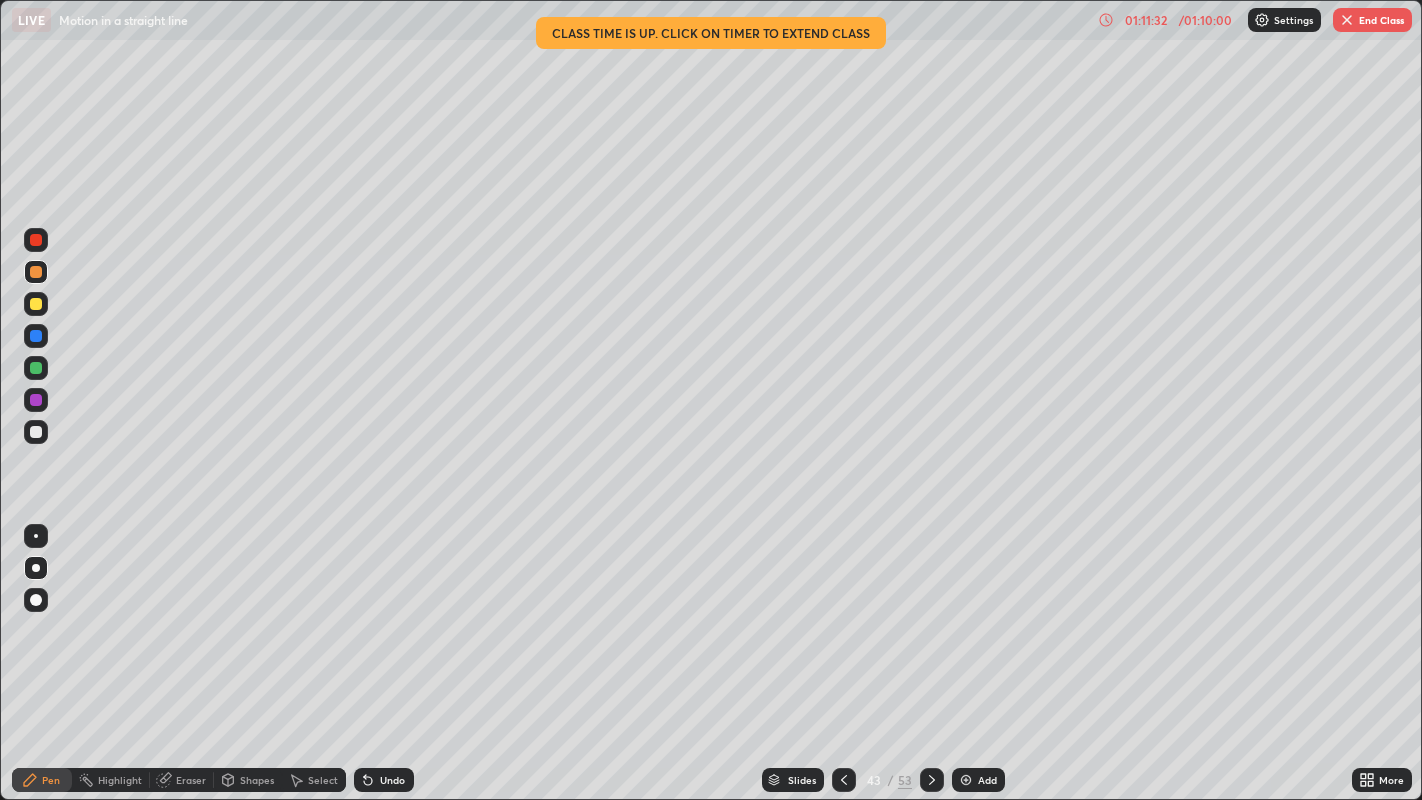 click 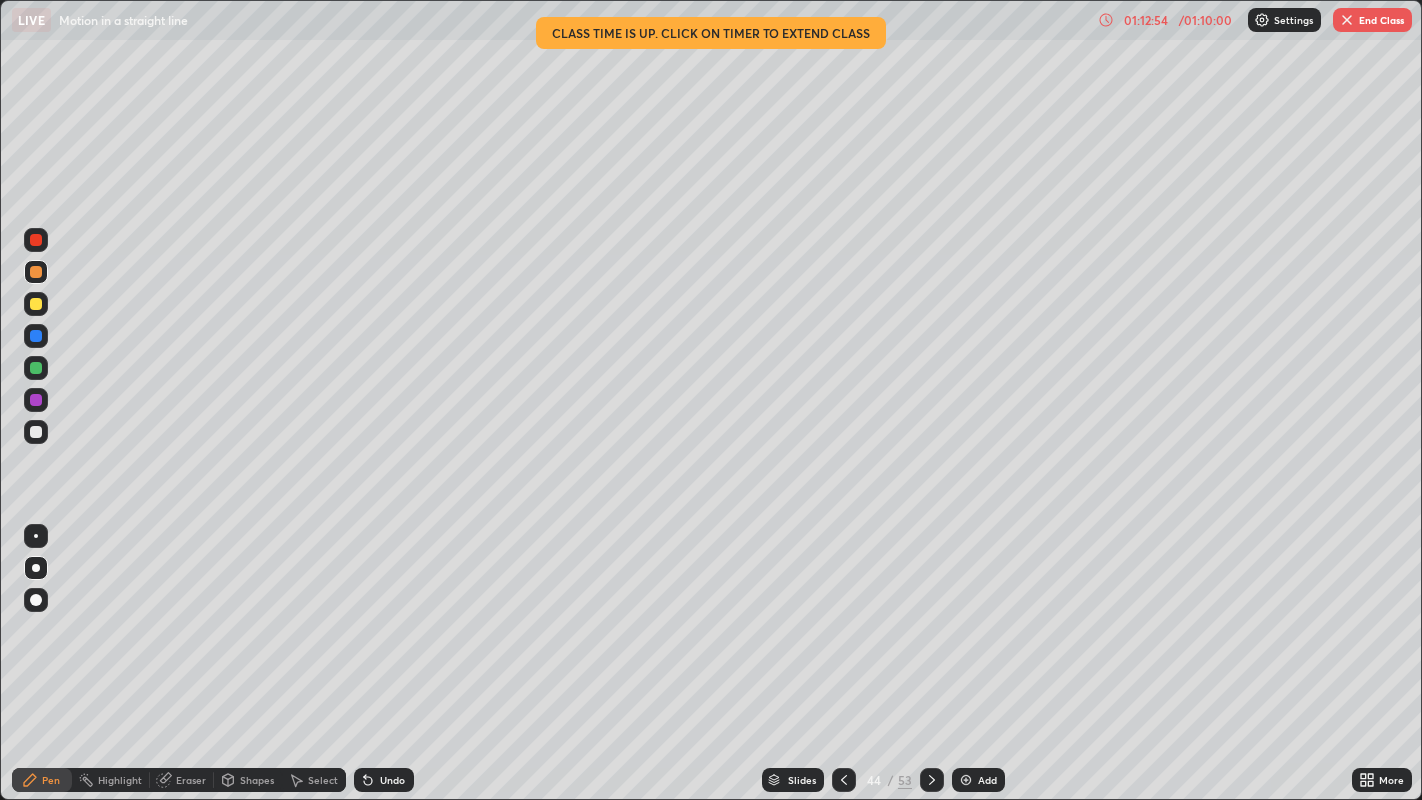 click 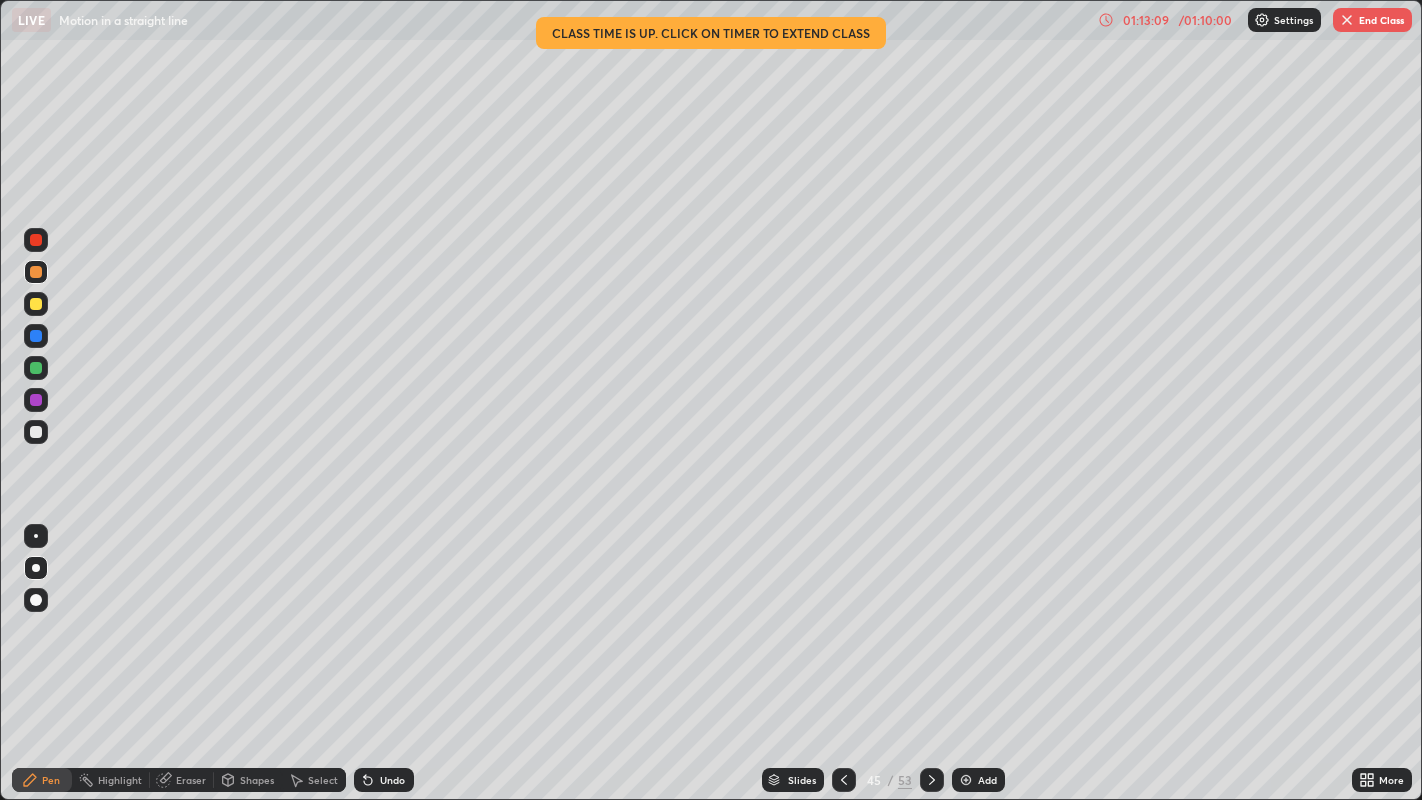 click 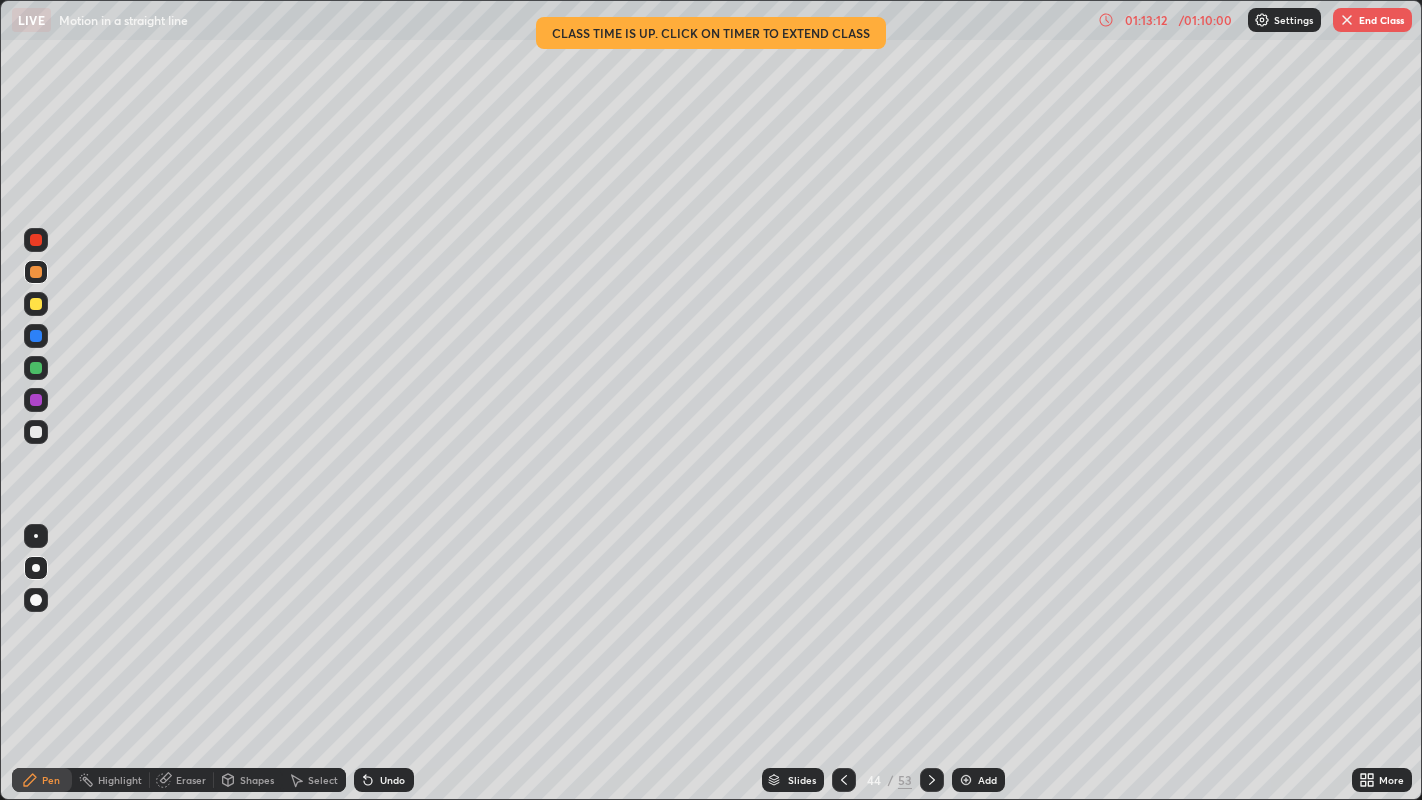click 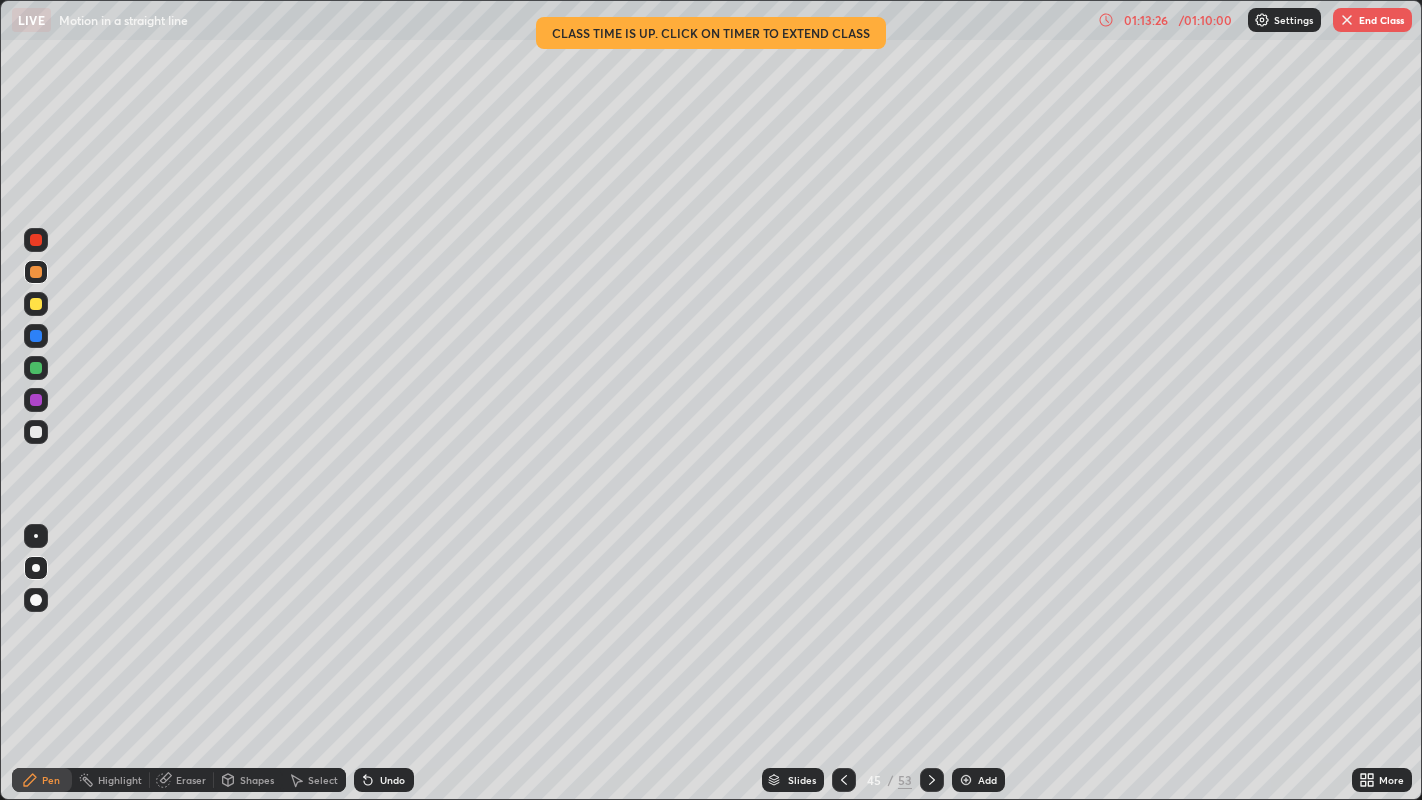 click on "End Class" at bounding box center (1372, 20) 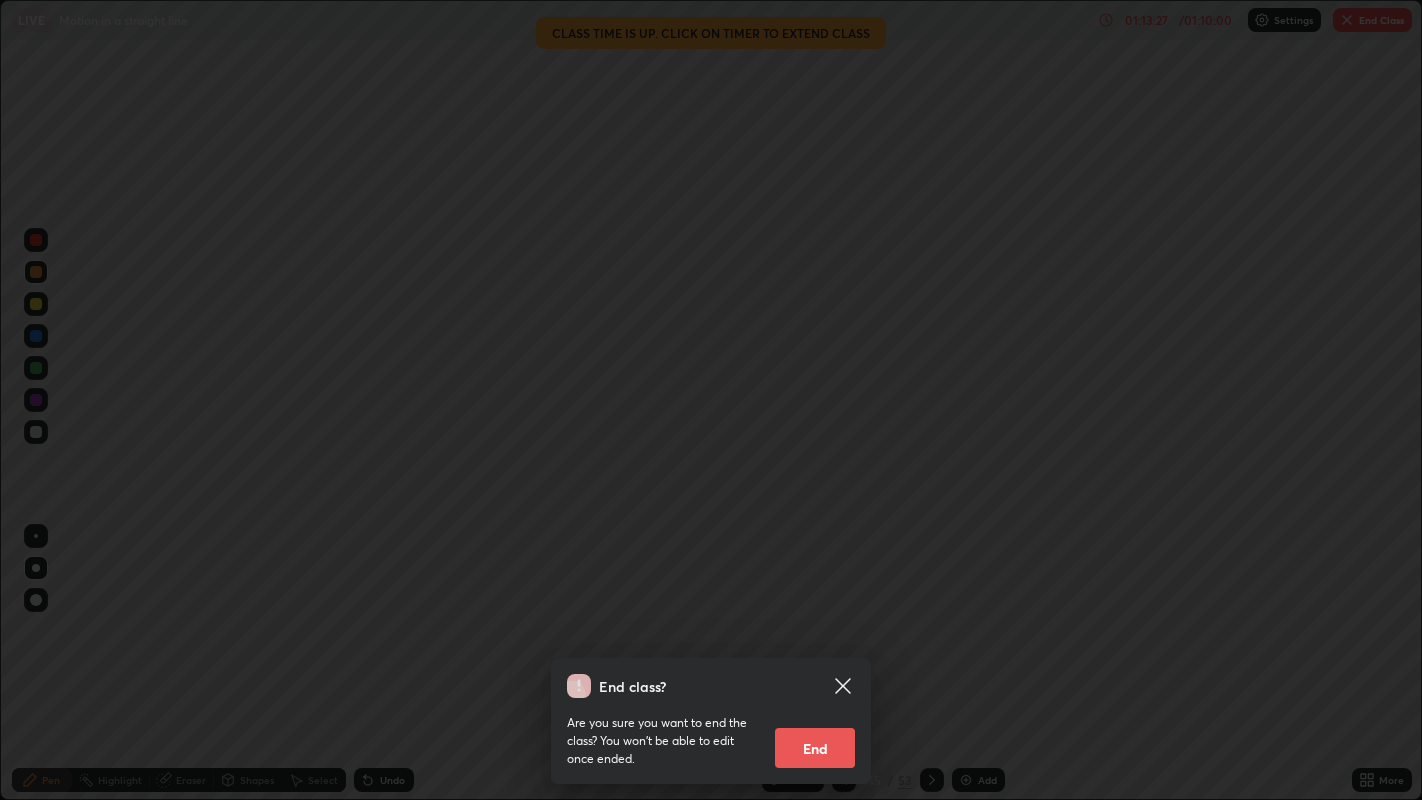 click on "End" at bounding box center [815, 748] 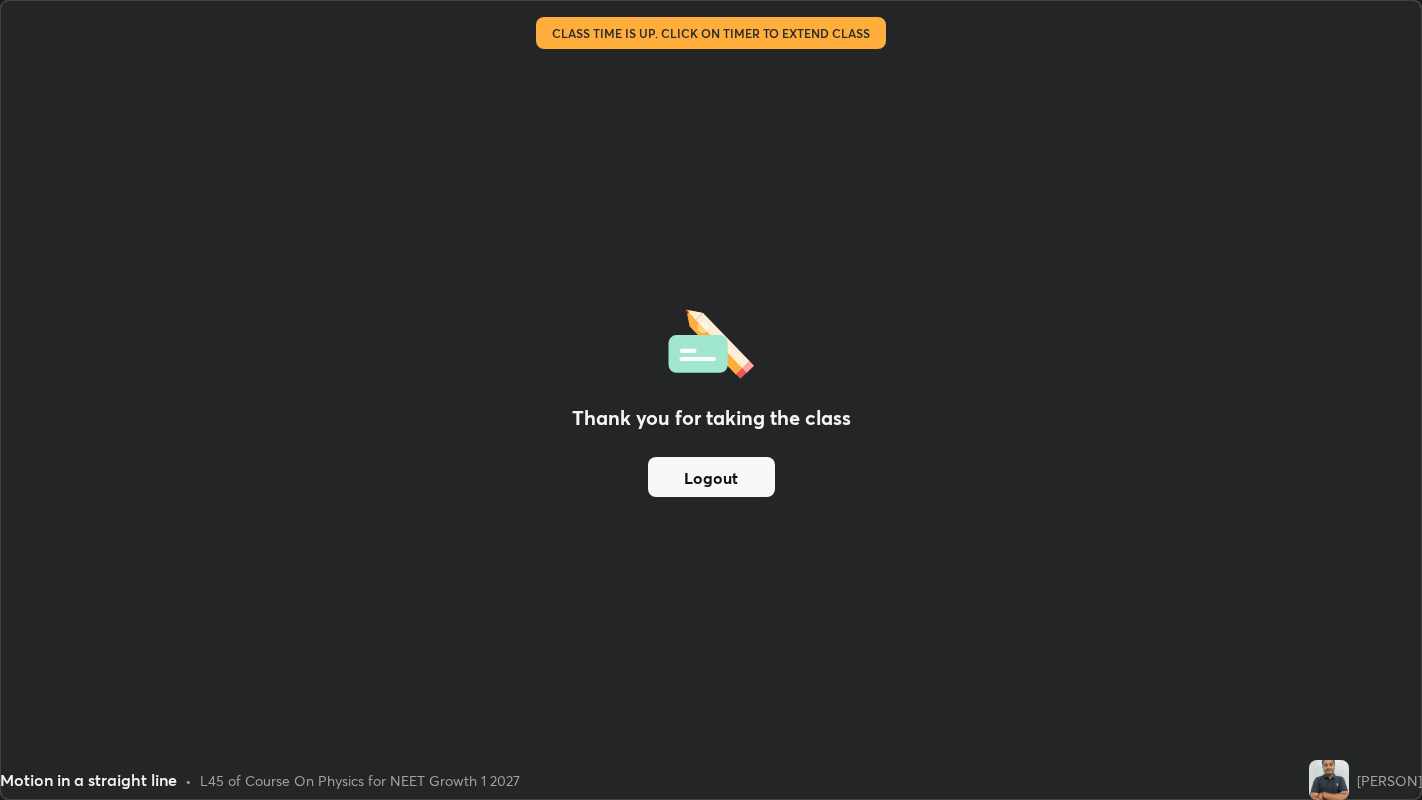 click on "Logout" at bounding box center [711, 477] 